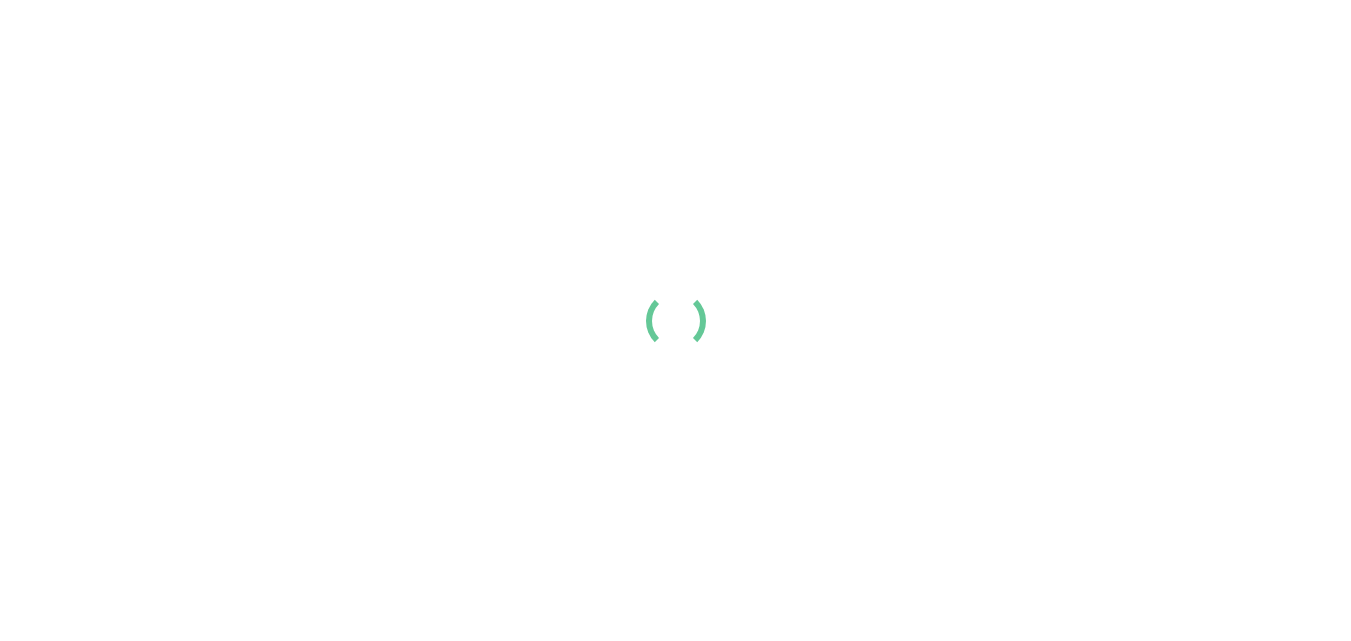 scroll, scrollTop: 0, scrollLeft: 0, axis: both 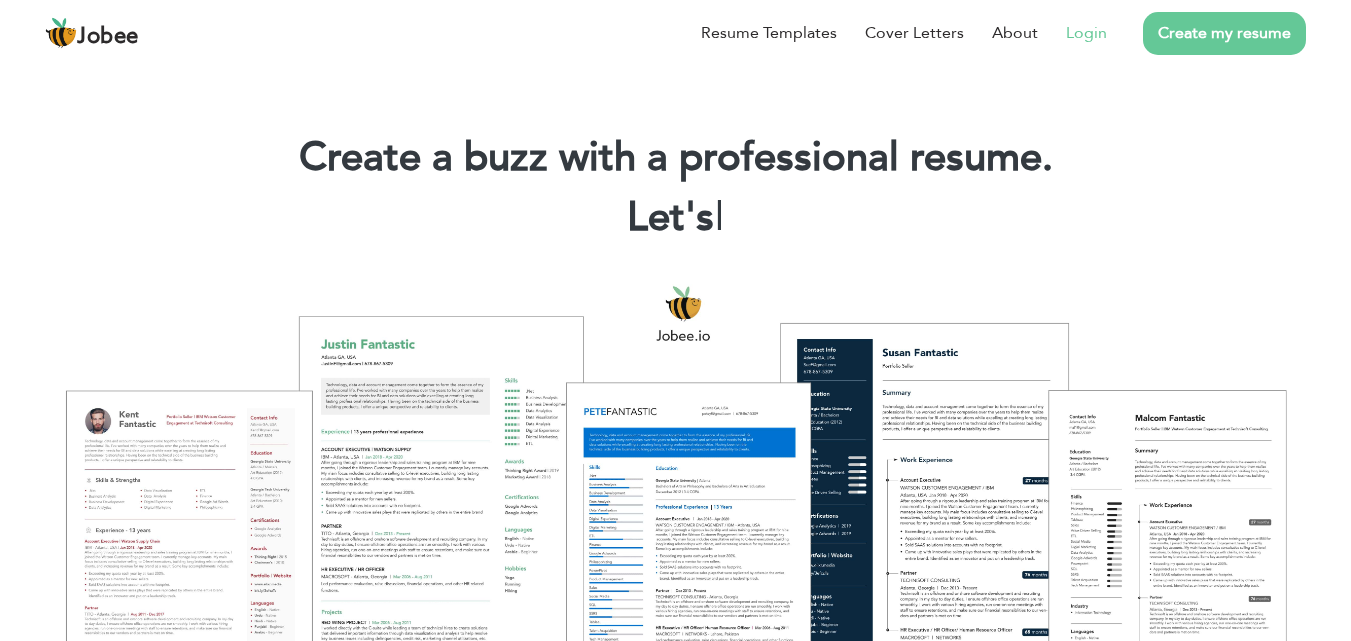 click on "Login" at bounding box center (1086, 33) 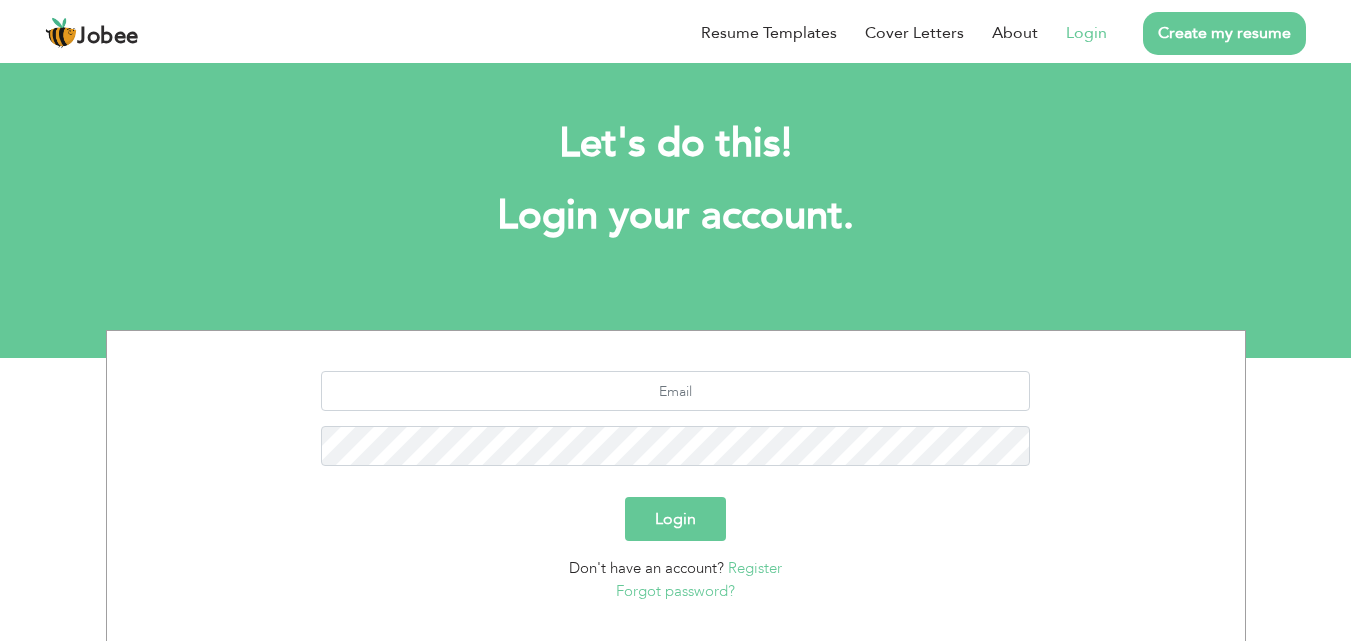 scroll, scrollTop: 0, scrollLeft: 0, axis: both 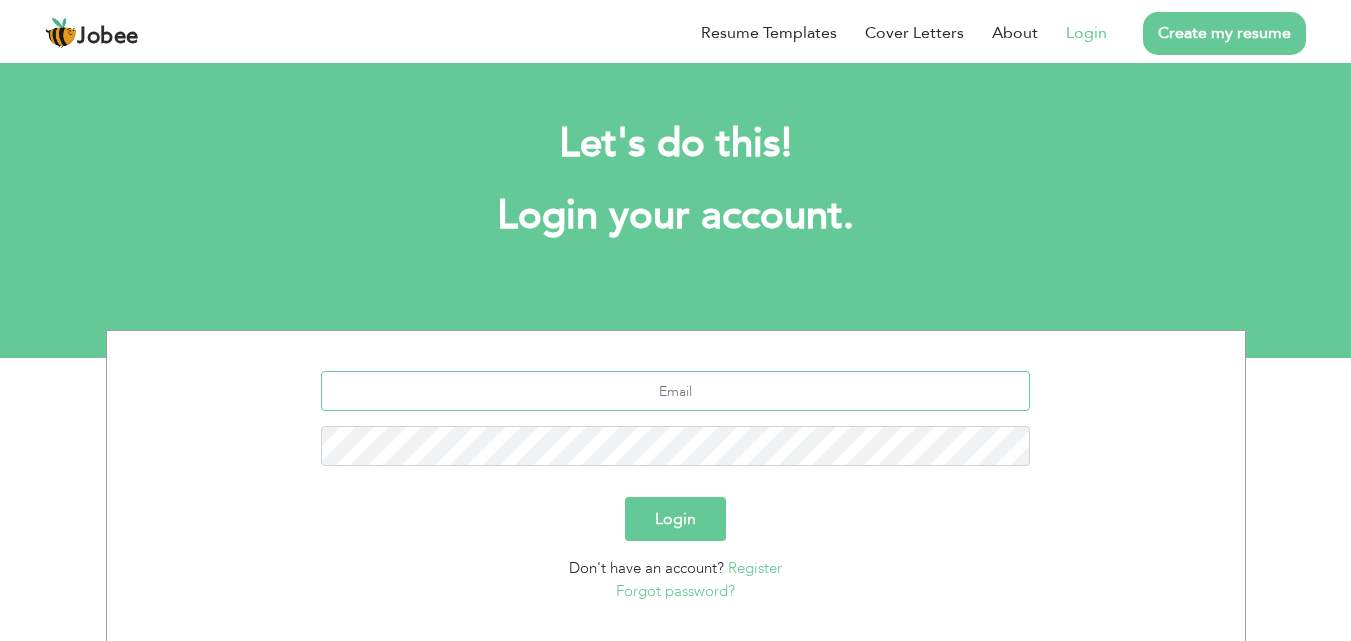 drag, startPoint x: 720, startPoint y: 395, endPoint x: 729, endPoint y: 384, distance: 14.21267 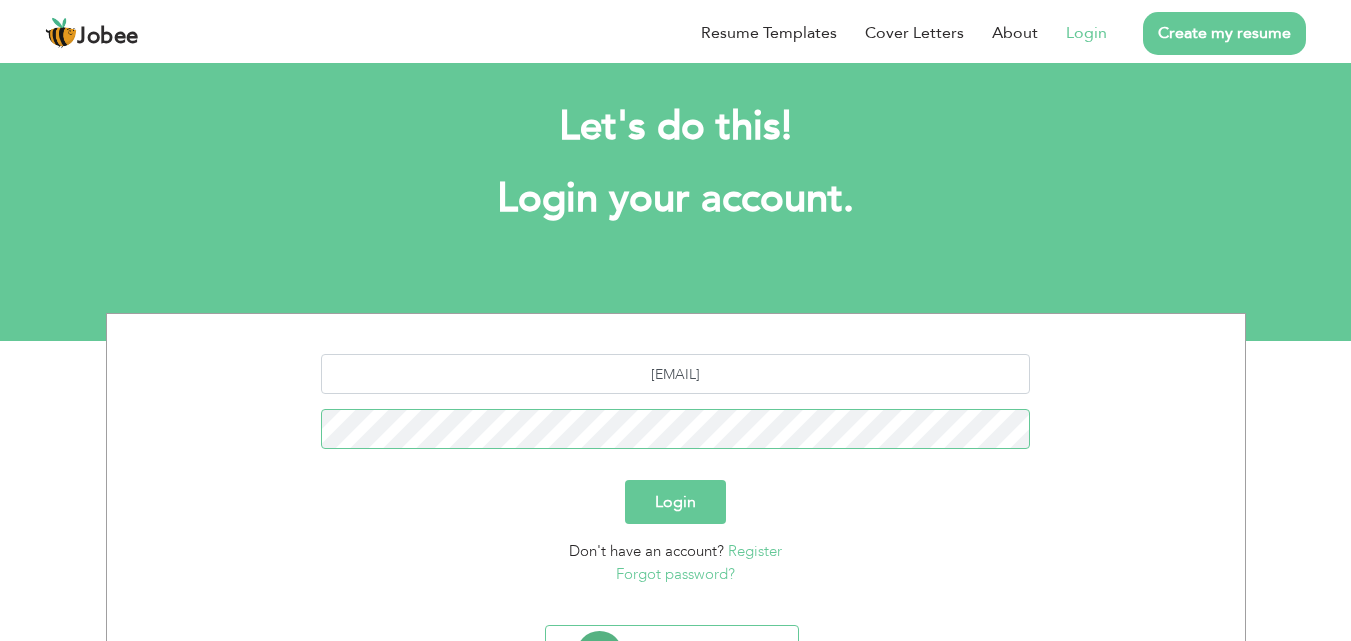 scroll, scrollTop: 118, scrollLeft: 0, axis: vertical 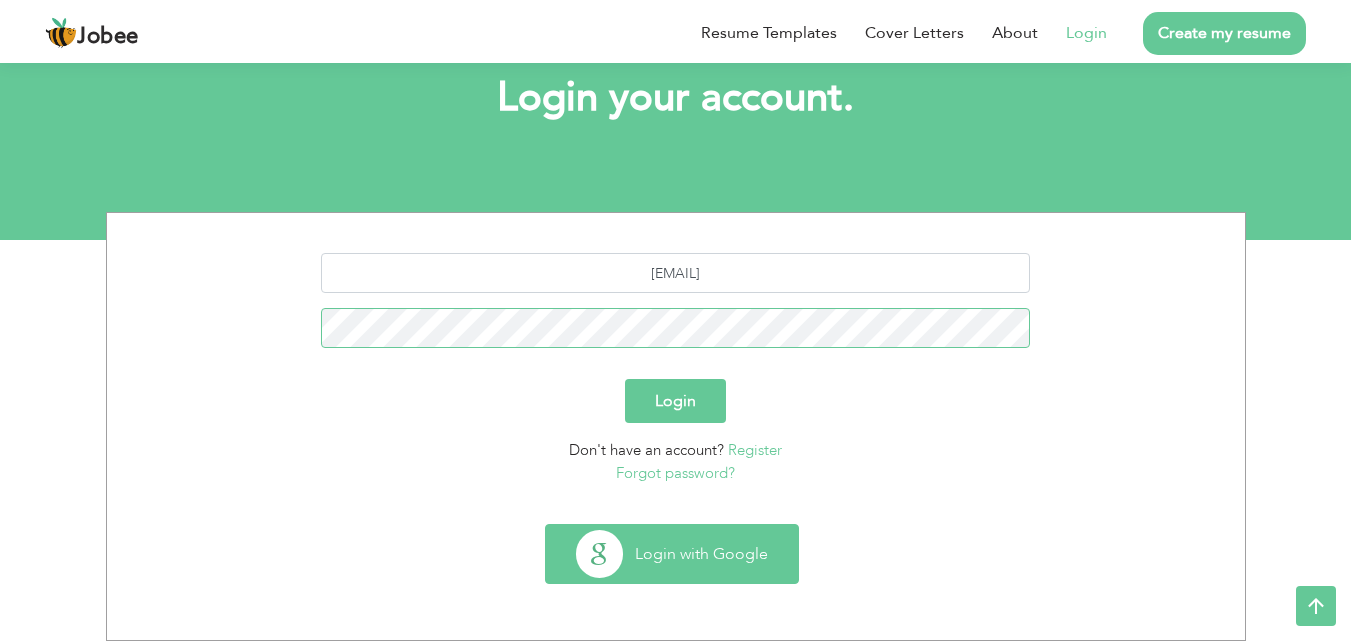 click on "Login" at bounding box center [675, 401] 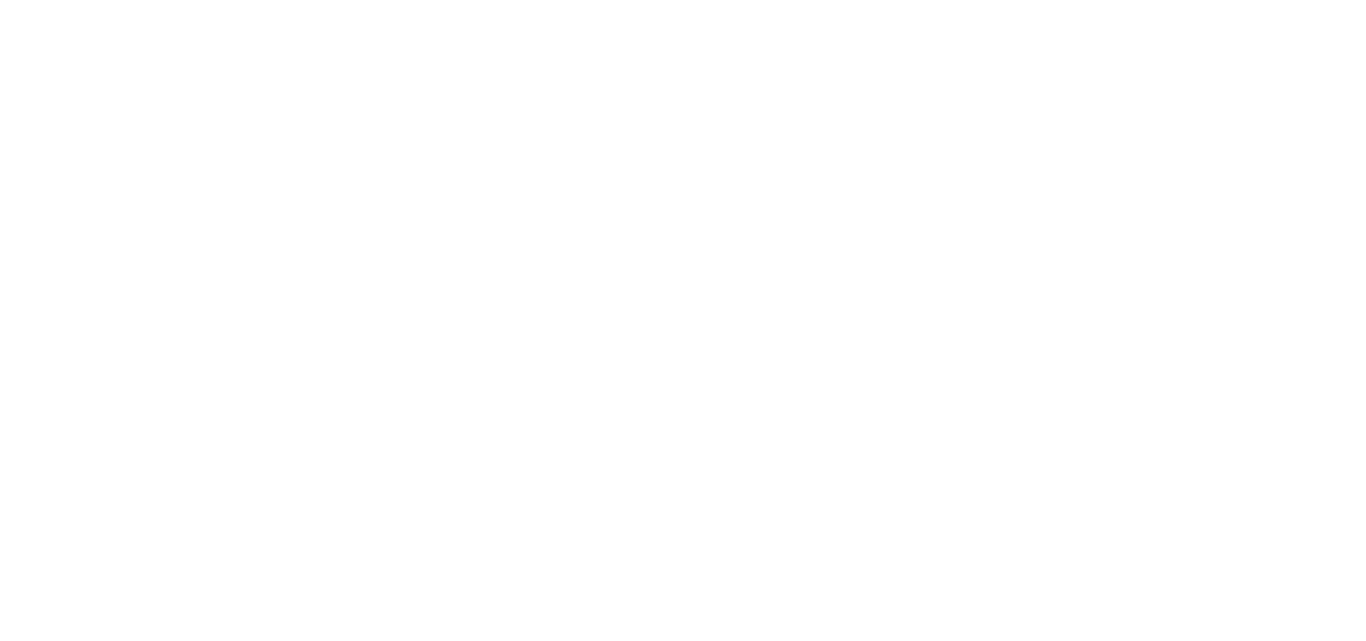 scroll, scrollTop: 0, scrollLeft: 0, axis: both 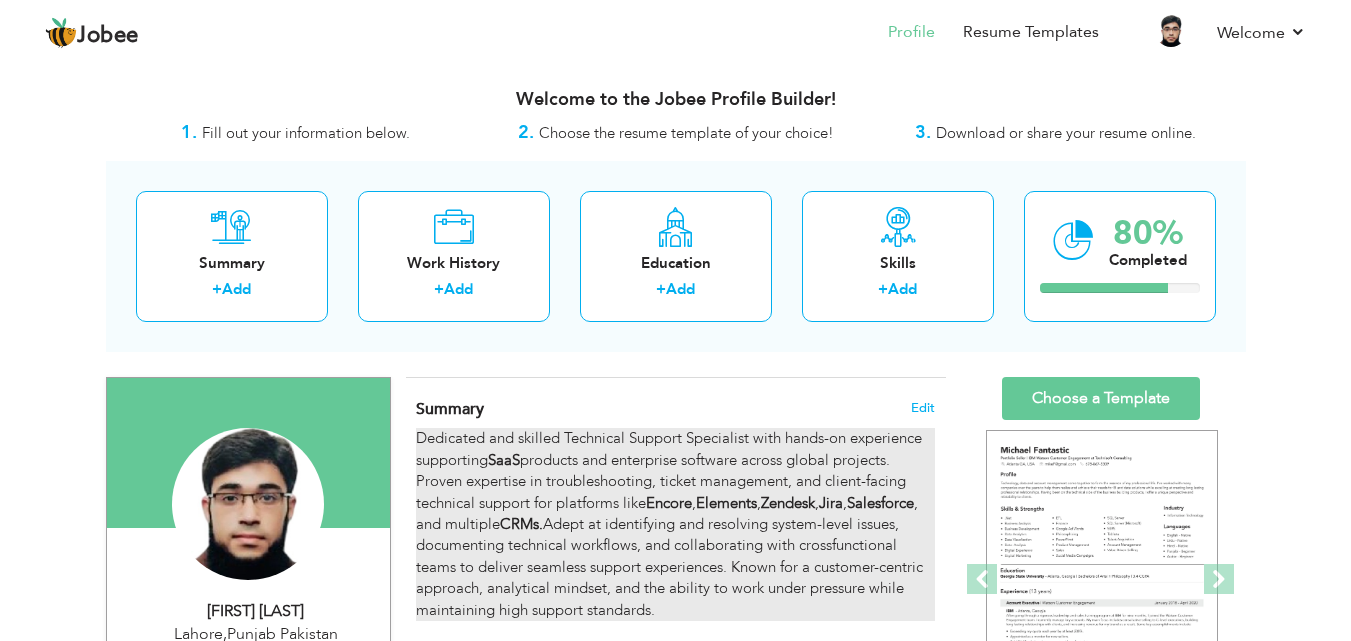 click on "Dedicated and skilled Technical Support Specialist with hands-on experience supporting  SaaS  products and enterprise software across global projects. Proven expertise in troubleshooting, ticket management, and client-facing technical support for platforms like  Encore ,  Elements ,  Zendesk ,  Jira ,  Salesforce , and multiple  CRMs.  Adept at identifying and resolving system-level issues, documenting technical workflows, and collaborating with crossfunctional teams to deliver seamless support experiences. Known for a customer-centric approach, analytical mindset, and the ability to work under pressure while maintaining high support standards." at bounding box center [675, 524] 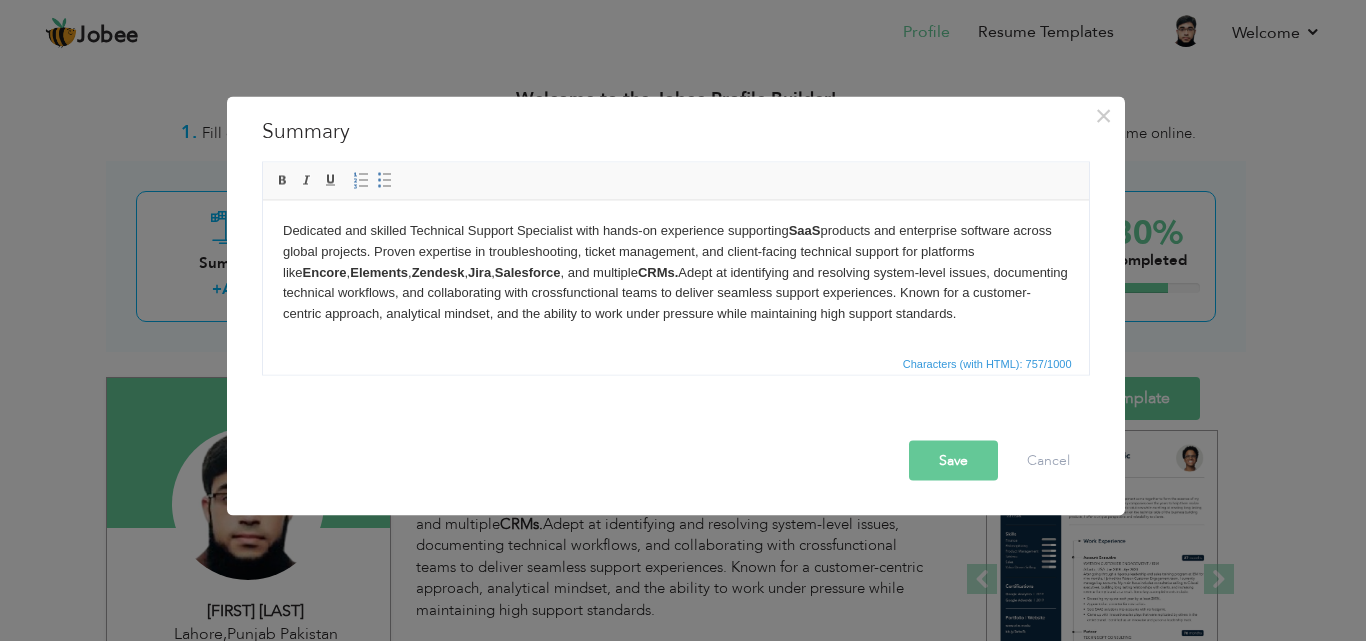 drag, startPoint x: 967, startPoint y: 317, endPoint x: 252, endPoint y: 179, distance: 728.19574 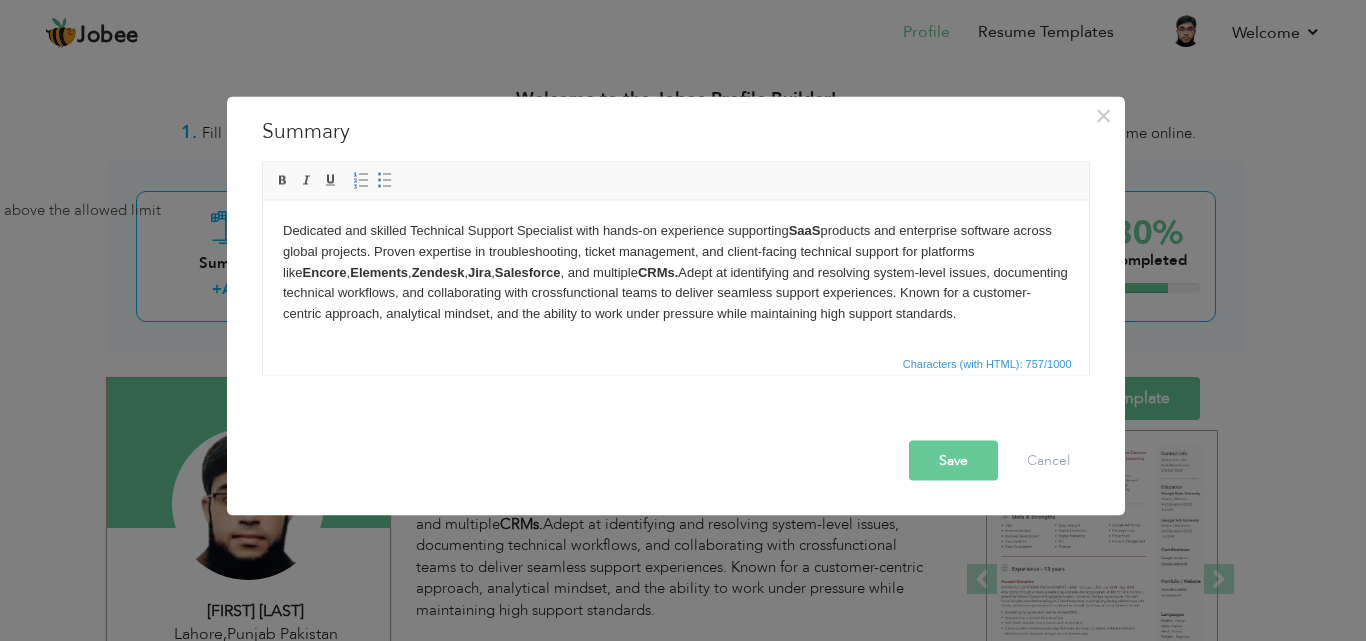 click on "Dedicated and skilled Technical Support Specialist with hands-on experience supporting  SaaS  products and enterprise software across global projects. Proven expertise in troubleshooting, ticket management, and client-facing technical support for platforms like  Encore ,  Elements ,  Zendesk ,  Jira ,  Salesforce , and multiple  CRMs.  Adept at identifying and resolving system-level issues, documenting technical workflows, and collaborating with crossfunctional teams to deliver seamless support experiences. Known for a customer-centric approach, analytical mindset, and the ability to work under pressure while maintaining high support standards." at bounding box center [675, 272] 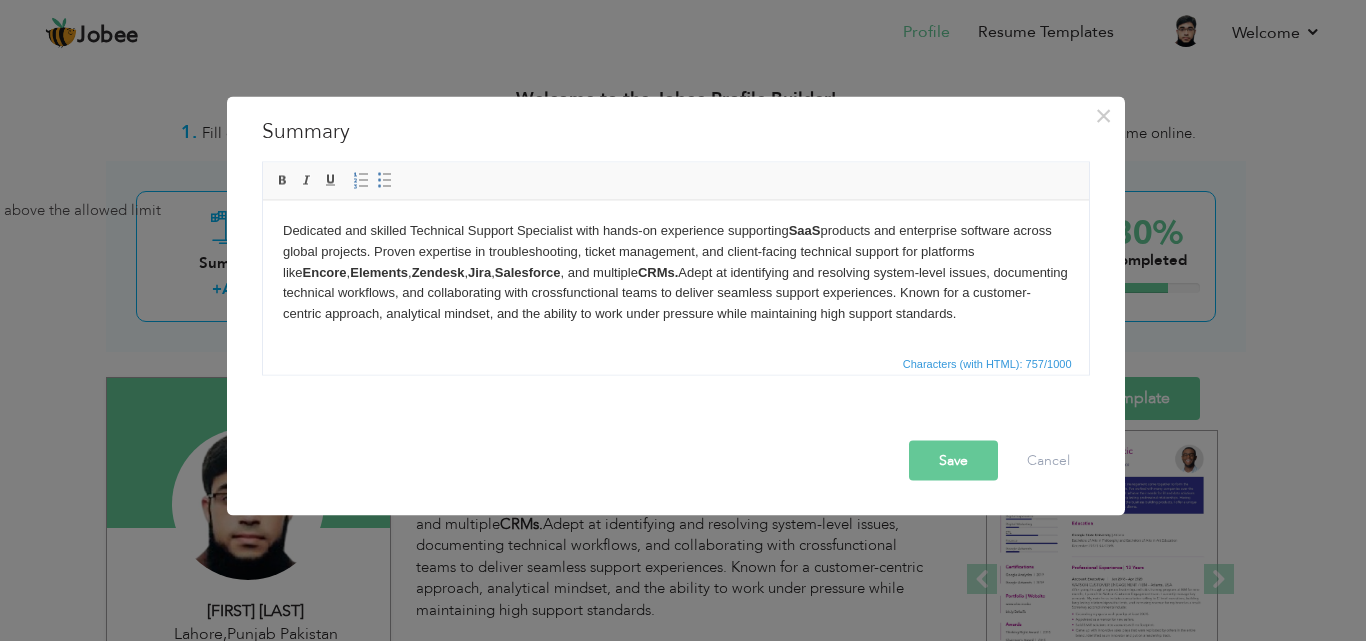 drag, startPoint x: 1006, startPoint y: 317, endPoint x: 264, endPoint y: 338, distance: 742.2971 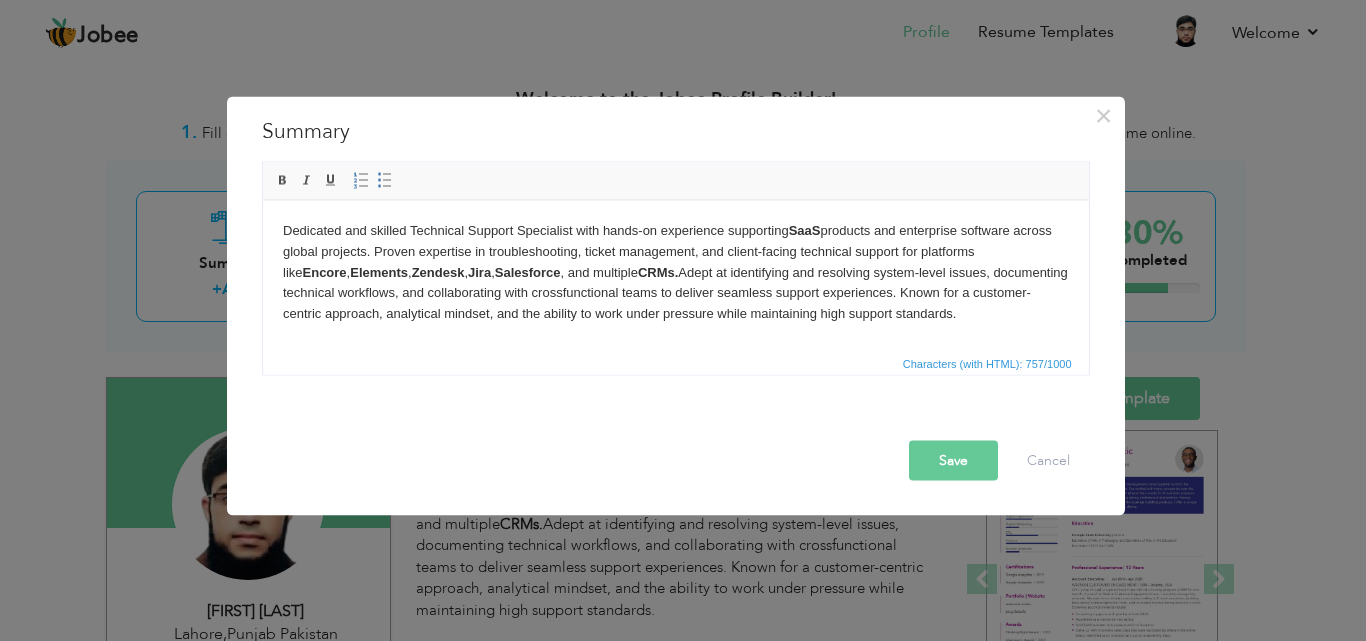 type 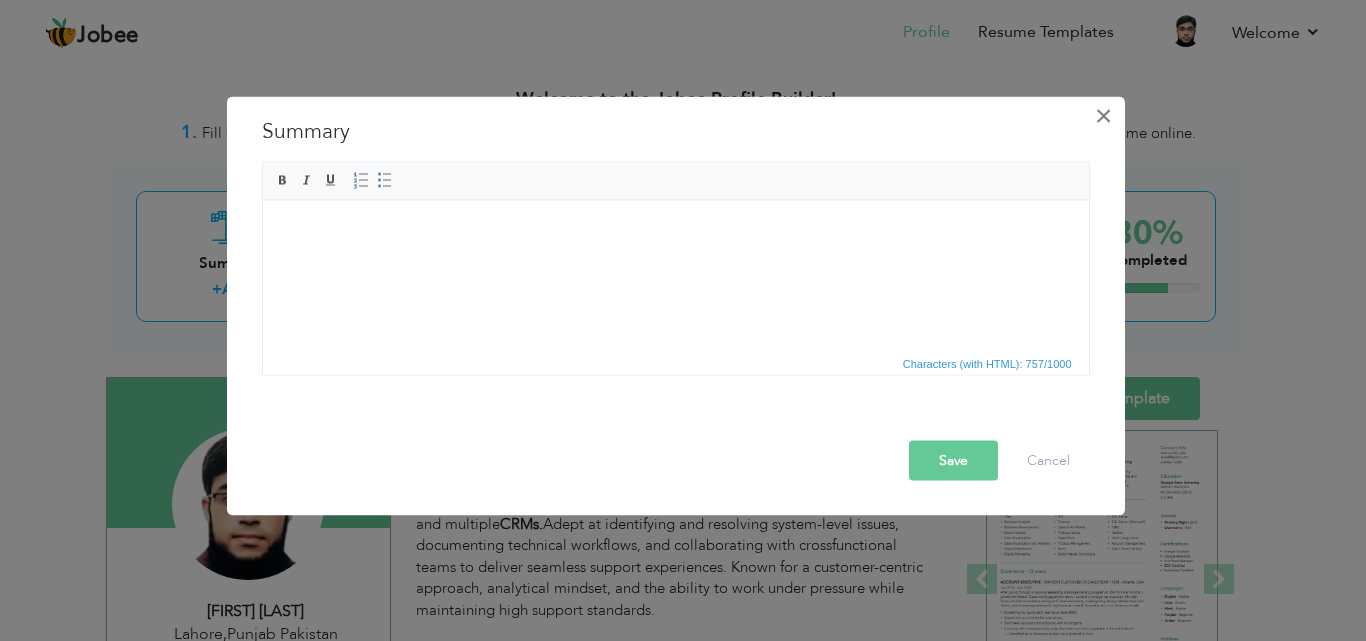 click on "×" at bounding box center [1103, 115] 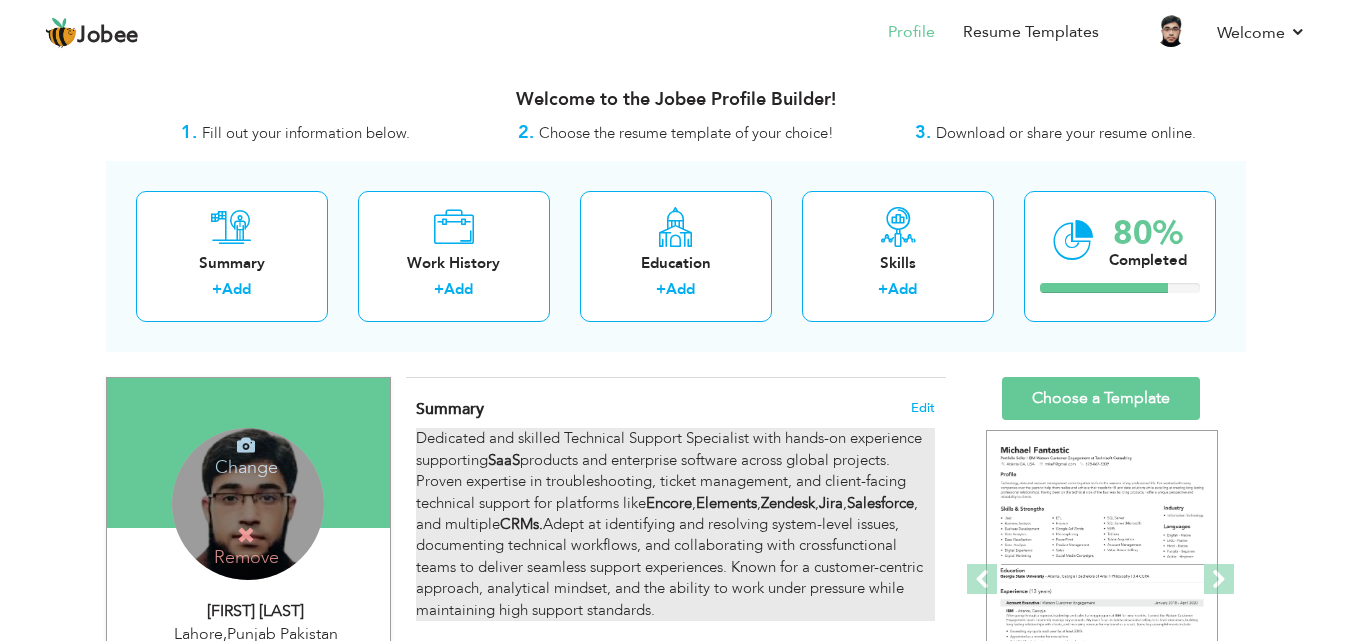 click on "Dedicated and skilled Technical Support Specialist with hands-on experience supporting  SaaS  products and enterprise software across global projects. Proven expertise in troubleshooting, ticket management, and client-facing technical support for platforms like  Encore ,  Elements ,  Zendesk ,  Jira ,  Salesforce , and multiple  CRMs.  Adept at identifying and resolving system-level issues, documenting technical workflows, and collaborating with crossfunctional teams to deliver seamless support experiences. Known for a customer-centric approach, analytical mindset, and the ability to work under pressure while maintaining high support standards." at bounding box center [675, 524] 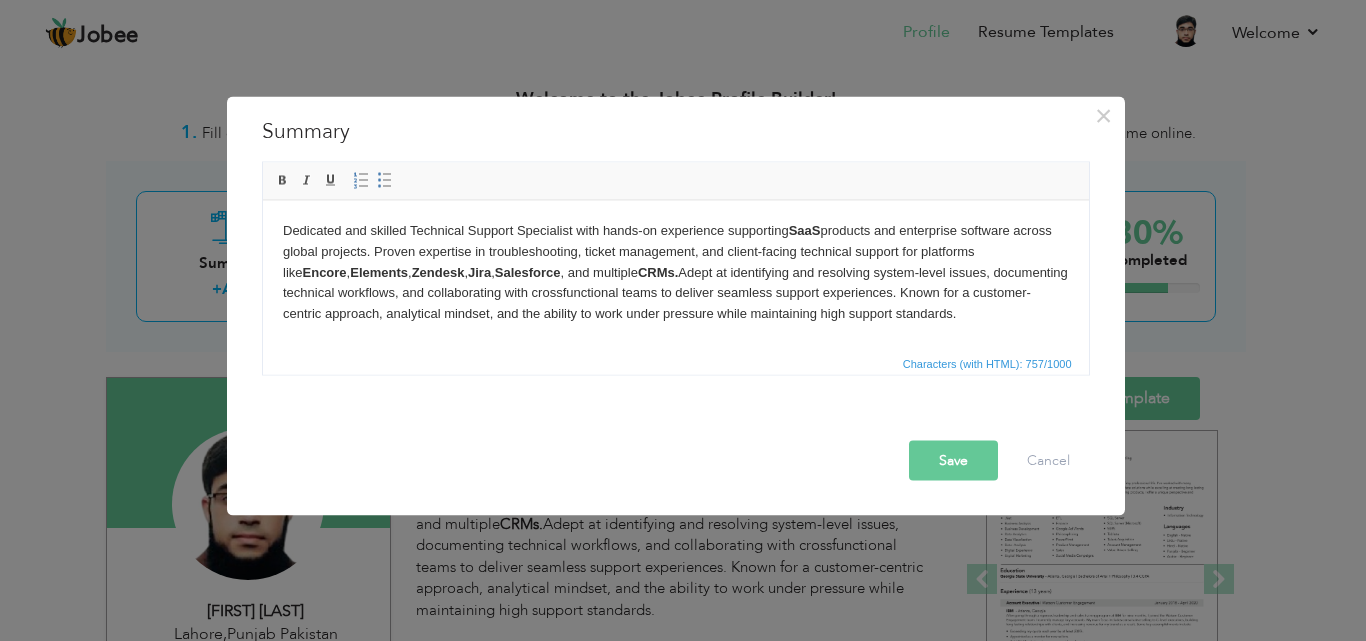 drag, startPoint x: 1003, startPoint y: 316, endPoint x: 459, endPoint y: 422, distance: 554.231 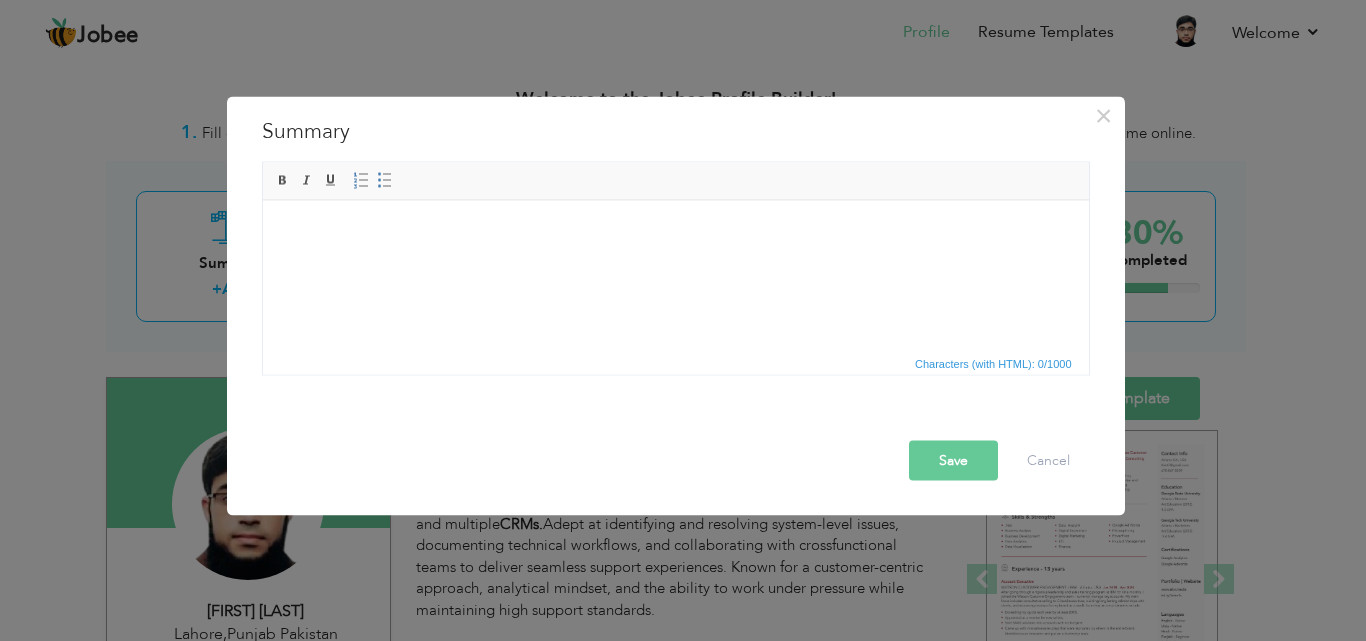 click at bounding box center (675, 230) 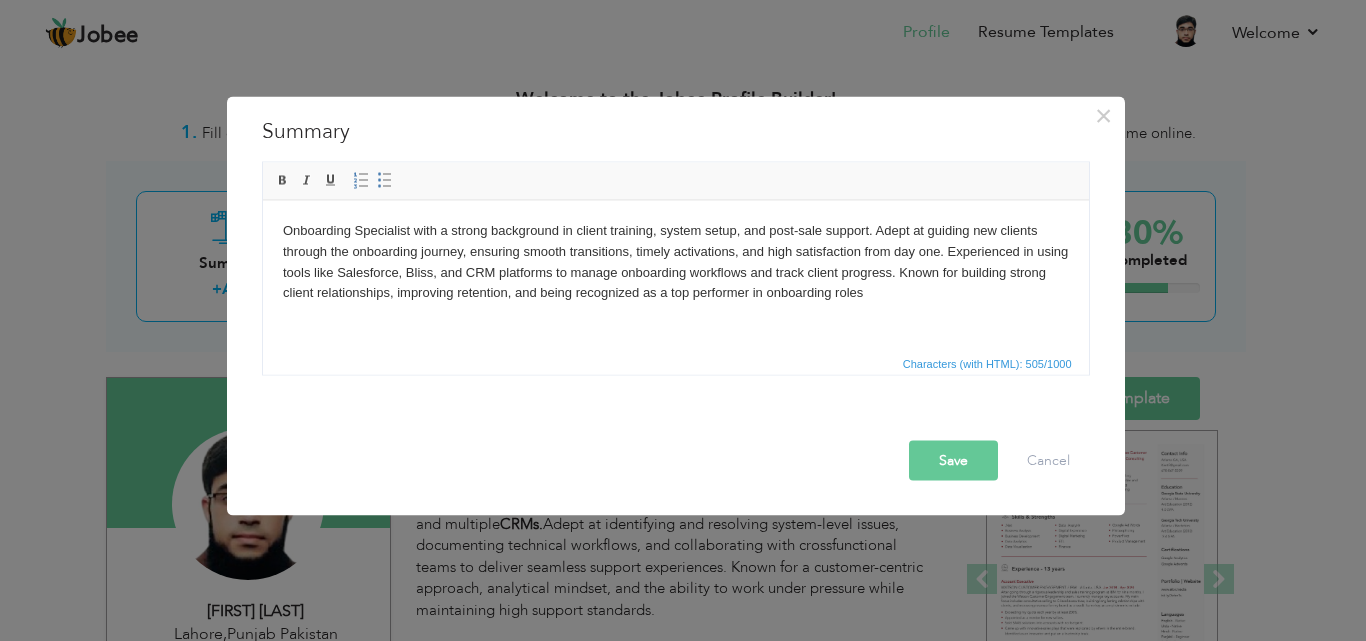 click on "Onboarding Specialist with a strong background in client training, system setup, and post-sale support. Adept at guiding new clients through the onboarding journey, ensuring smooth transitions, timely activations, and high satisfaction from day one. Experienced in using tools like Salesforce, Bliss, and CRM platforms to manage onboarding workflows and track client progress. Known for building strong client relationships, improving retention, and being recognized as a top performer in onboarding roles" at bounding box center [675, 261] 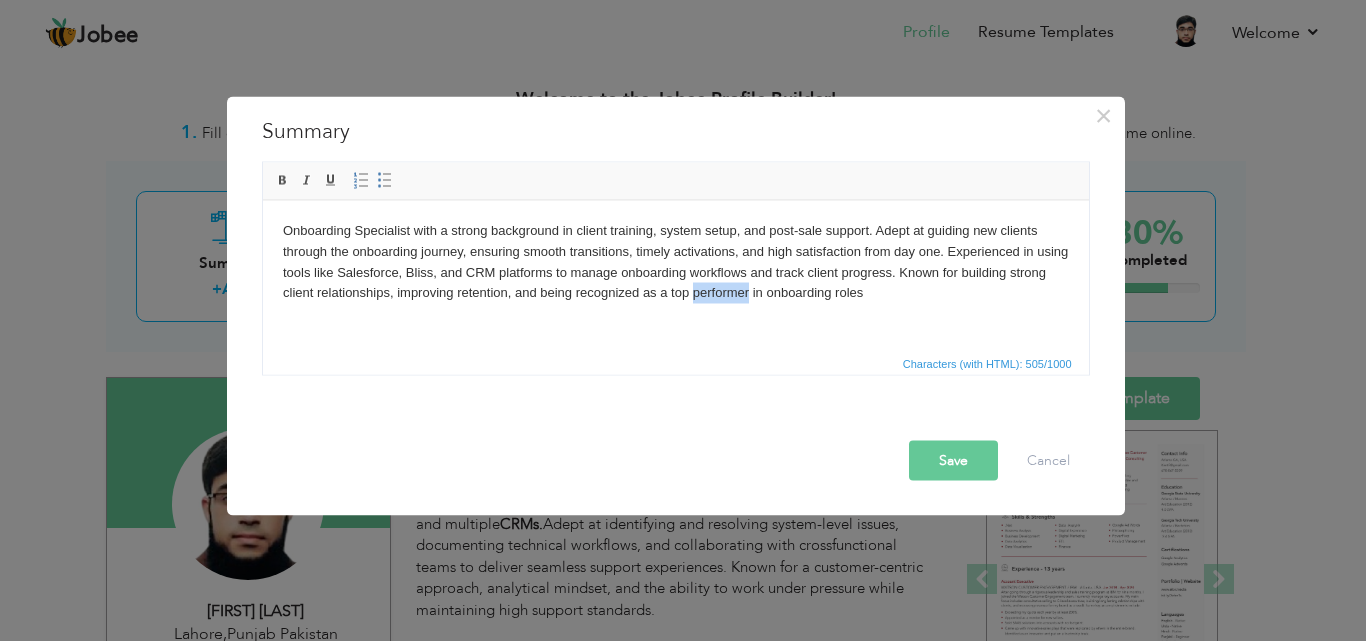 click on "Onboarding Specialist with a strong background in client training, system setup, and post-sale support. Adept at guiding new clients through the onboarding journey, ensuring smooth transitions, timely activations, and high satisfaction from day one. Experienced in using tools like Salesforce, Bliss, and CRM platforms to manage onboarding workflows and track client progress. Known for building strong client relationships, improving retention, and being recognized as a top performer in onboarding roles" at bounding box center [675, 261] 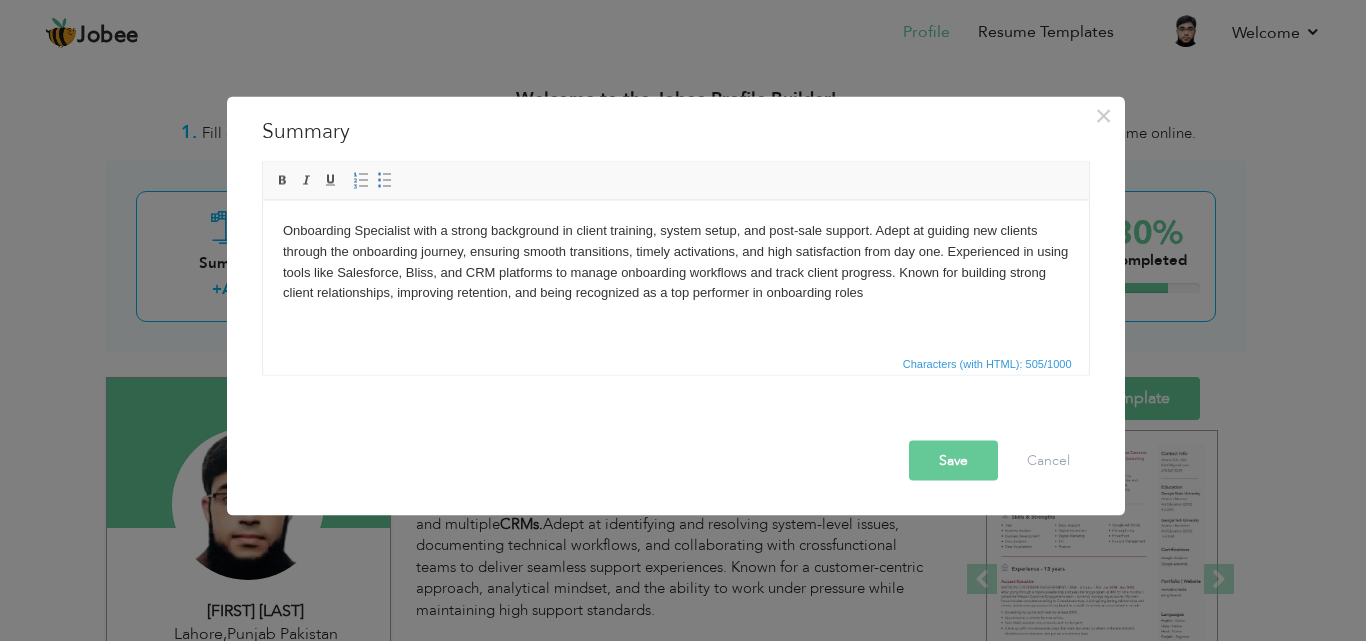 click on "Onboarding Specialist with a strong background in client training, system setup, and post-sale support. Adept at guiding new clients through the onboarding journey, ensuring smooth transitions, timely activations, and high satisfaction from day one. Experienced in using tools like Salesforce, Bliss, and CRM platforms to manage onboarding workflows and track client progress. Known for building strong client relationships, improving retention, and being recognized as a top performer in onboarding roles" at bounding box center (675, 261) 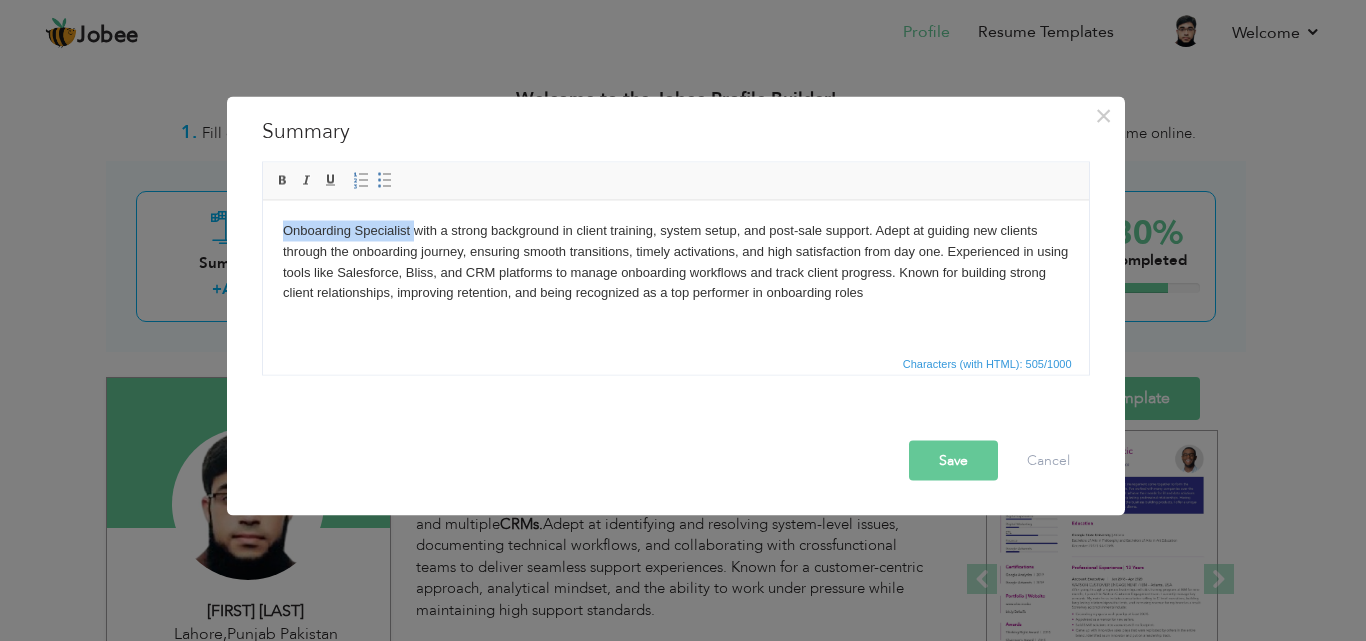 drag, startPoint x: 411, startPoint y: 233, endPoint x: 216, endPoint y: 220, distance: 195.43285 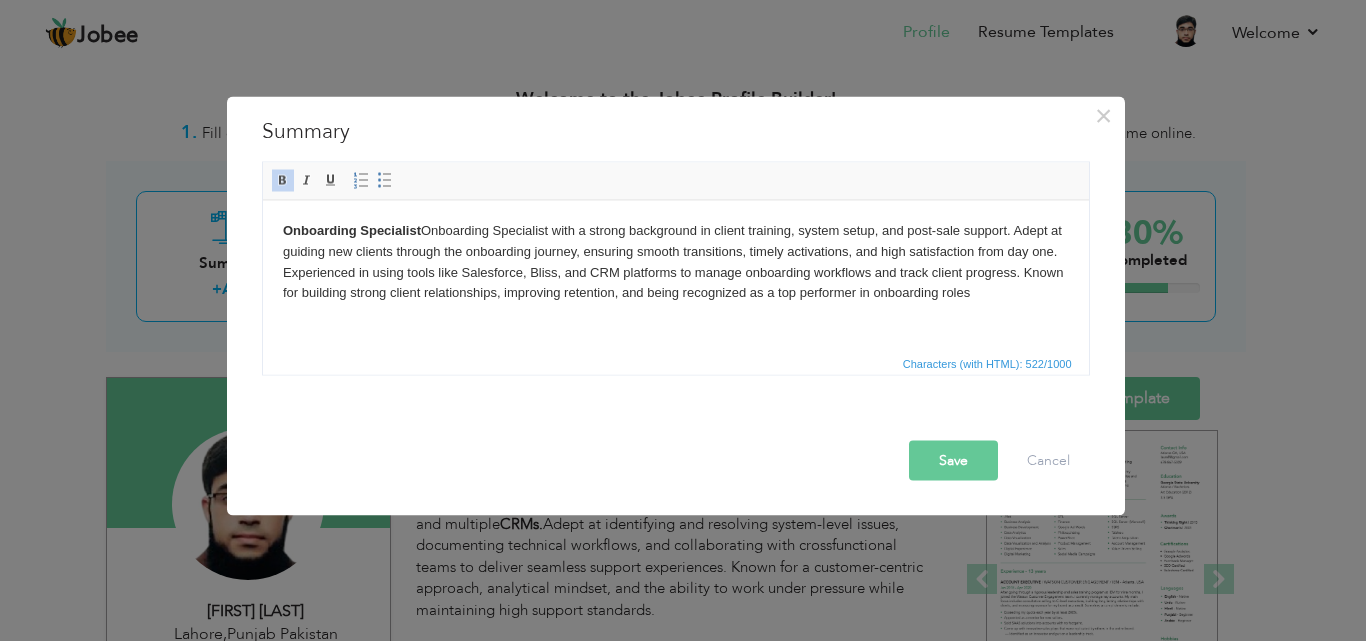 click on "Onboarding Specialist  with a strong background in client training, system setup, and post-sale support. Adept at guiding new clients through the onboarding journey, ensuring smooth transitions, timely activations, and high satisfaction from day one. Experienced in using tools like Salesforce, Bliss, and CRM platforms to manage onboarding workflows and track client progress. Known for building strong client relationships, improving retention, and being recognized as a top performer in onboarding roles" at bounding box center (675, 261) 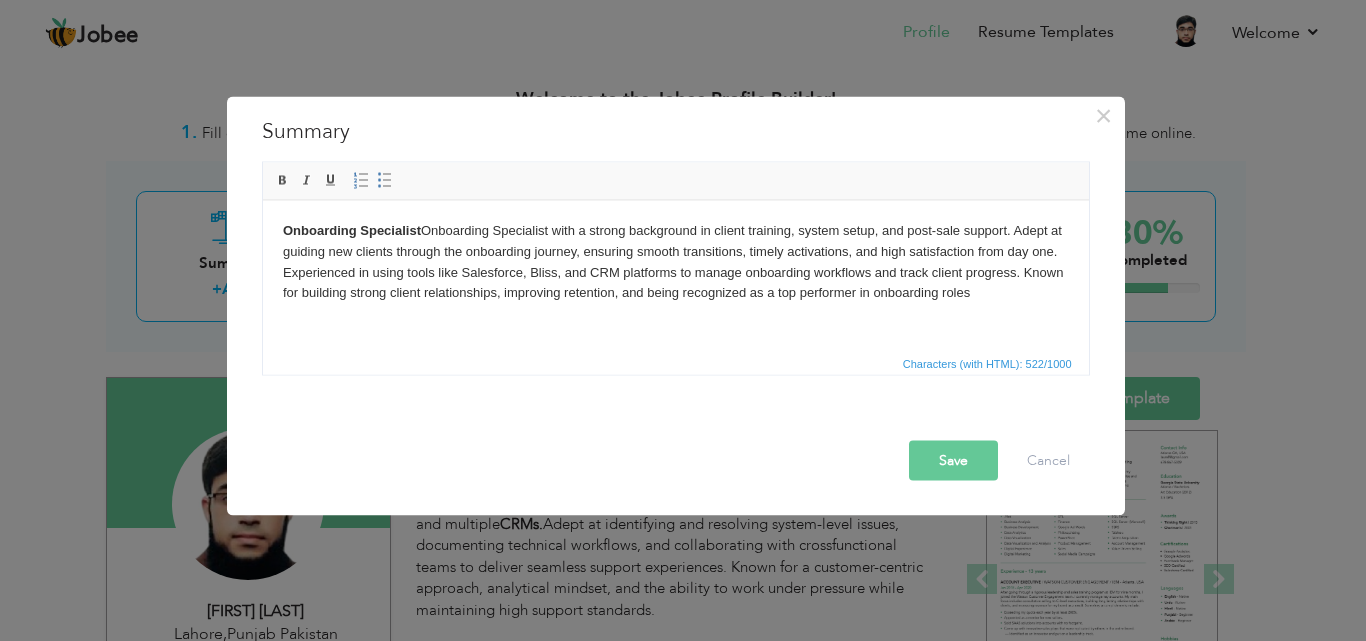 click on "Onboarding Specialist  with a strong background in client training, system setup, and post-sale support. Adept at guiding new clients through the onboarding journey, ensuring smooth transitions, timely activations, and high satisfaction from day one. Experienced in using tools like Salesforce, Bliss, and CRM platforms to manage onboarding workflows and track client progress. Known for building strong client relationships, improving retention, and being recognized as a top performer in onboarding roles" at bounding box center (675, 261) 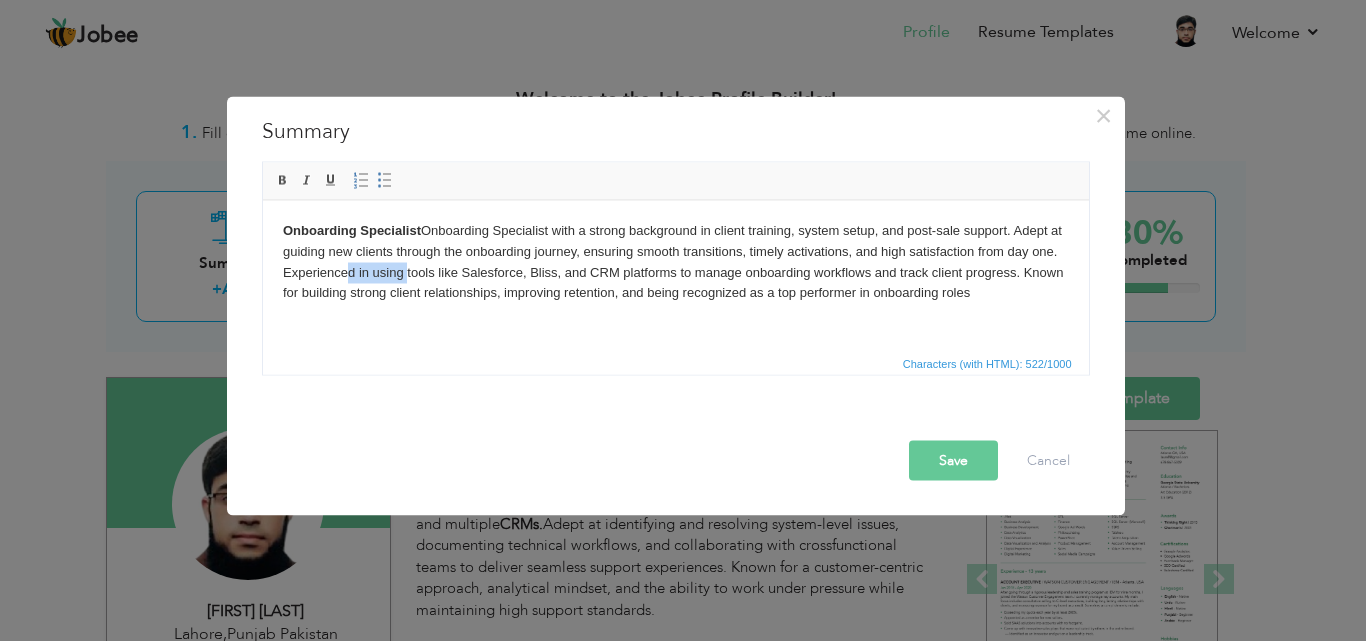 drag, startPoint x: 397, startPoint y: 272, endPoint x: 356, endPoint y: 273, distance: 41.01219 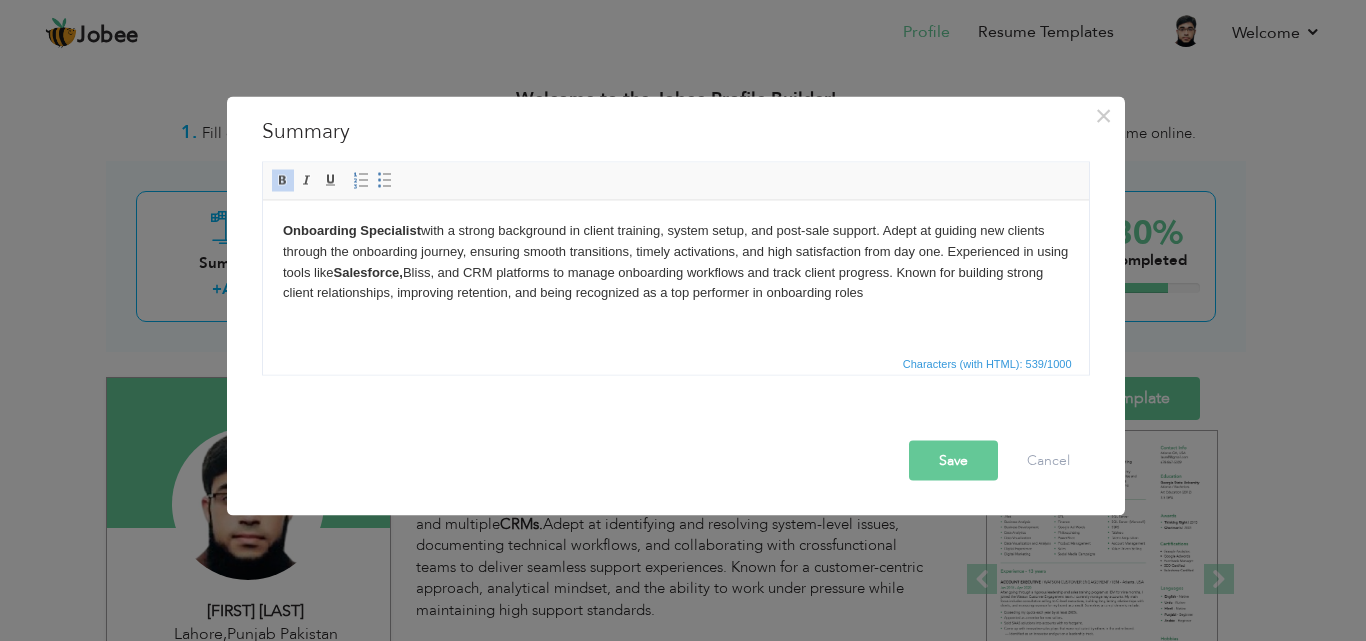 click on "Onboarding Specialist  with a strong background in client training, system setup, and post-sale support. Adept at guiding new clients through the onboarding journey, ensuring smooth transitions, timely activations, and high satisfaction from day one. Experienced in using tools like  Salesforce,  Bliss, and CRM platforms to manage onboarding workflows and track client progress. Known for building strong client relationships, improving retention, and being recognized as a top performer in onboarding roles" at bounding box center [675, 261] 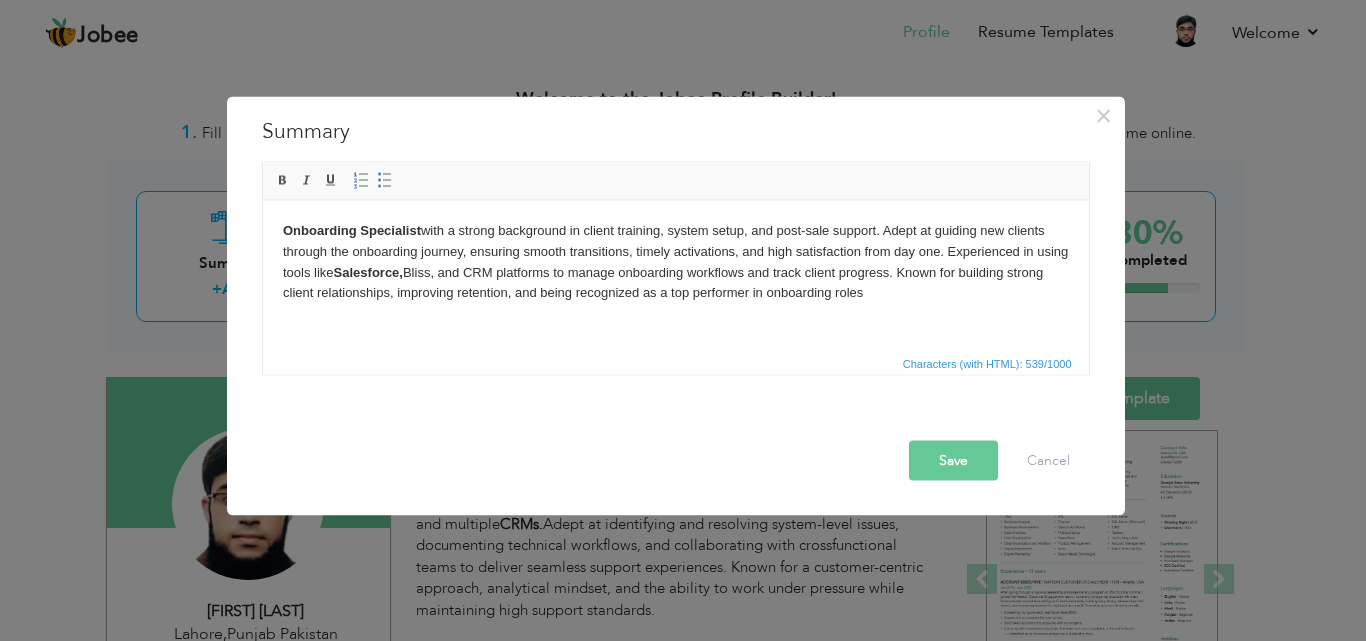 click on "Onboarding Specialist  with a strong background in client training, system setup, and post-sale support. Adept at guiding new clients through the onboarding journey, ensuring smooth transitions, timely activations, and high satisfaction from day one. Experienced in using tools like  Salesforce,  Bliss, and CRM platforms to manage onboarding workflows and track client progress. Known for building strong client relationships, improving retention, and being recognized as a top performer in onboarding roles" at bounding box center (675, 261) 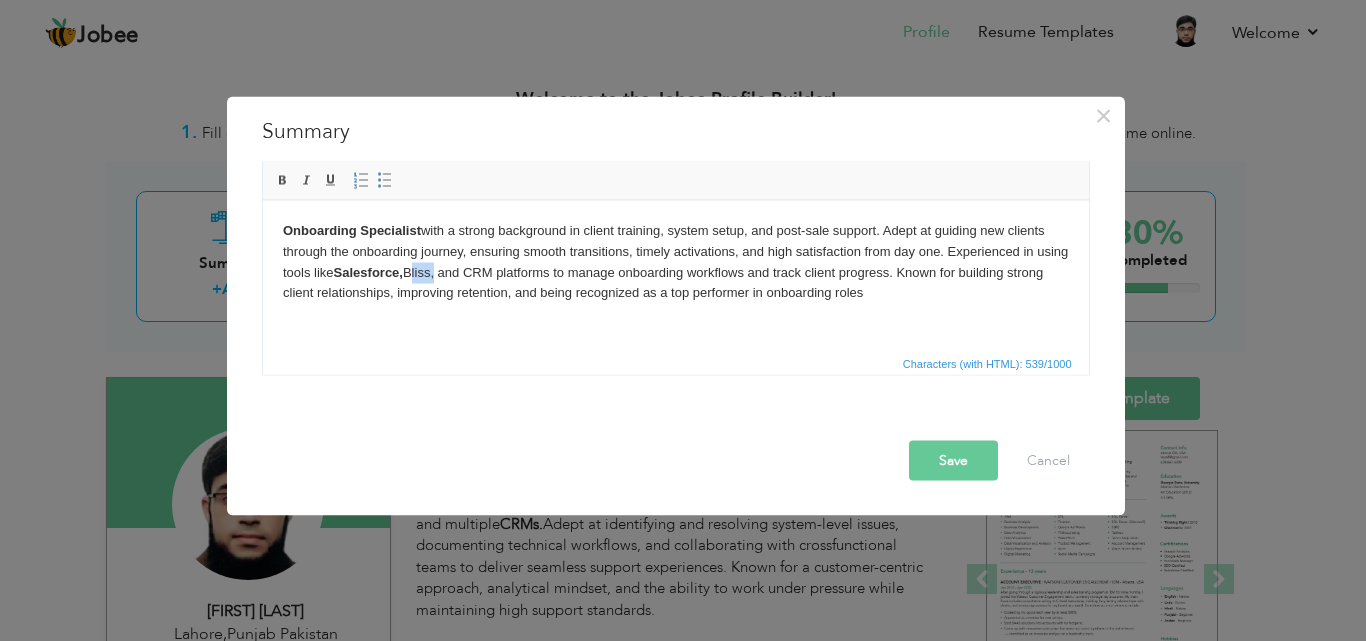 click on "Onboarding Specialist  with a strong background in client training, system setup, and post-sale support. Adept at guiding new clients through the onboarding journey, ensuring smooth transitions, timely activations, and high satisfaction from day one. Experienced in using tools like  Salesforce,  Bliss, and CRM platforms to manage onboarding workflows and track client progress. Known for building strong client relationships, improving retention, and being recognized as a top performer in onboarding roles" at bounding box center (675, 261) 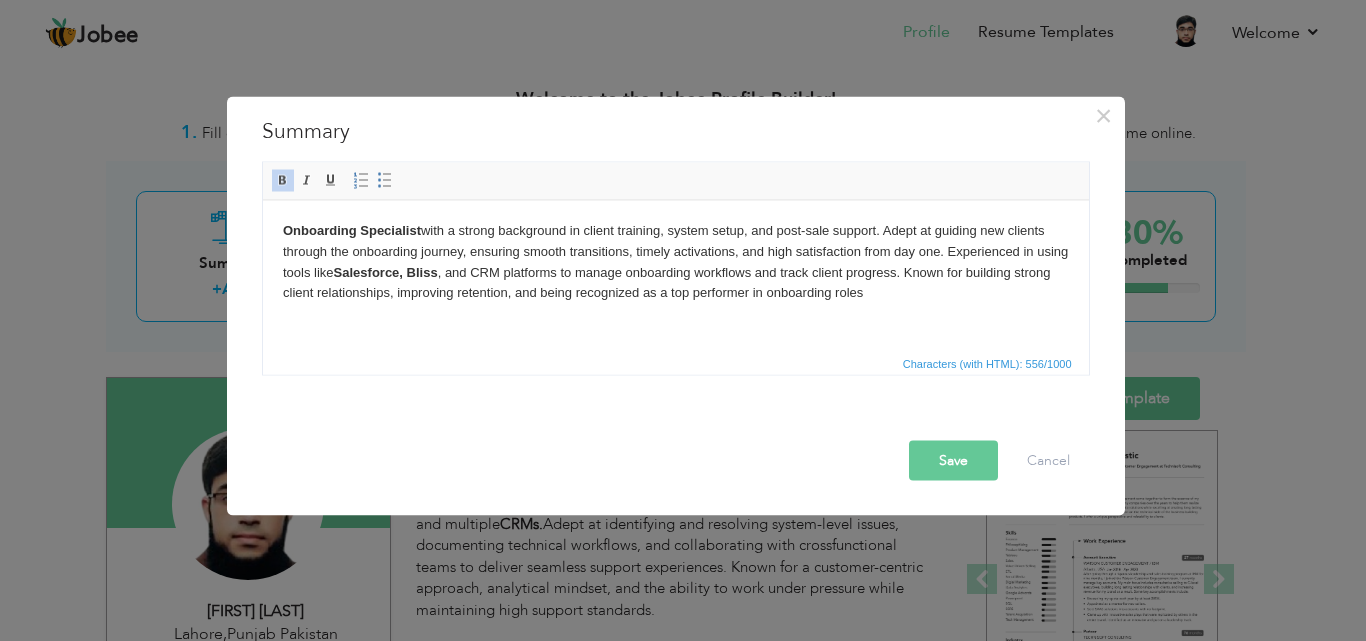 click on "Onboarding Specialist  with a strong background in client training, system setup, and post-sale support. Adept at guiding new clients through the onboarding journey, ensuring smooth transitions, timely activations, and high satisfaction from day one. Experienced in using tools like  Salesforce,   Bliss , and CRM platforms to manage onboarding workflows and track client progress. Known for building strong client relationships, improving retention, and being recognized as a top performer in onboarding roles" at bounding box center [675, 261] 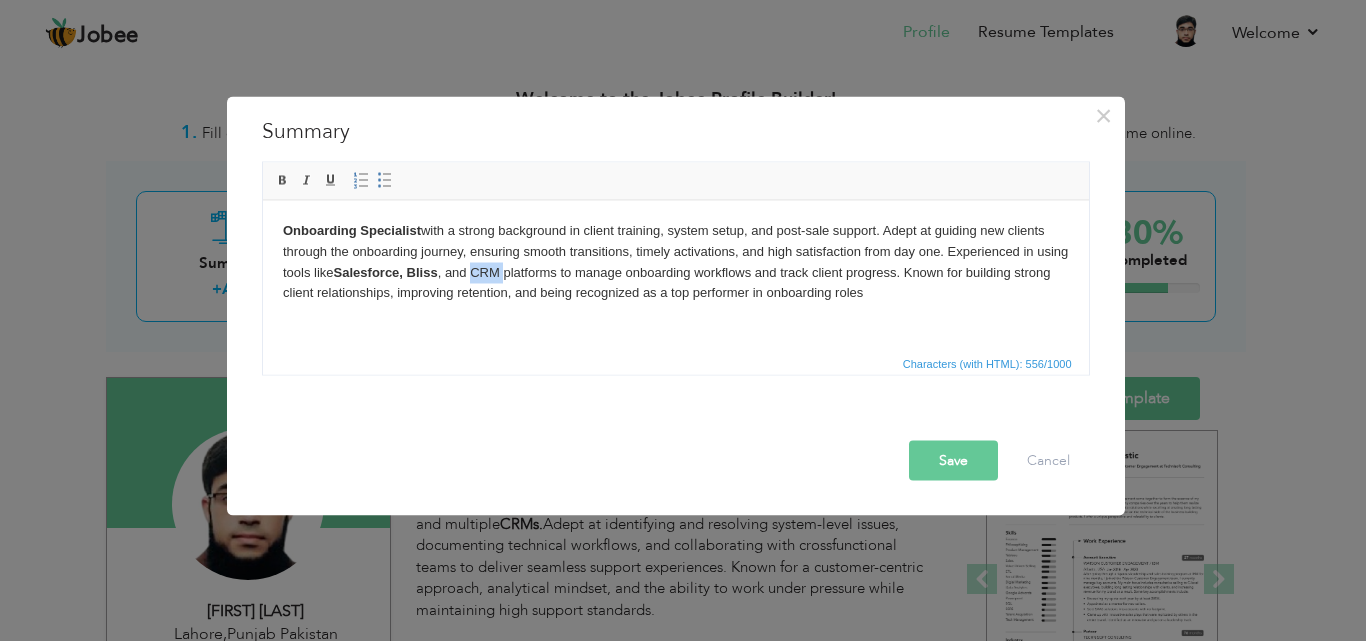 click on "Onboarding Specialist  with a strong background in client training, system setup, and post-sale support. Adept at guiding new clients through the onboarding journey, ensuring smooth transitions, timely activations, and high satisfaction from day one. Experienced in using tools like  Salesforce,   Bliss , and CRM platforms to manage onboarding workflows and track client progress. Known for building strong client relationships, improving retention, and being recognized as a top performer in onboarding roles" at bounding box center [675, 261] 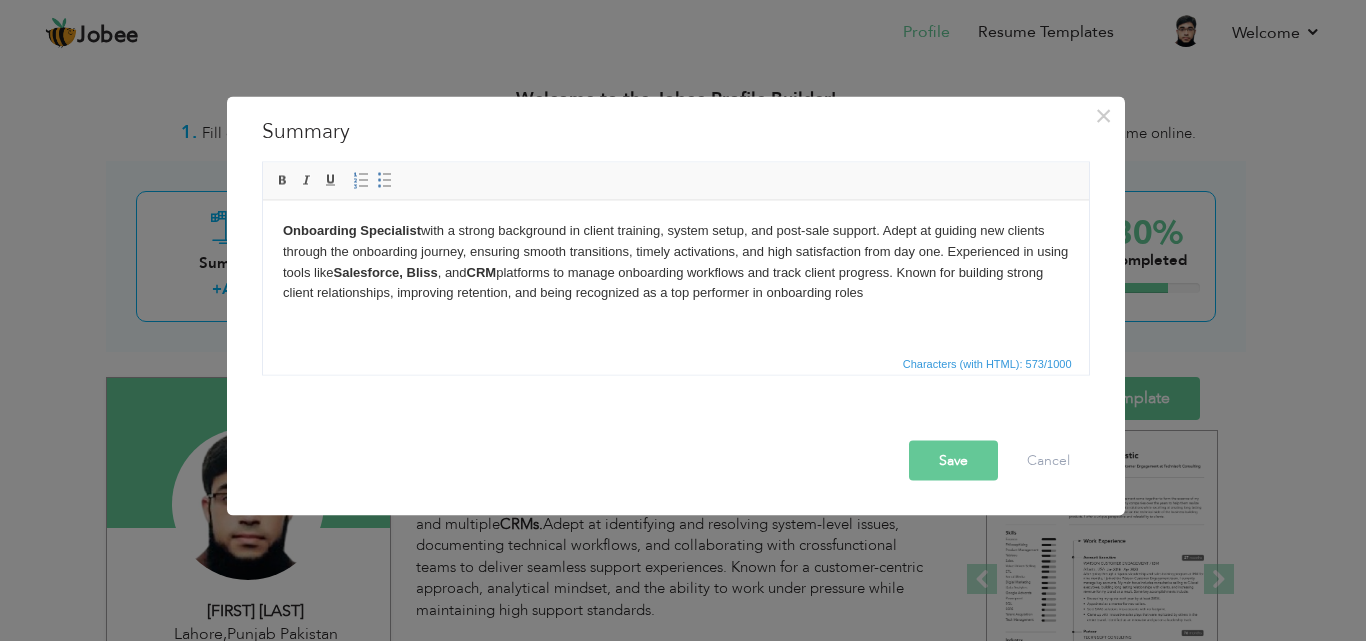 click on "Onboarding Specialist  with a strong background in client training, system setup, and post-sale support. Adept at guiding new clients through the onboarding journey, ensuring smooth transitions, timely activations, and high satisfaction from day one. Experienced in using tools like  Salesforce,   Bliss , and  CRM  platforms to manage onboarding workflows and track client progress. Known for building strong client relationships, improving retention, and being recognized as a top performer in onboarding roles" at bounding box center [675, 261] 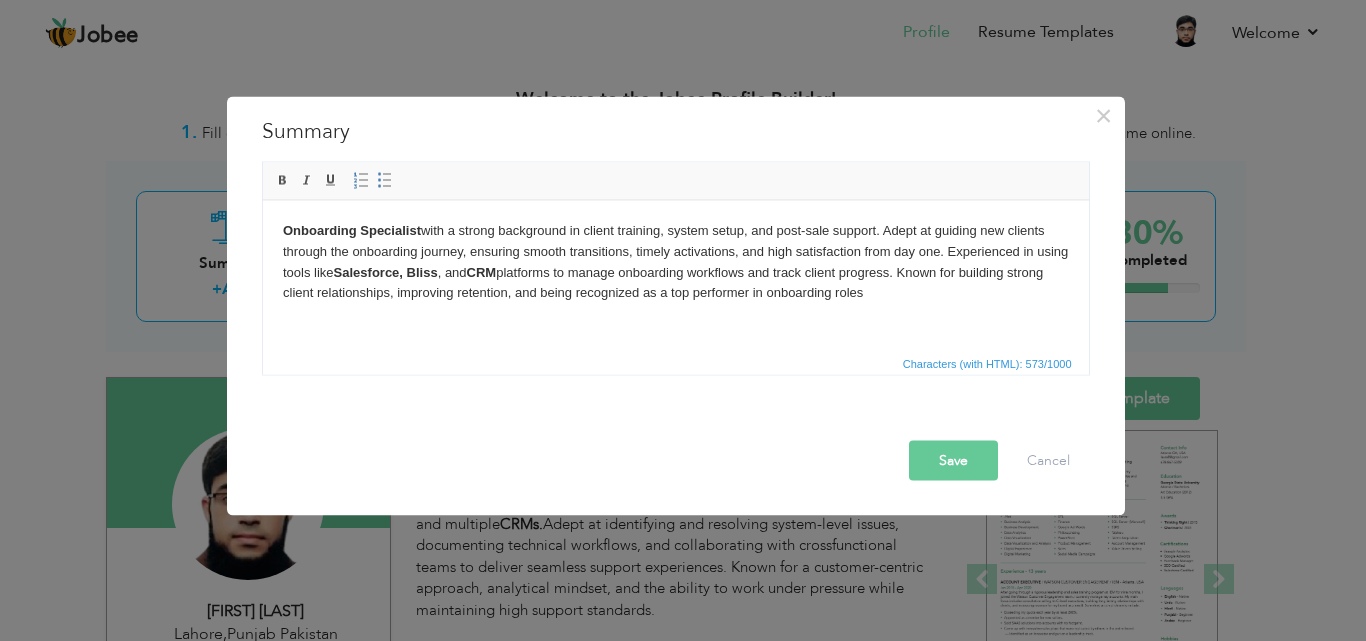 click on "Onboarding Specialist  with a strong background in client training, system setup, and post-sale support. Adept at guiding new clients through the onboarding journey, ensuring smooth transitions, timely activations, and high satisfaction from day one. Experienced in using tools like  Salesforce,   Bliss , and  CRM  platforms to manage onboarding workflows and track client progress. Known for building strong client relationships, improving retention, and being recognized as a top performer in onboarding roles" at bounding box center [675, 261] 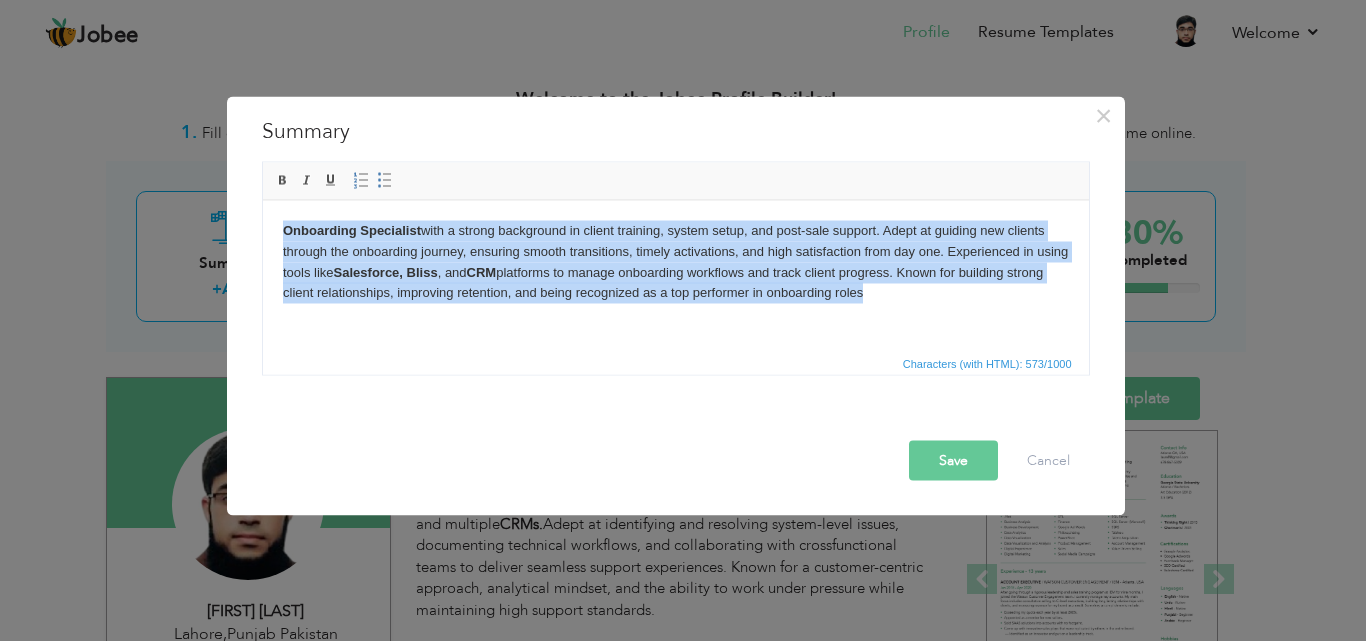 drag, startPoint x: 896, startPoint y: 297, endPoint x: 274, endPoint y: 218, distance: 626.9968 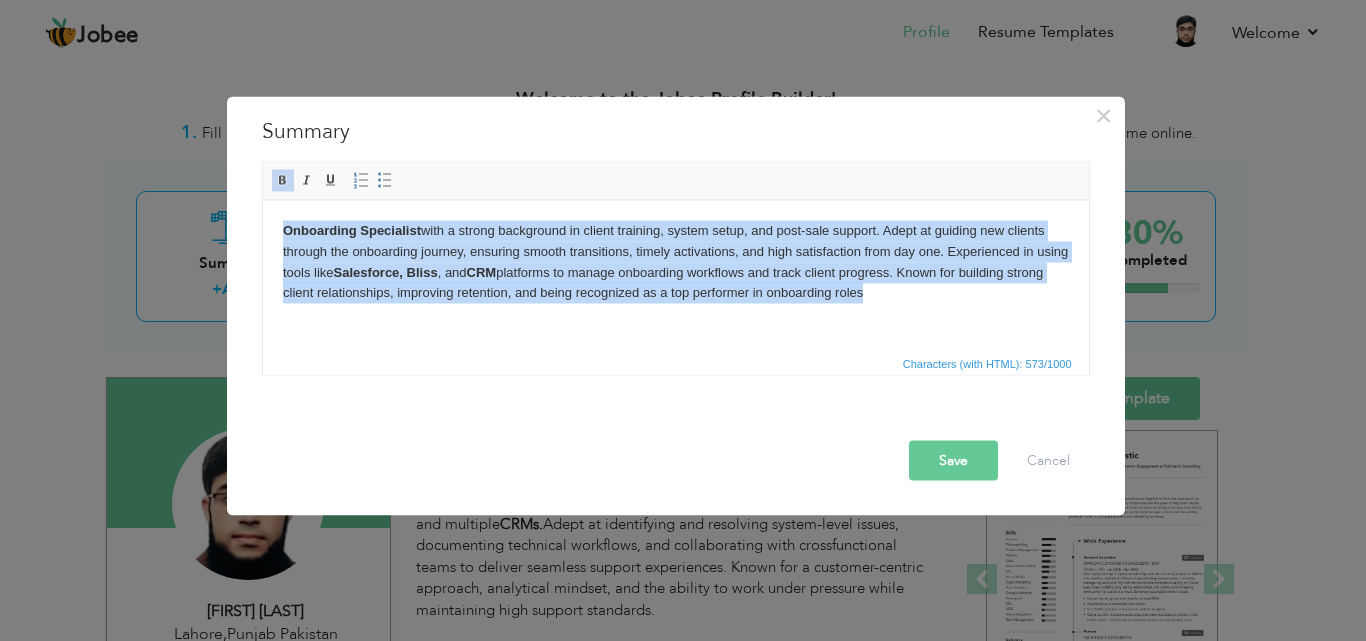 copy on "Onboarding Specialist  with a strong background in client training, system setup, and post-sale support. Adept at guiding new clients through the onboarding journey, ensuring smooth transitions, timely activations, and high satisfaction from day one. Experienced in using tools like  Salesforce,   Bliss , and  CRM  platforms to manage onboarding workflows and track client progress. Known for building strong client relationships, improving retention, and being recognized as a top performer in onboarding roles" 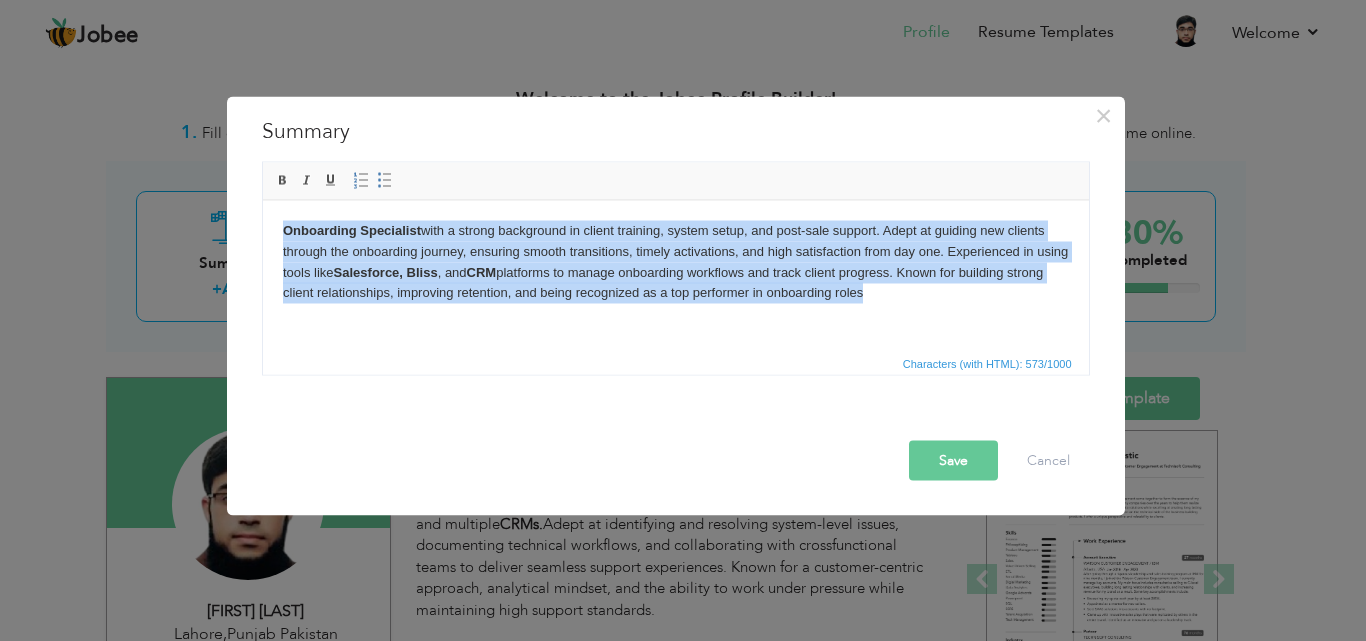 drag, startPoint x: 911, startPoint y: 310, endPoint x: -1, endPoint y: 178, distance: 921.5031 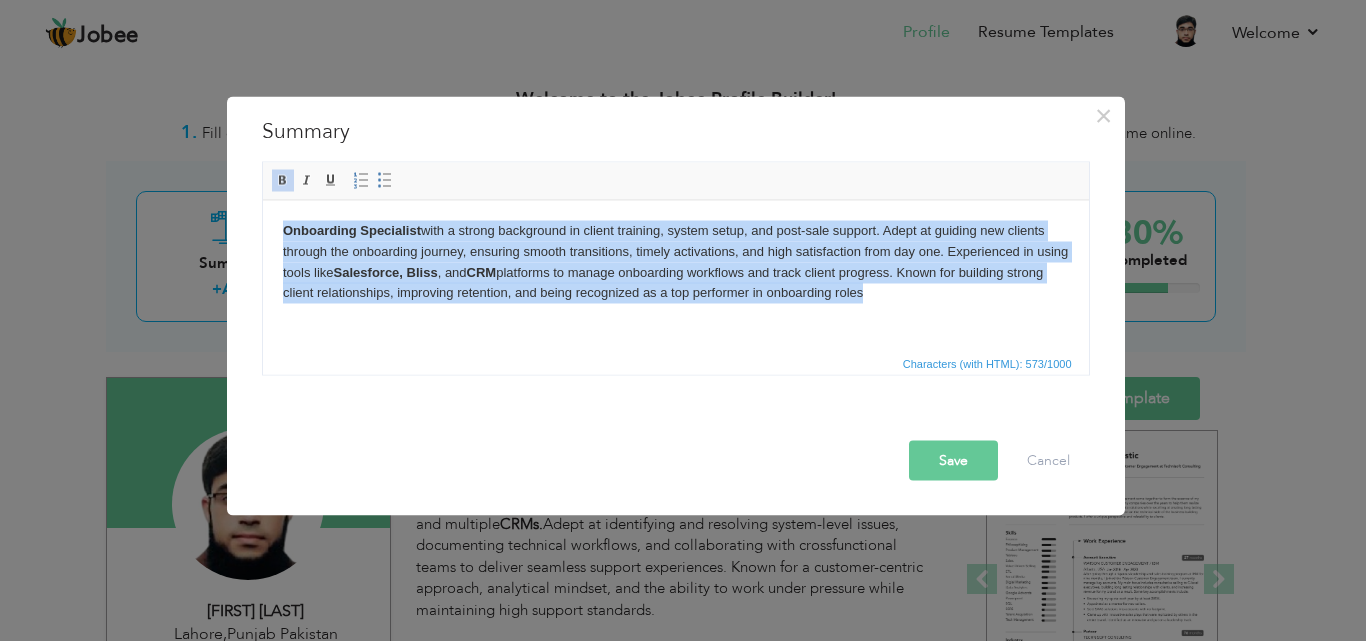 click on "Onboarding Specialist  with a strong background in client training, system setup, and post-sale support. Adept at guiding new clients through the onboarding journey, ensuring smooth transitions, timely activations, and high satisfaction from day one. Experienced in using tools like  Salesforce,   Bliss , and  CRM  platforms to manage onboarding workflows and track client progress. Known for building strong client relationships, improving retention, and being recognized as a top performer in onboarding roles" at bounding box center (675, 261) 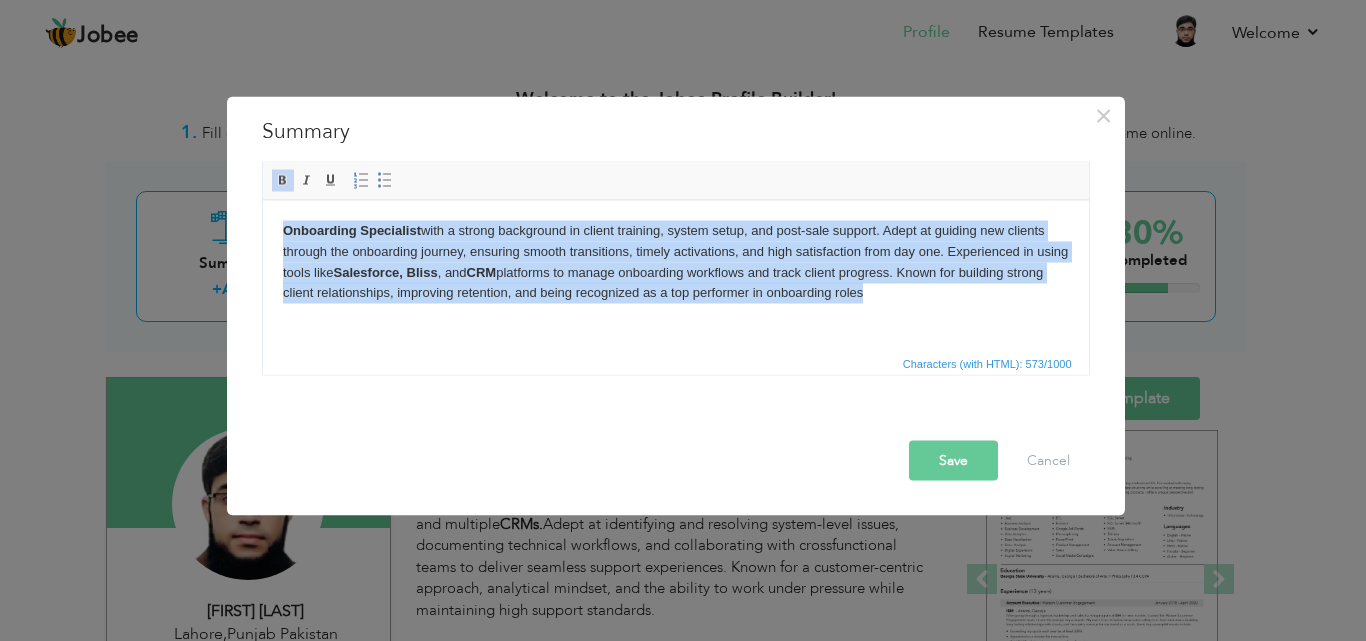 drag, startPoint x: 906, startPoint y: 294, endPoint x: -1, endPoint y: 141, distance: 919.8141 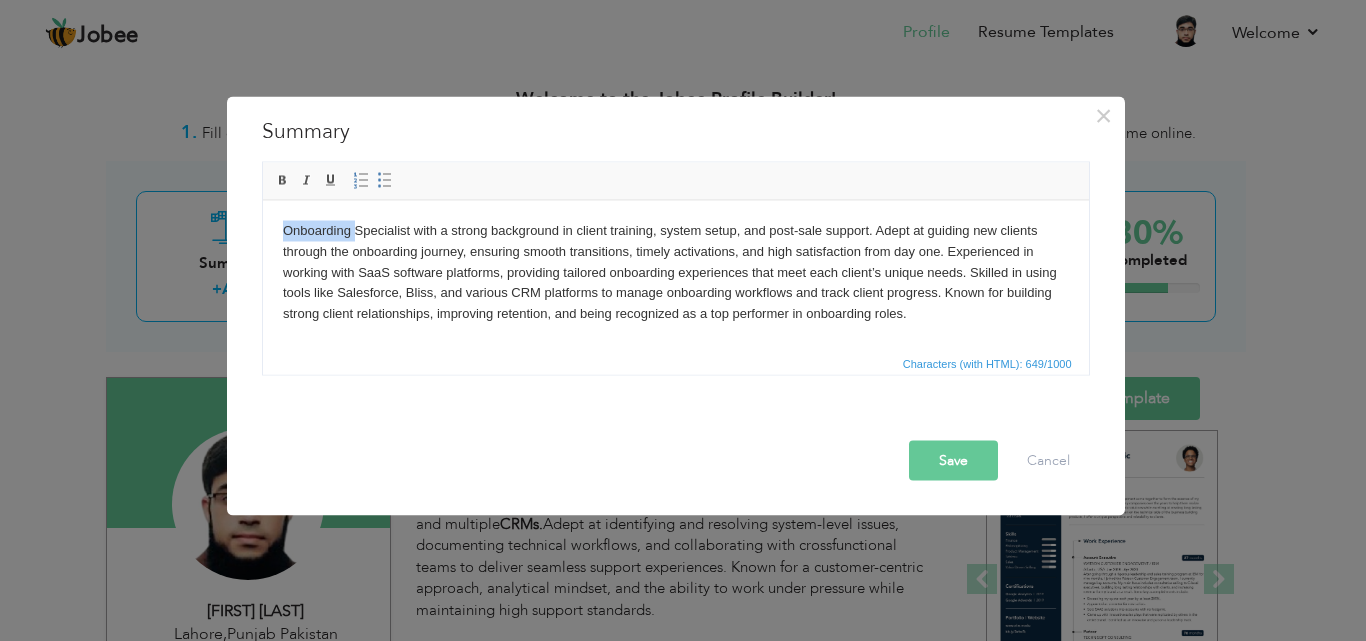 drag, startPoint x: 344, startPoint y: 229, endPoint x: 331, endPoint y: 236, distance: 14.764823 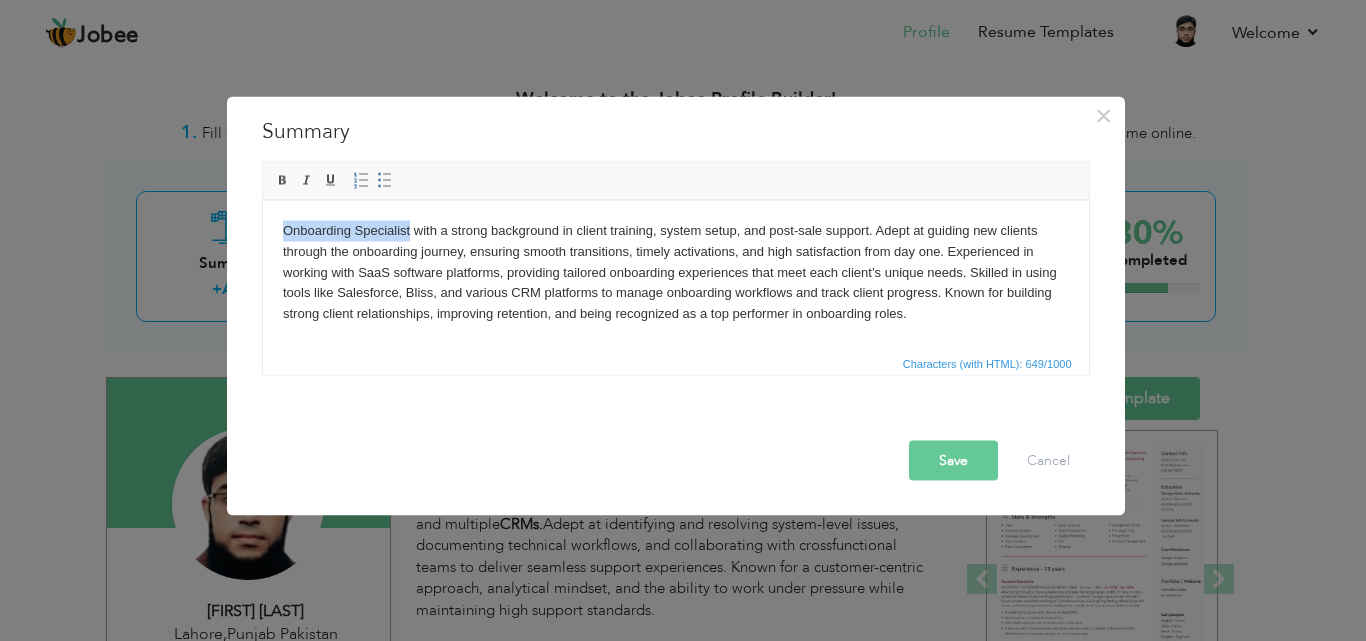 drag, startPoint x: 407, startPoint y: 231, endPoint x: 253, endPoint y: 219, distance: 154.46683 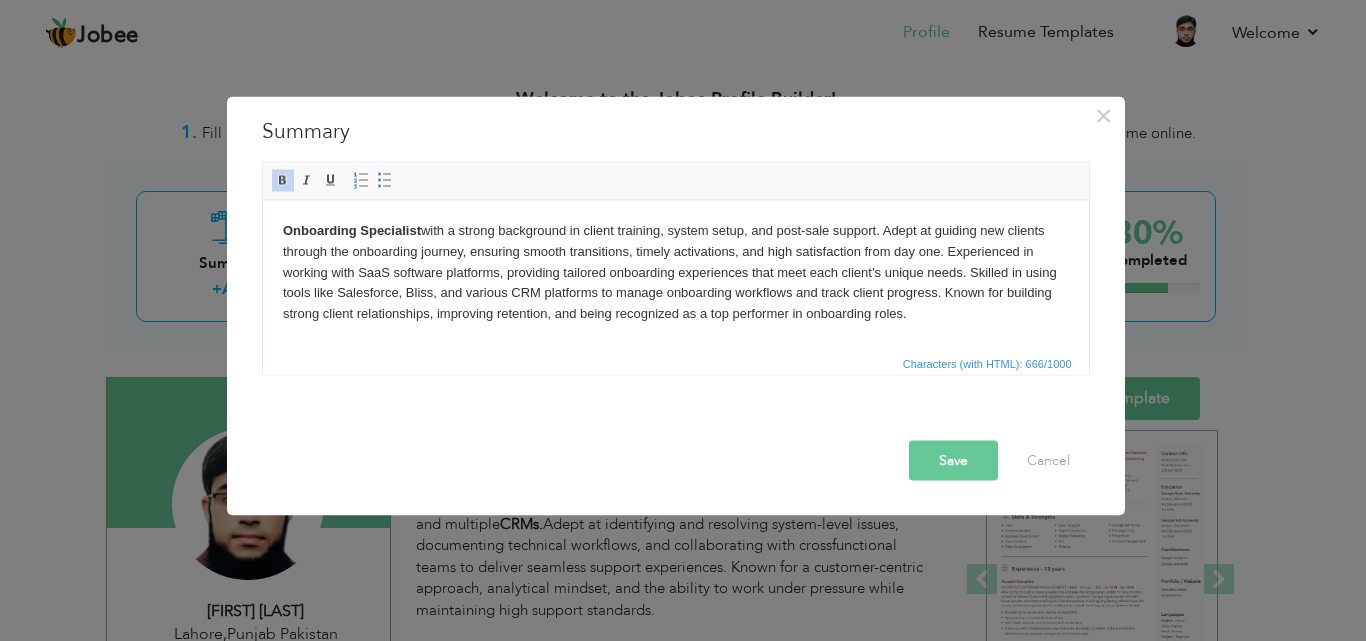 click on "Onboarding Specialist  with a strong background in client training, system setup, and post-sale support. Adept at guiding new clients through the onboarding journey, ensuring smooth transitions, timely activations, and high satisfaction from day one. Experienced in working with SaaS software platforms, providing tailored onboarding experiences that meet each client’s unique needs. Skilled in using tools like Salesforce, Bliss, and various CRM platforms to manage onboarding workflows and track client progress. Known for building strong client relationships, improving retention, and being recognized as a top performer in onboarding roles." at bounding box center (675, 272) 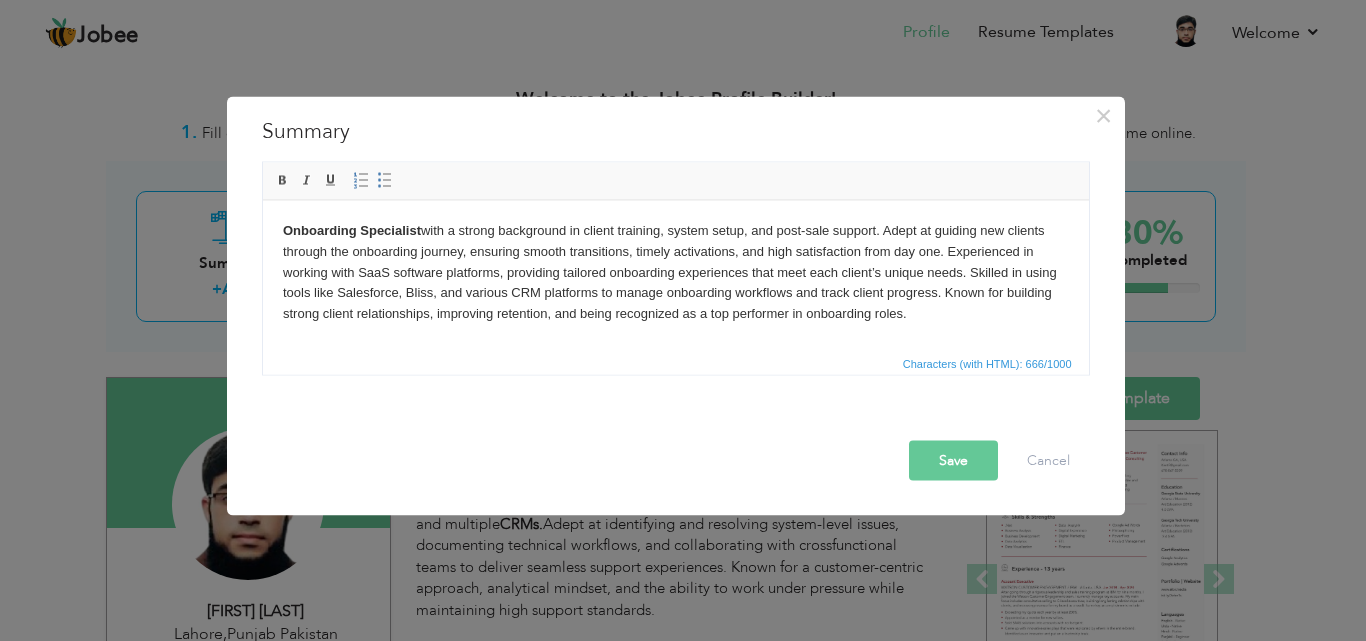 click on "Onboarding Specialist  with a strong background in client training, system setup, and post-sale support. Adept at guiding new clients through the onboarding journey, ensuring smooth transitions, timely activations, and high satisfaction from day one. Experienced in working with SaaS software platforms, providing tailored onboarding experiences that meet each client’s unique needs. Skilled in using tools like Salesforce, Bliss, and various CRM platforms to manage onboarding workflows and track client progress. Known for building strong client relationships, improving retention, and being recognized as a top performer in onboarding roles." at bounding box center (675, 272) 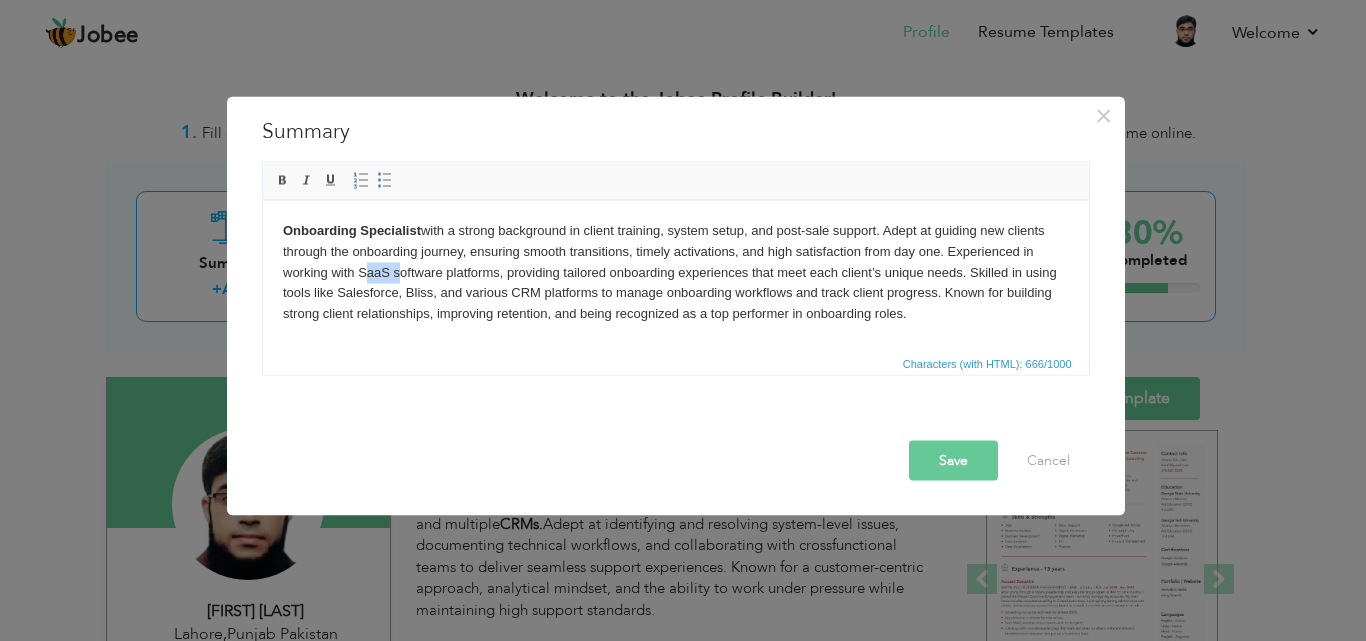 click on "Onboarding Specialist  with a strong background in client training, system setup, and post-sale support. Adept at guiding new clients through the onboarding journey, ensuring smooth transitions, timely activations, and high satisfaction from day one. Experienced in working with SaaS software platforms, providing tailored onboarding experiences that meet each client’s unique needs. Skilled in using tools like Salesforce, Bliss, and various CRM platforms to manage onboarding workflows and track client progress. Known for building strong client relationships, improving retention, and being recognized as a top performer in onboarding roles." at bounding box center [675, 272] 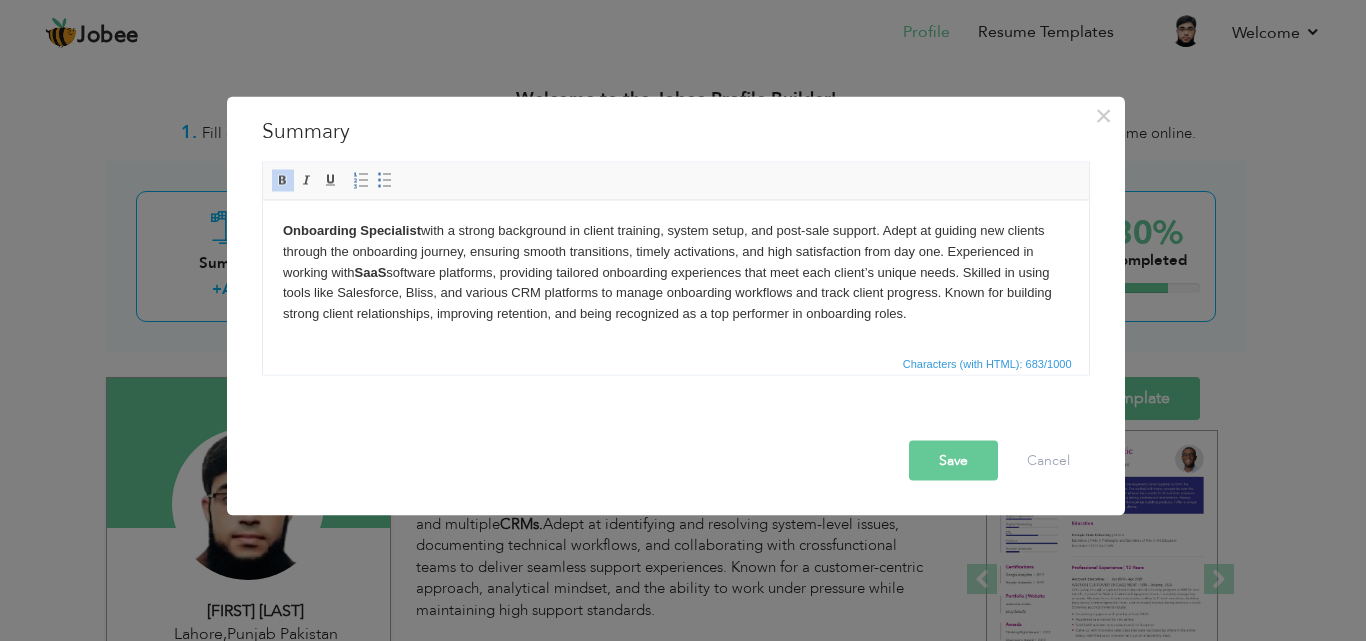 click on "Onboarding Specialist  with a strong background in client training, system setup, and post-sale support. Adept at guiding new clients through the onboarding journey, ensuring smooth transitions, timely activations, and high satisfaction from day one. Experienced in working with  SaaS  software platforms, providing tailored onboarding experiences that meet each client’s unique needs. Skilled in using tools like Salesforce, Bliss, and various CRM platforms to manage onboarding workflows and track client progress. Known for building strong client relationships, improving retention, and being recognized as a top performer in onboarding roles." at bounding box center [675, 272] 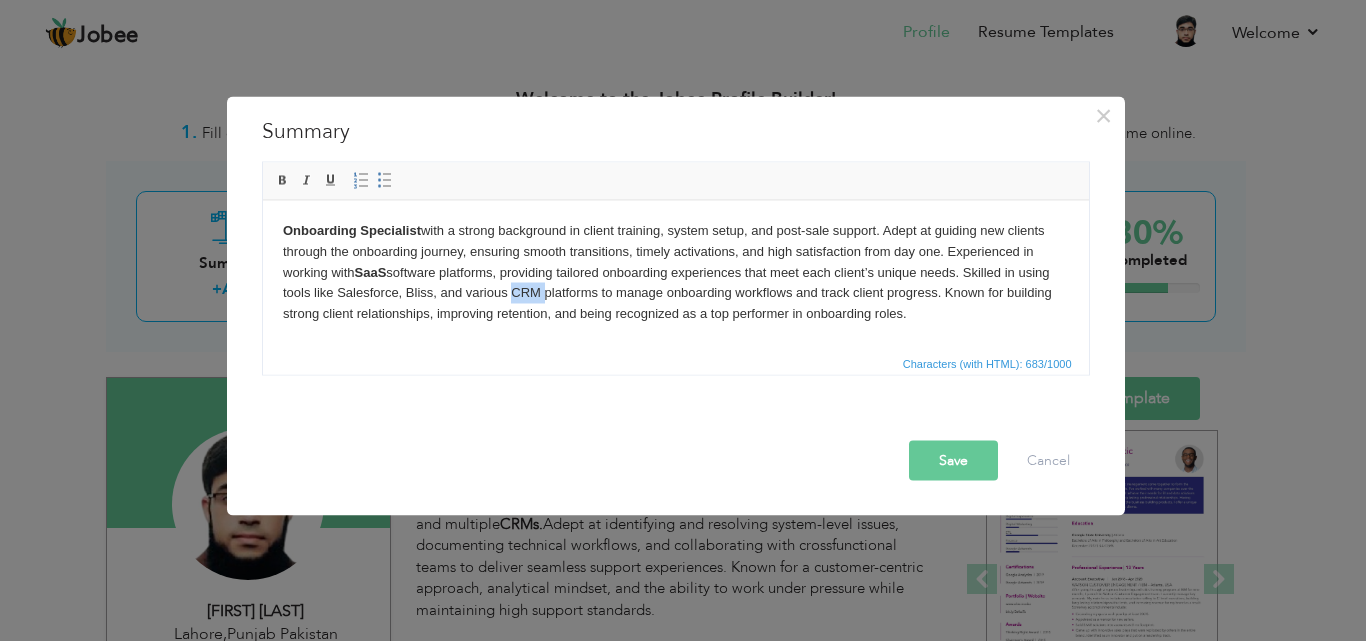 click on "Onboarding Specialist  with a strong background in client training, system setup, and post-sale support. Adept at guiding new clients through the onboarding journey, ensuring smooth transitions, timely activations, and high satisfaction from day one. Experienced in working with  SaaS  software platforms, providing tailored onboarding experiences that meet each client’s unique needs. Skilled in using tools like Salesforce, Bliss, and various CRM platforms to manage onboarding workflows and track client progress. Known for building strong client relationships, improving retention, and being recognized as a top performer in onboarding roles." at bounding box center [675, 272] 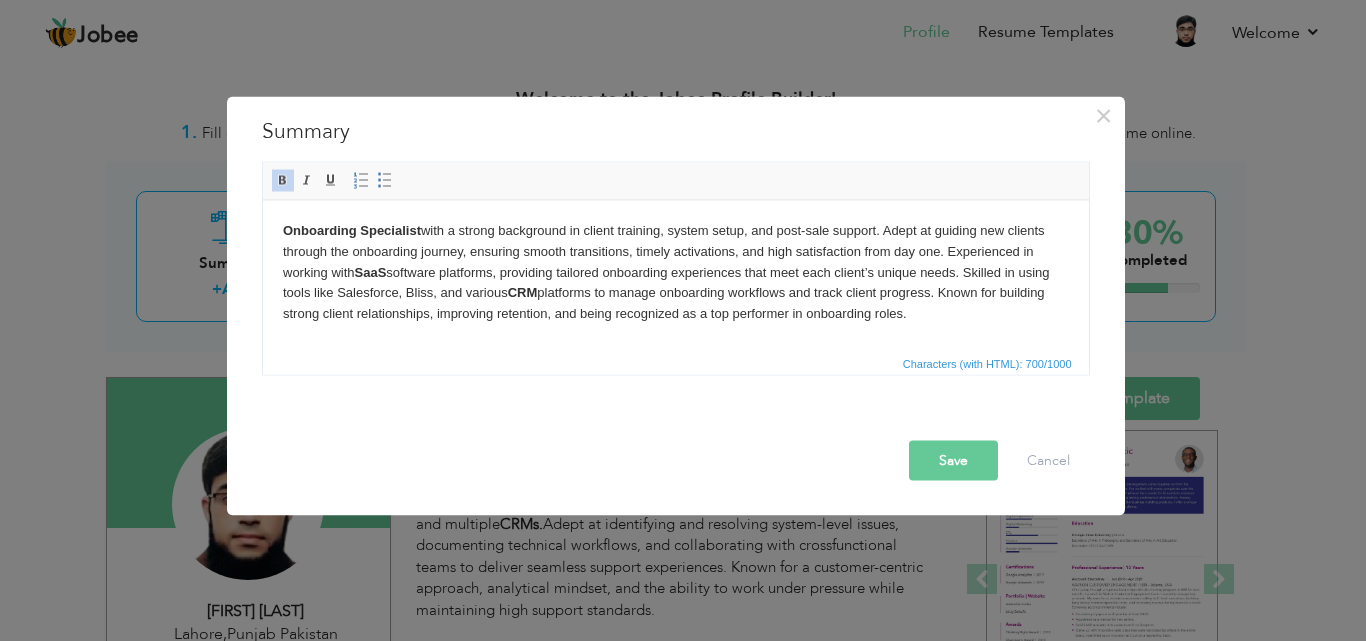 click on "Onboarding Specialist  with a strong background in client training, system setup, and post-sale support. Adept at guiding new clients through the onboarding journey, ensuring smooth transitions, timely activations, and high satisfaction from day one. Experienced in working with  SaaS  software platforms, providing tailored onboarding experiences that meet each client’s unique needs. Skilled in using tools like Salesforce, Bliss, and various  CRM  platforms to manage onboarding workflows and track client progress. Known for building strong client relationships, improving retention, and being recognized as a top performer in onboarding roles." at bounding box center [675, 272] 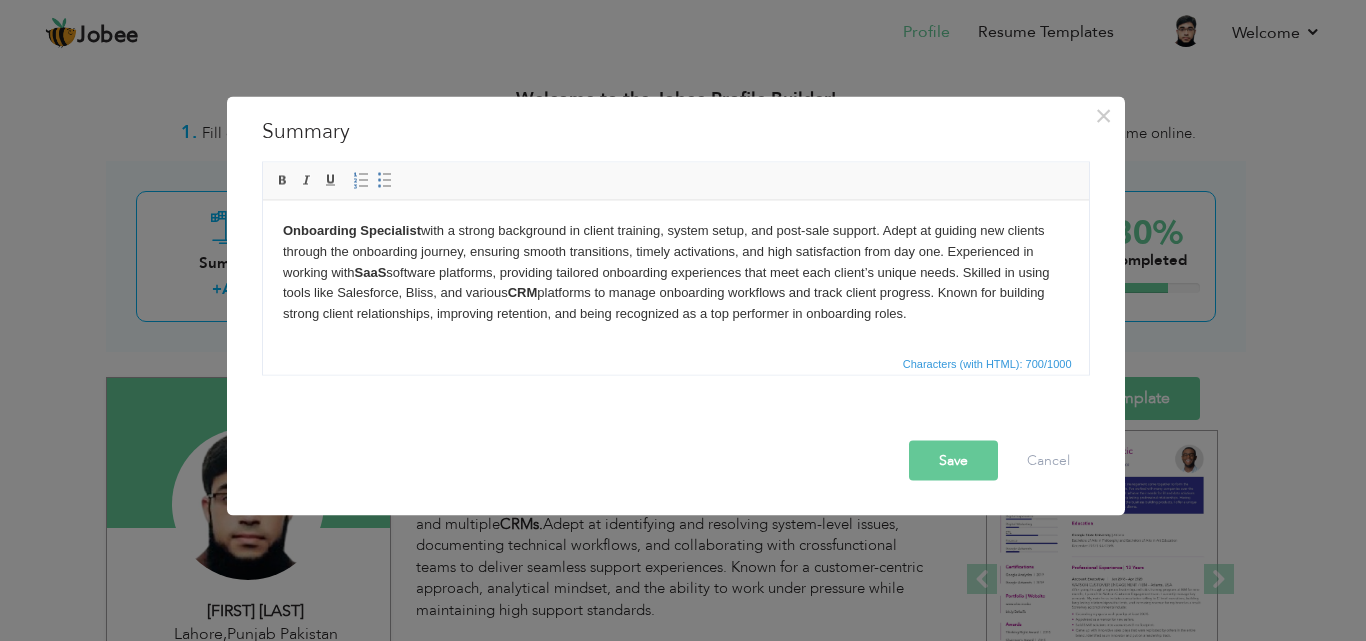 click on "Onboarding Specialist  with a strong background in client training, system setup, and post-sale support. Adept at guiding new clients through the onboarding journey, ensuring smooth transitions, timely activations, and high satisfaction from day one. Experienced in working with  SaaS  software platforms, providing tailored onboarding experiences that meet each client’s unique needs. Skilled in using tools like Salesforce, Bliss, and various  CRM  platforms to manage onboarding workflows and track client progress. Known for building strong client relationships, improving retention, and being recognized as a top performer in onboarding roles." at bounding box center (675, 272) 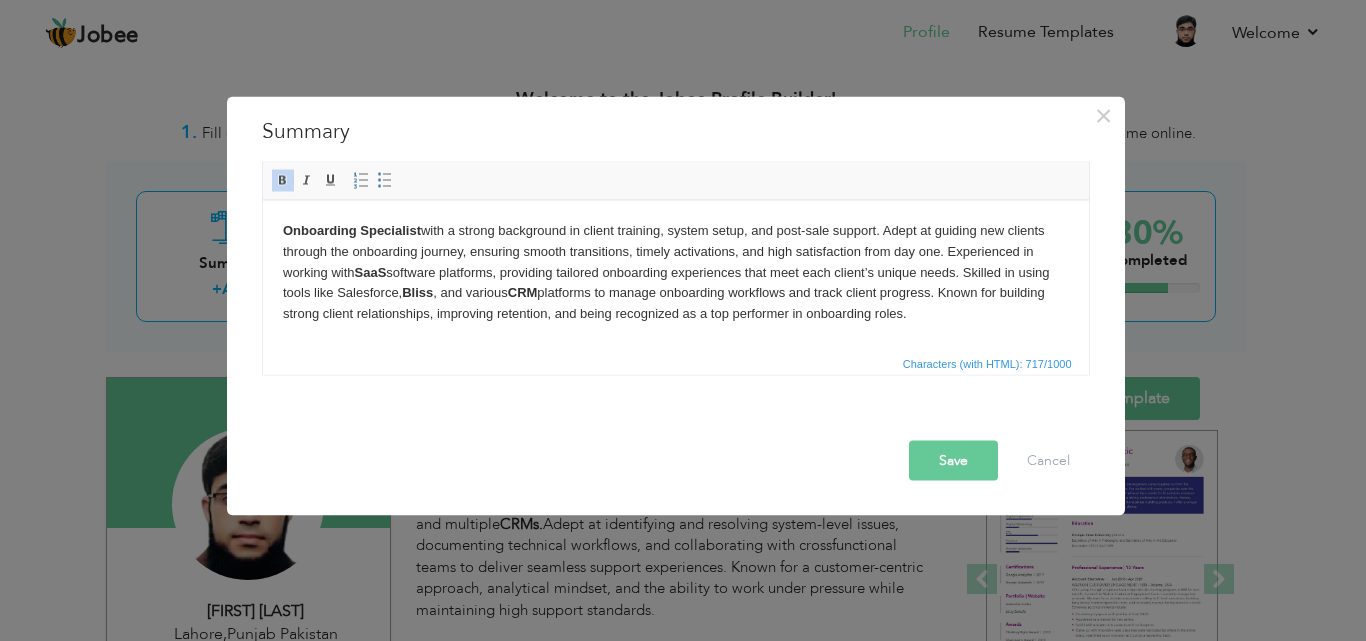 click on "Onboarding Specialist  with a strong background in client training, system setup, and post-sale support. Adept at guiding new clients through the onboarding journey, ensuring smooth transitions, timely activations, and high satisfaction from day one. Experienced in working with  SaaS  software platforms, providing tailored onboarding experiences that meet each client’s unique needs. Skilled in using tools like Salesforce,  Bliss , and various  CRM  platforms to manage onboarding workflows and track client progress. Known for building strong client relationships, improving retention, and being recognized as a top performer in onboarding roles." at bounding box center (675, 272) 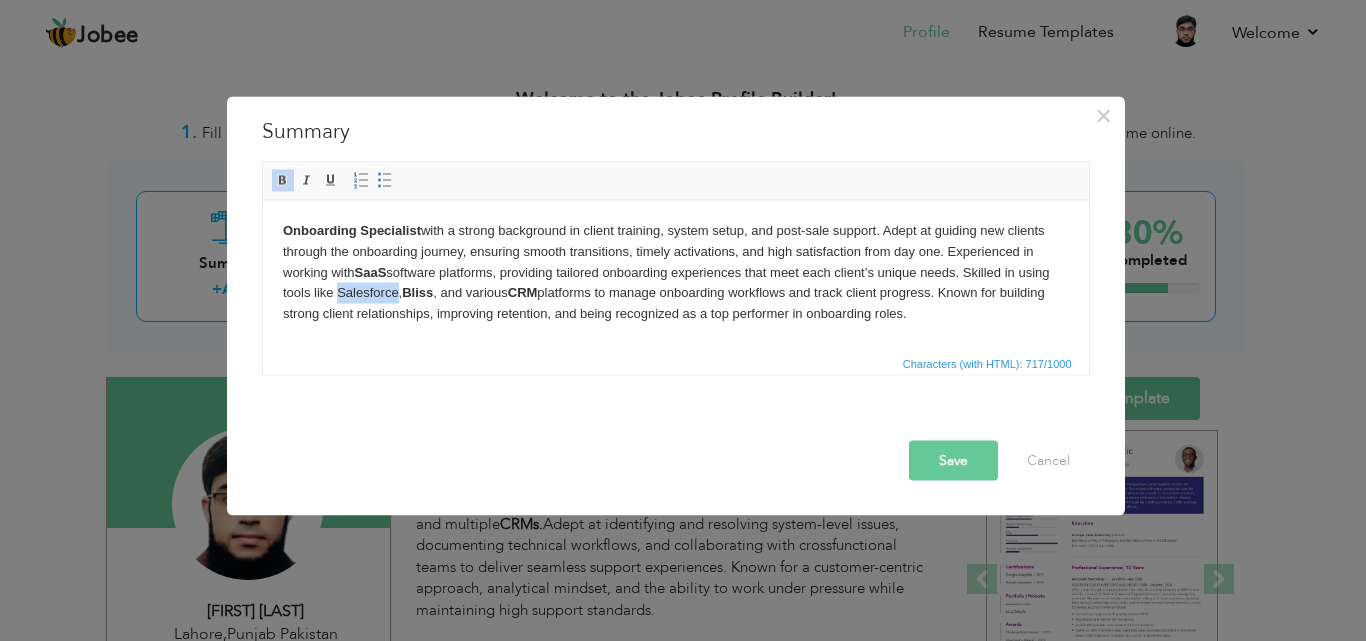 click on "Onboarding Specialist  with a strong background in client training, system setup, and post-sale support. Adept at guiding new clients through the onboarding journey, ensuring smooth transitions, timely activations, and high satisfaction from day one. Experienced in working with  SaaS  software platforms, providing tailored onboarding experiences that meet each client’s unique needs. Skilled in using tools like Salesforce,  Bliss , and various  CRM  platforms to manage onboarding workflows and track client progress. Known for building strong client relationships, improving retention, and being recognized as a top performer in onboarding roles." at bounding box center (675, 272) 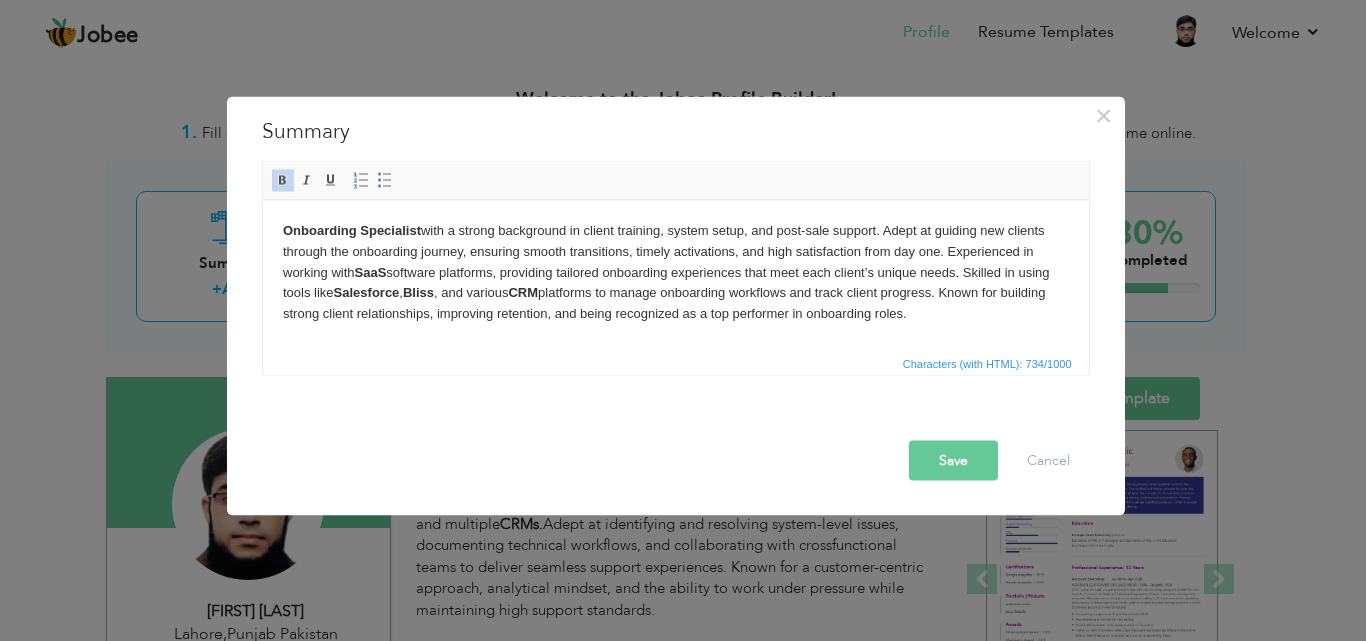 click on "Save" at bounding box center [953, 460] 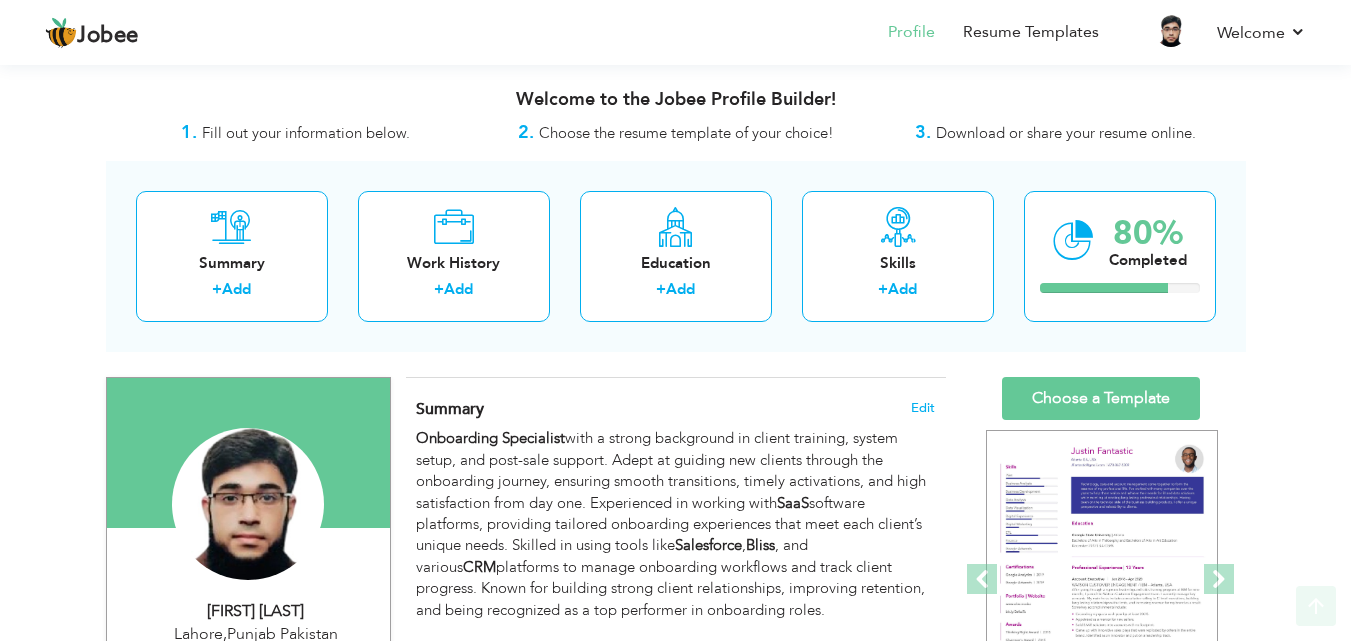 scroll, scrollTop: 733, scrollLeft: 0, axis: vertical 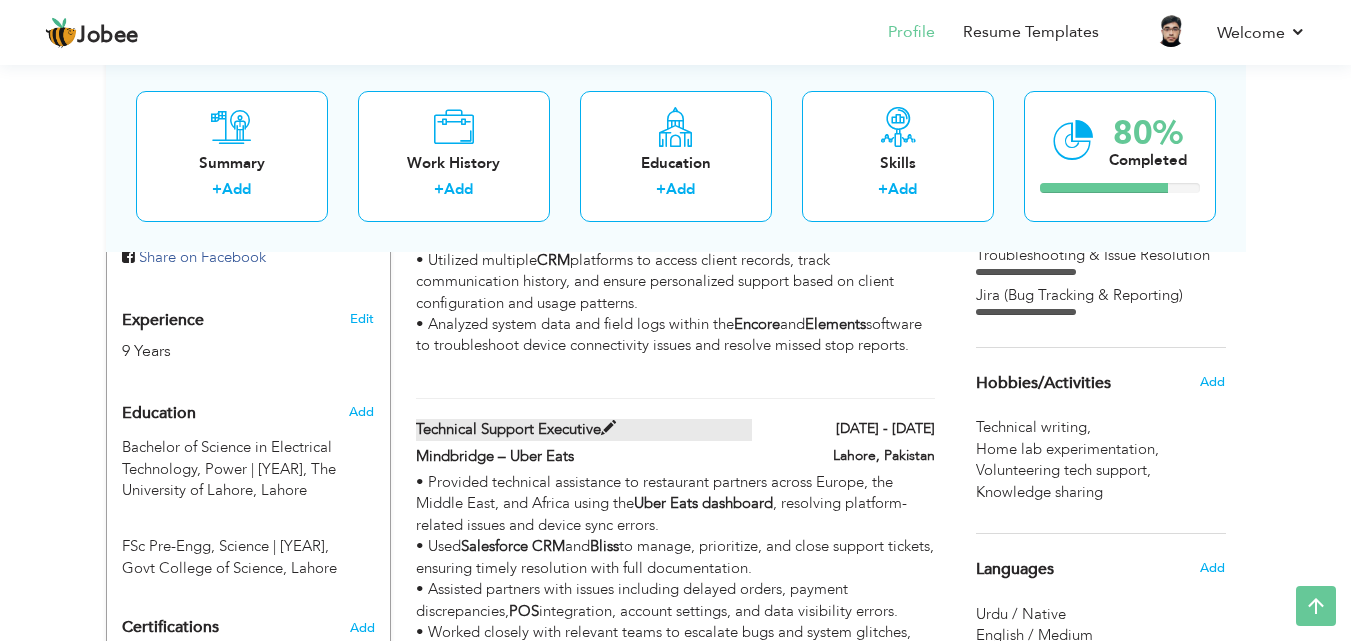 click on "Technical Support Executive" at bounding box center [584, 429] 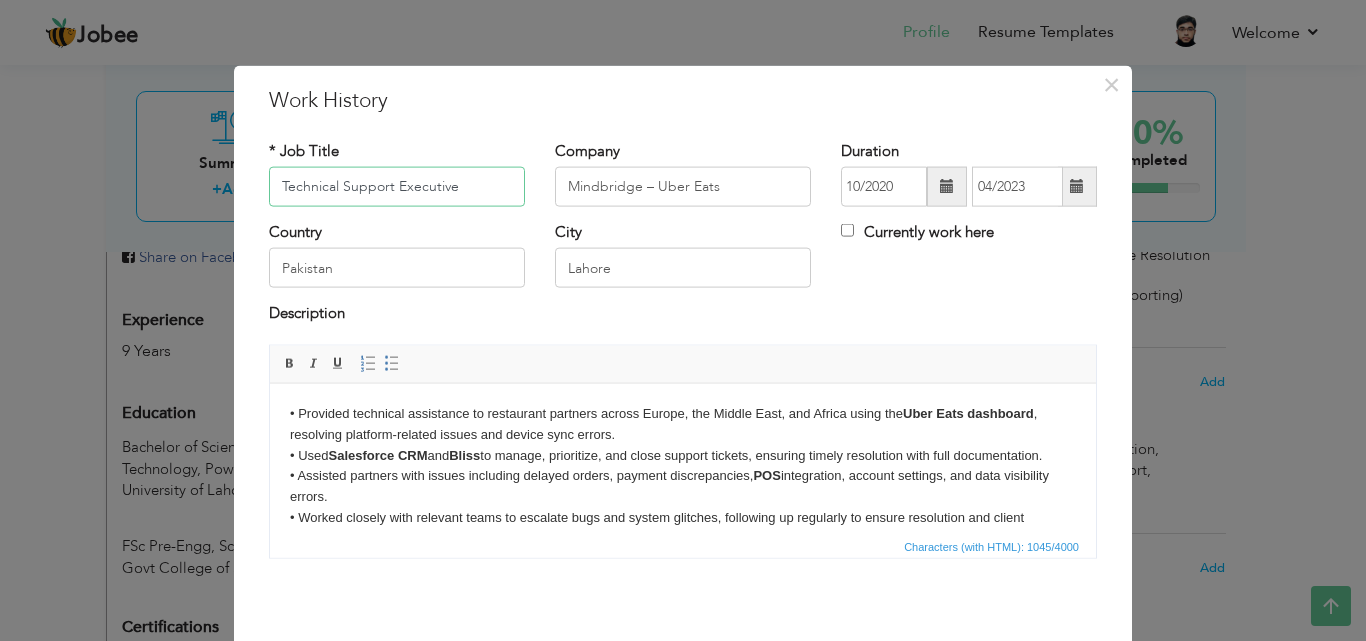 drag, startPoint x: 417, startPoint y: 186, endPoint x: 150, endPoint y: 183, distance: 267.01685 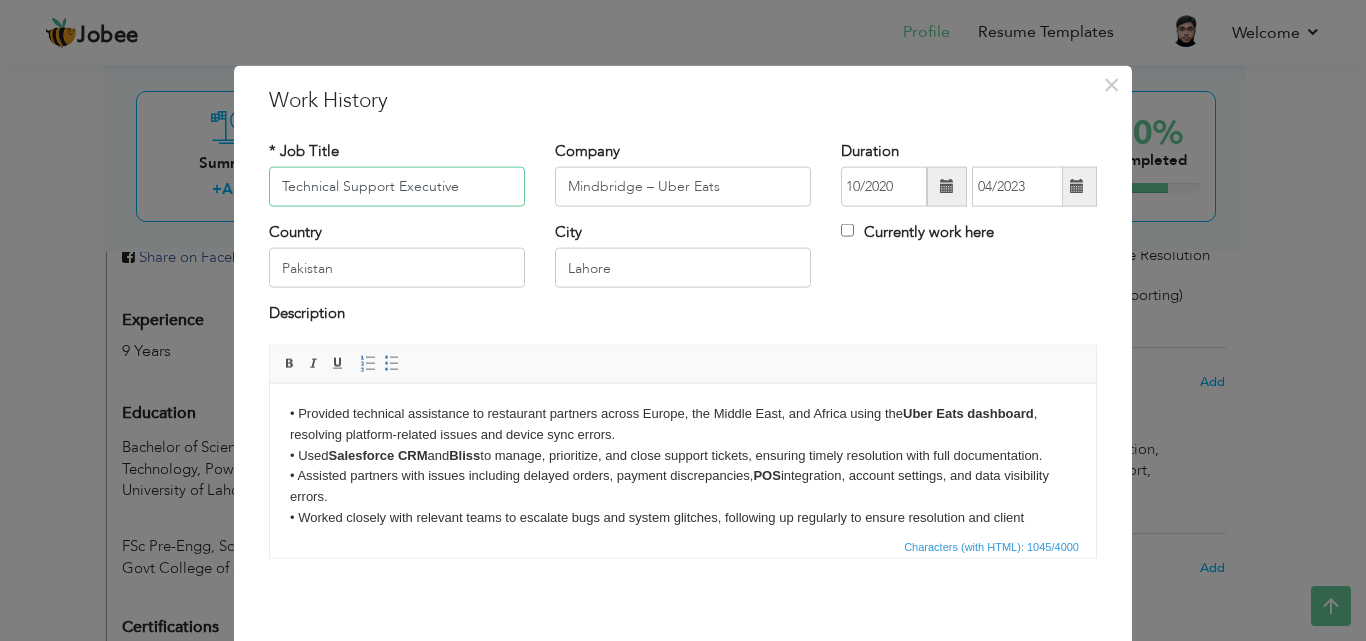 paste on "Client Onboarding Specialist" 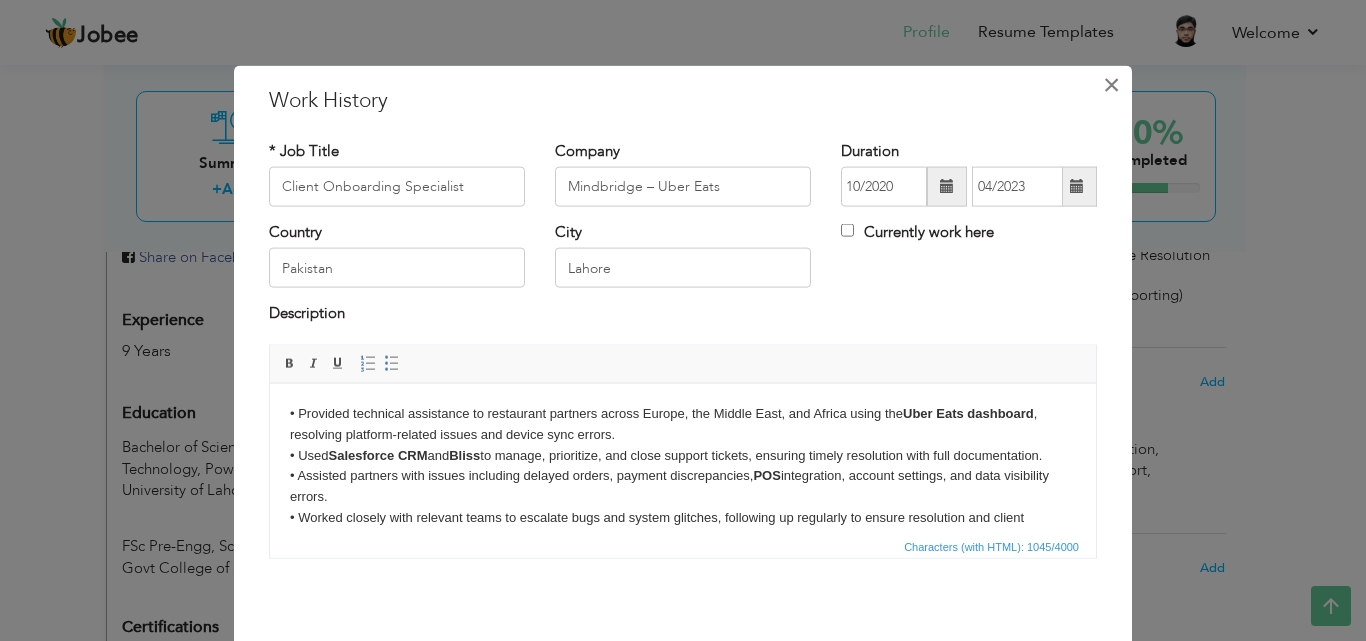 click on "×" at bounding box center [1111, 84] 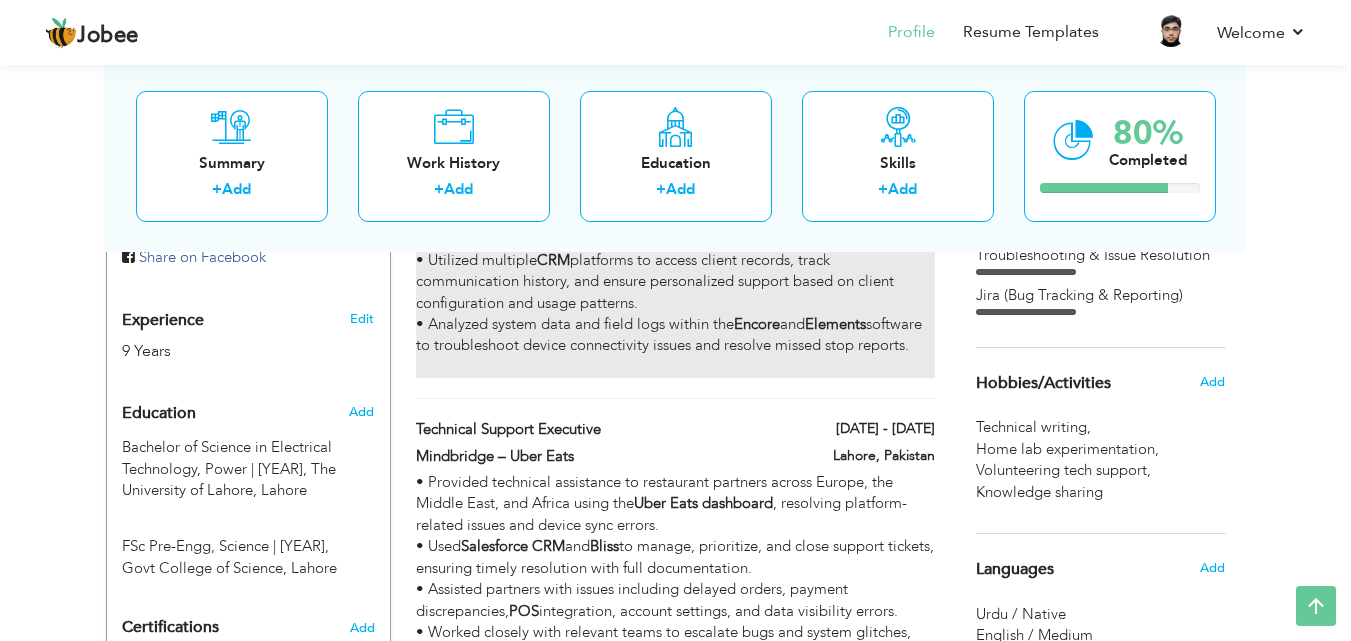 scroll, scrollTop: 1467, scrollLeft: 0, axis: vertical 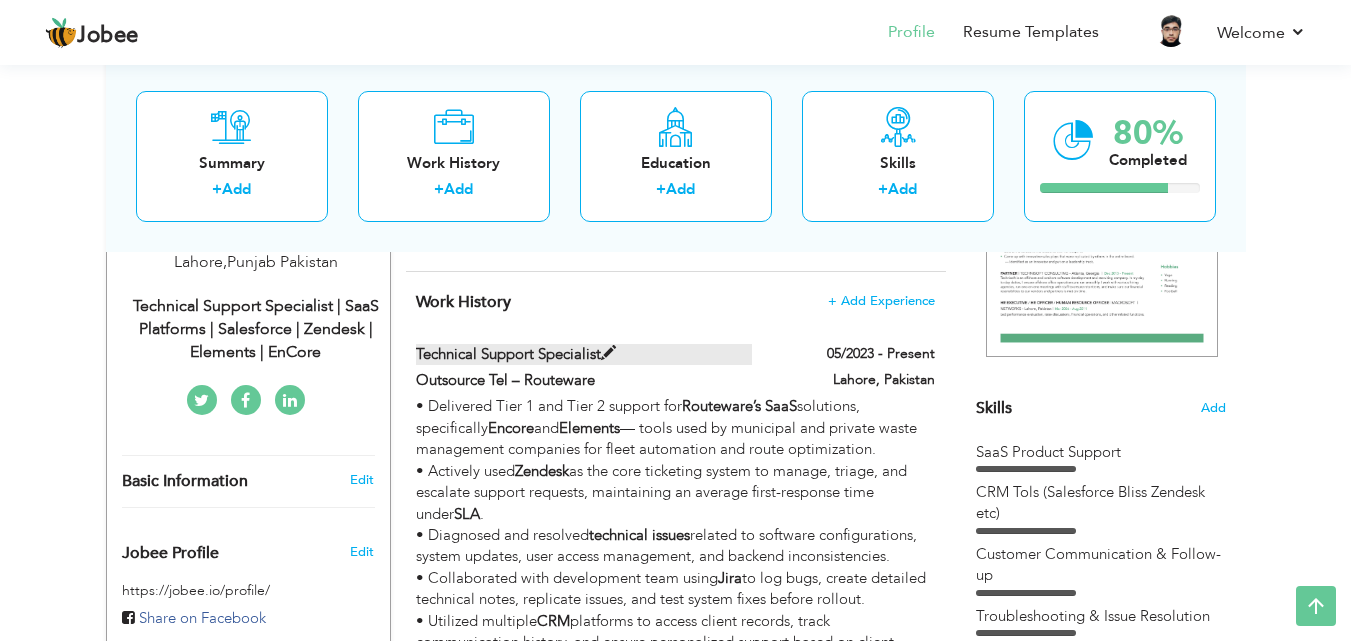 click on "Technical Support Specialist" at bounding box center [584, 354] 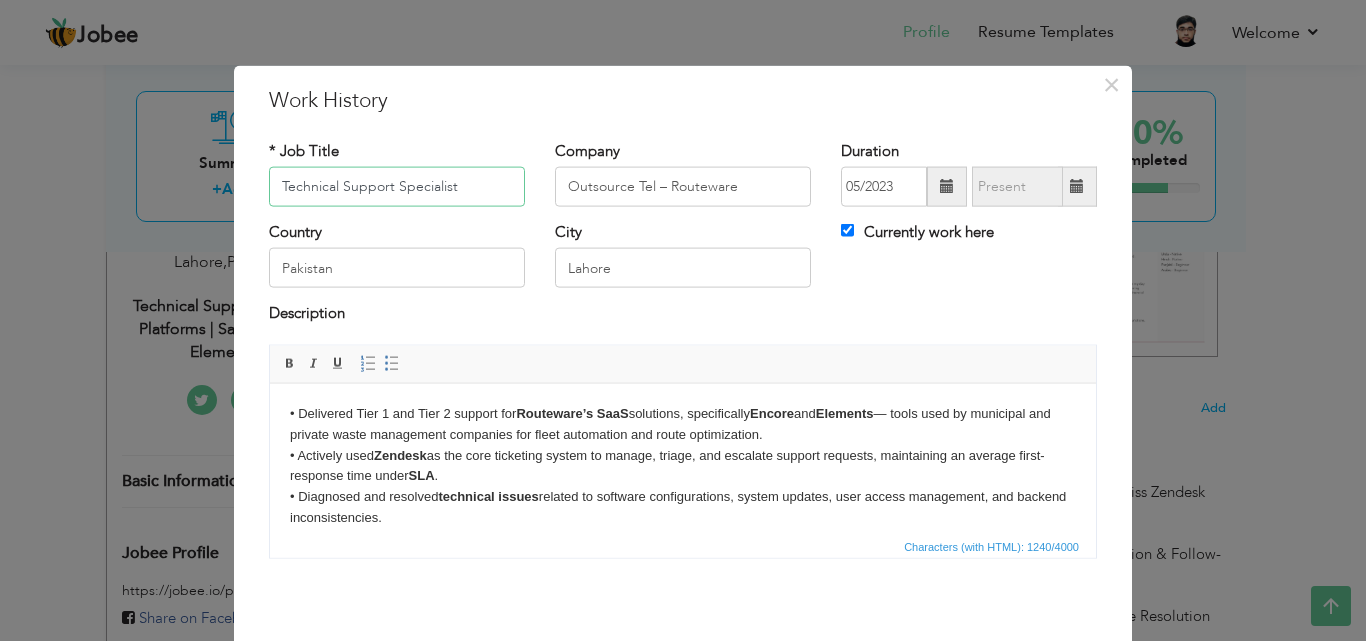 drag, startPoint x: 465, startPoint y: 186, endPoint x: 356, endPoint y: 175, distance: 109.55364 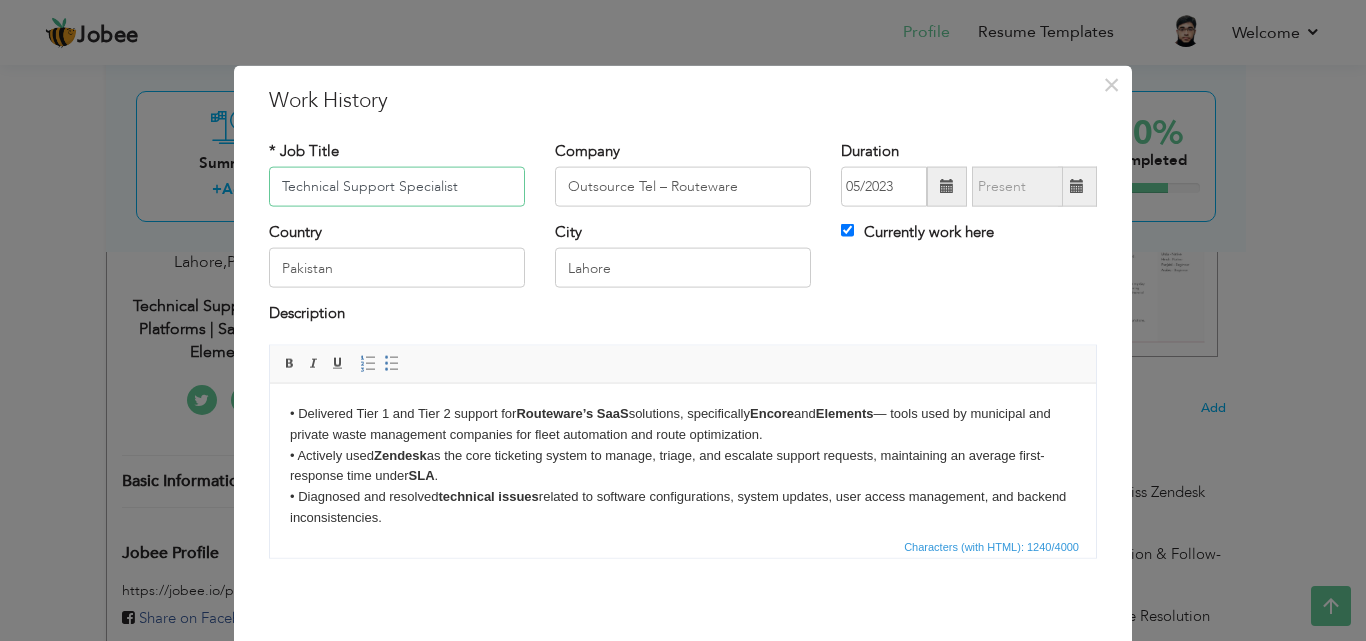 paste on "Client Onboarding" 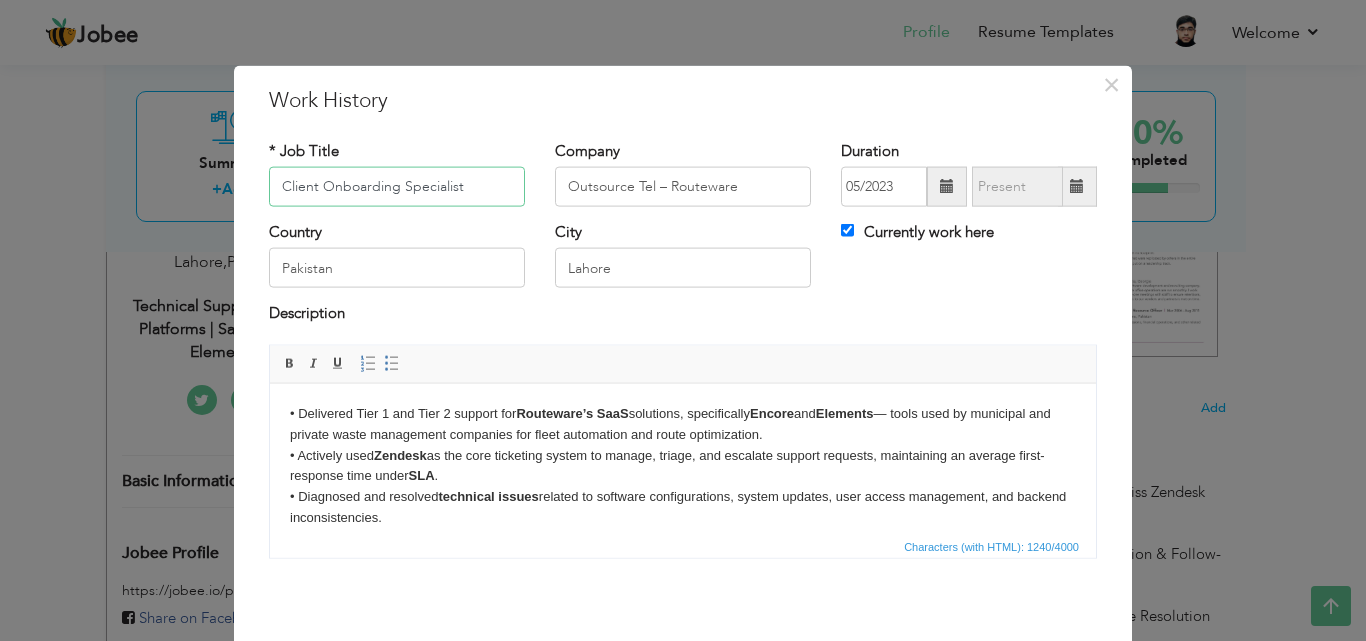 type on "Client Onboarding Specialist" 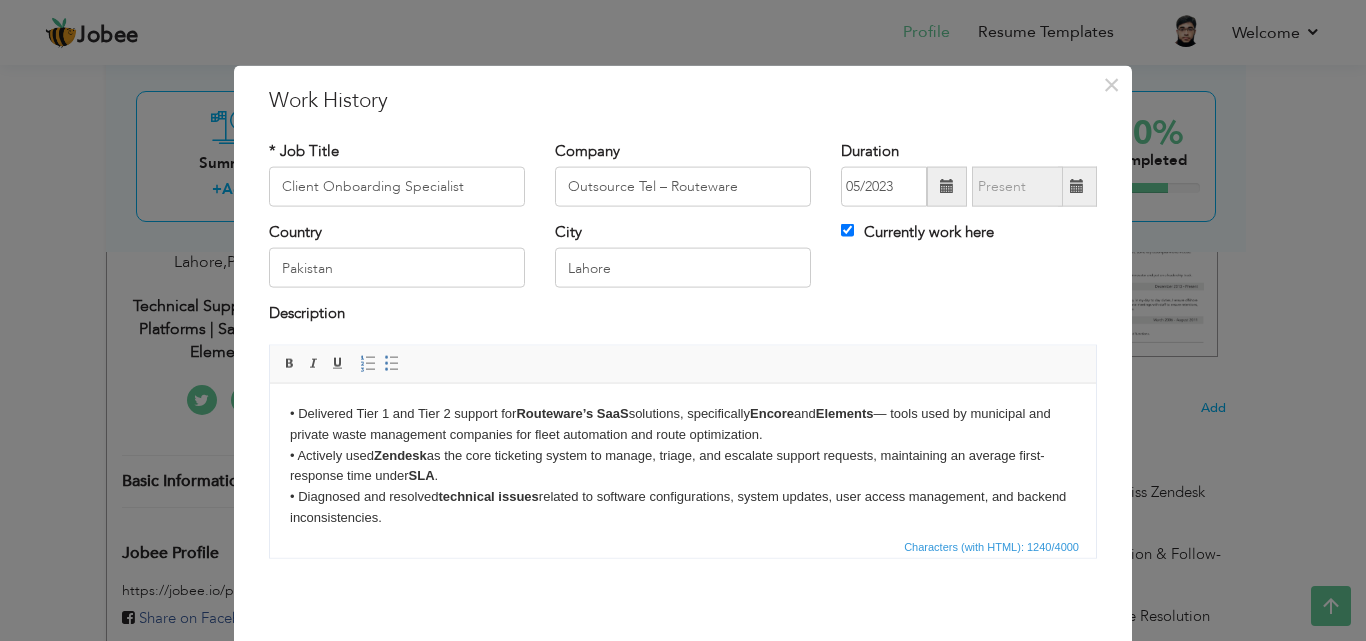 click on "Characters (with HTML): 1240/4000" at bounding box center (683, 545) 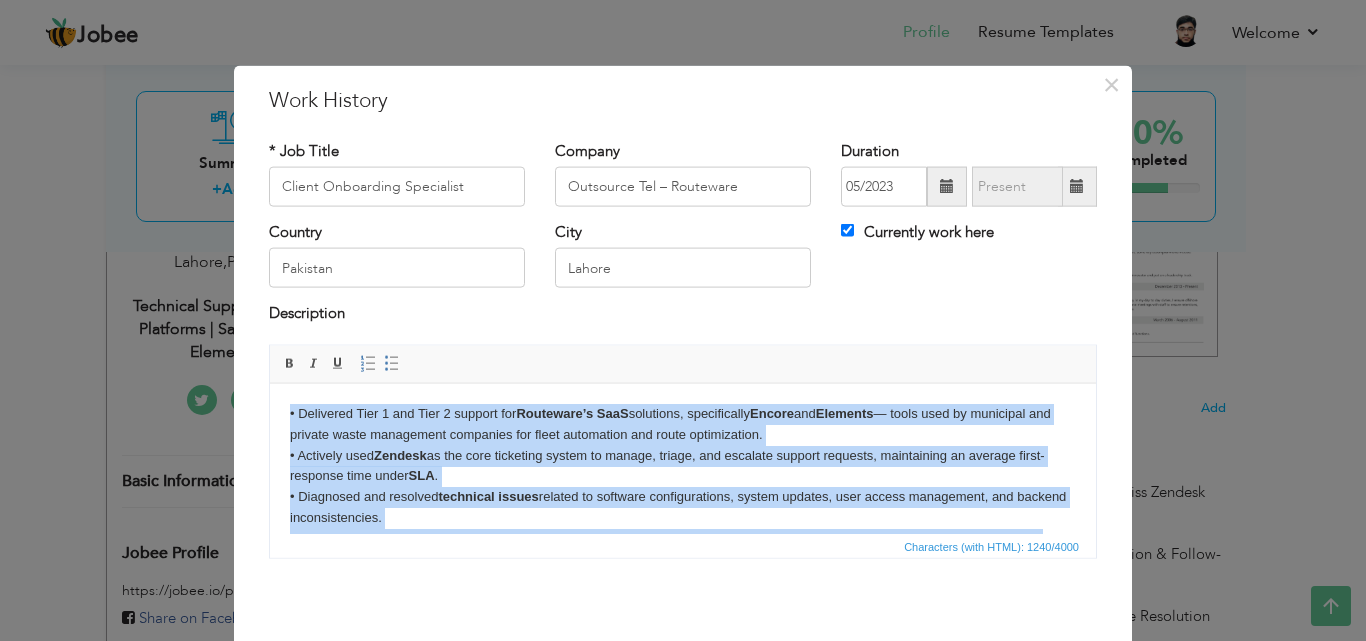 type 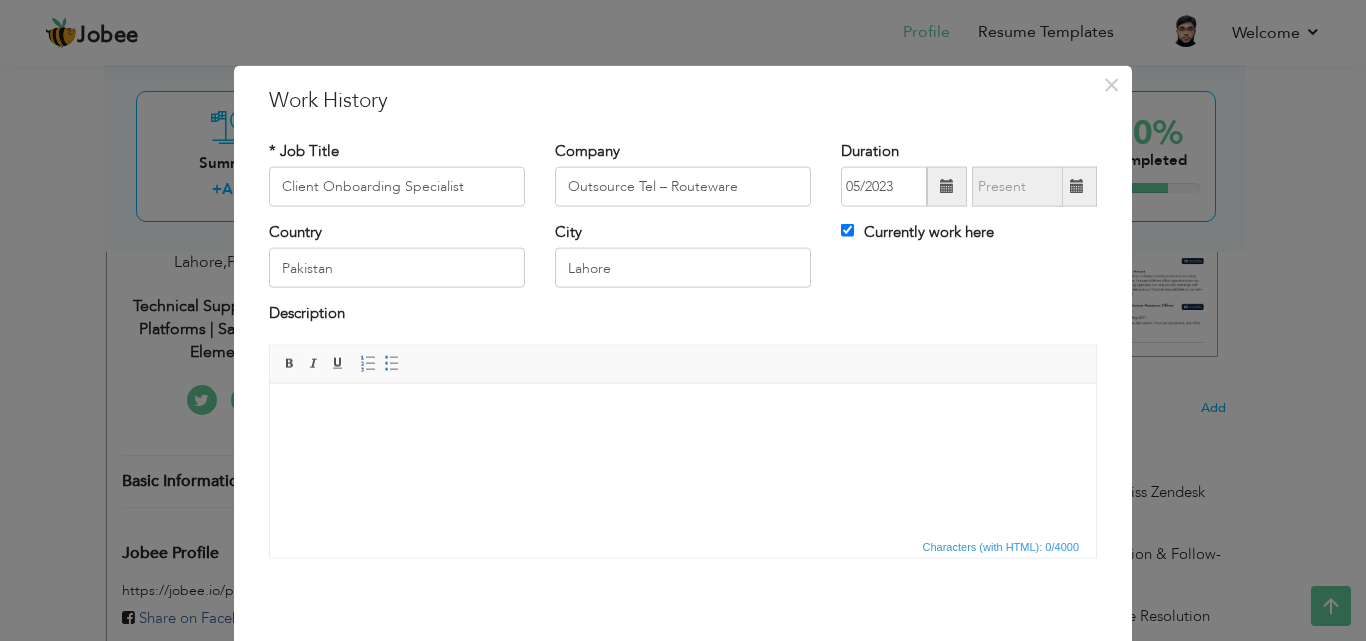 drag, startPoint x: 560, startPoint y: 498, endPoint x: 416, endPoint y: 473, distance: 146.15402 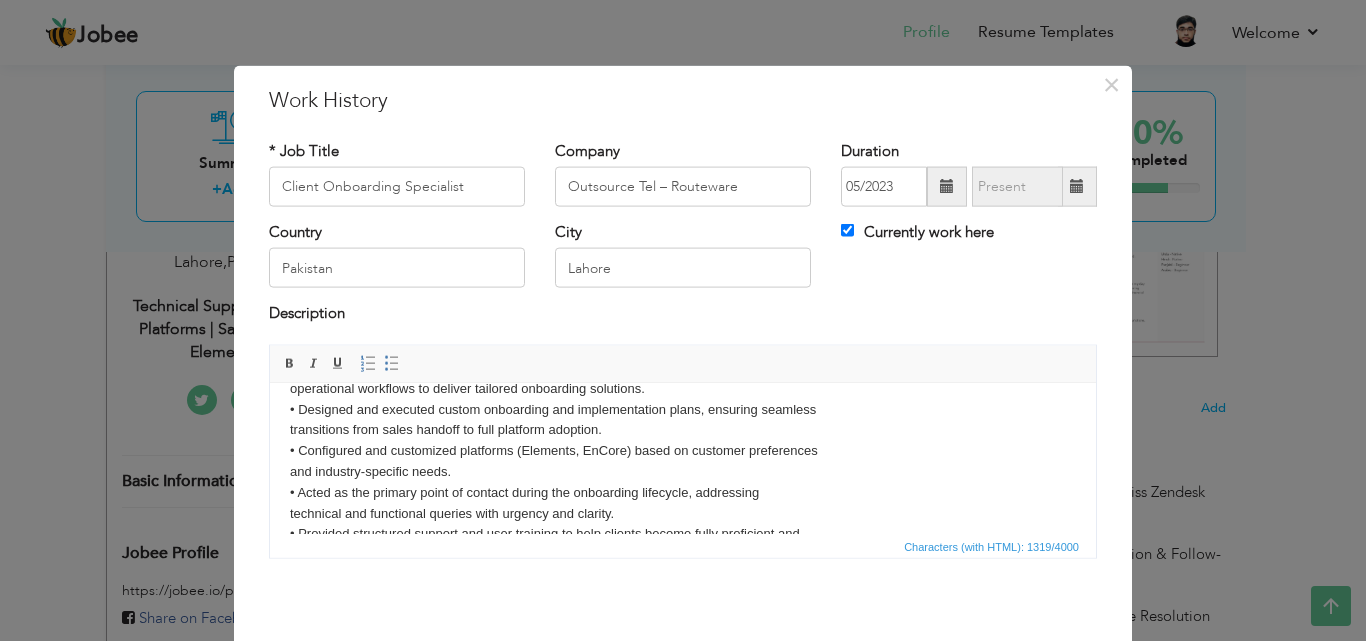 scroll, scrollTop: 0, scrollLeft: 0, axis: both 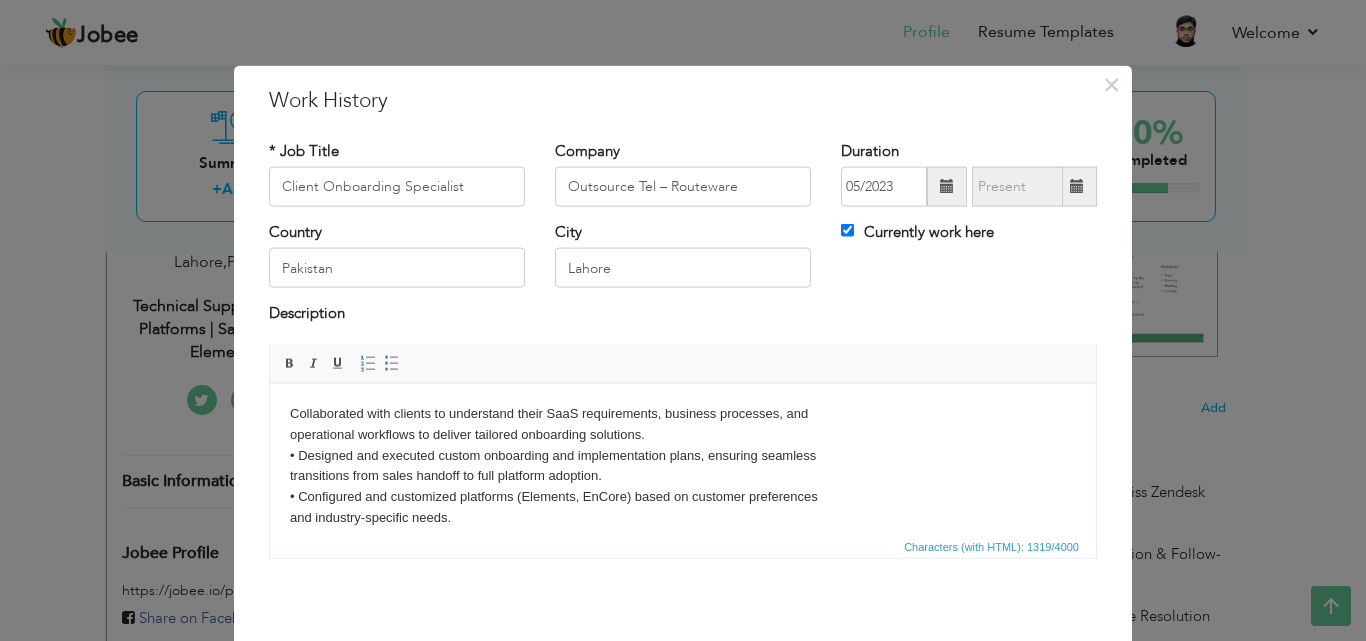 click on "Collaborated with clients to understand their SaaS requirements, business processes, and  operational workflows to deliver tailored onboarding solutions.  • Designed and executed custom onboarding and implementation plans, ensuring seamless  transitions from sales handoff to full platform adoption.  • Configured and customized platforms (Elements, EnCore) based on customer preferences  and industry-specific needs.  • Acted as the primary point of contact during the onboarding lifecycle, addressing  technical and functional queries with urgency and clarity.  • Provided structured support and user training to help clients become fully proficient and  confident in using the software.  • Liaised with cross-functional teams — including sales, product, technical support, and  training — to ensure coordinated onboarding and client satisfaction.  • Maintained detailed onboarding documentation and provided feedback to improve product  usability and onboarding best practices." at bounding box center [683, 569] 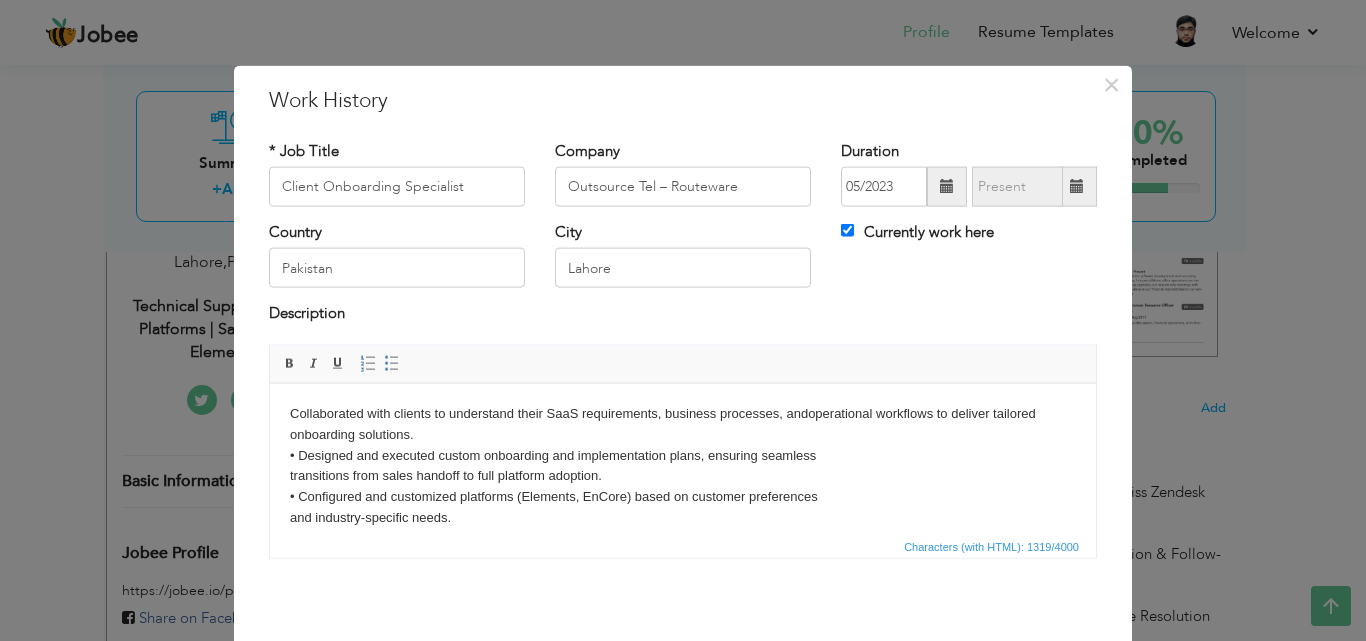 click on "Collaborated with clients to understand their SaaS requirements, business processes, and  operational workflows to deliver tailored onboarding solutions.  • Designed and executed custom onboarding and implementation plans, ensuring seamless  transitions from sales handoff to full platform adoption.  • Configured and customized platforms (Elements, EnCore) based on customer preferences  and industry-specific needs.  • Acted as the primary point of contact during the onboarding lifecycle, addressing  technical and functional queries with urgency and clarity.  • Provided structured support and user training to help clients become fully proficient and  confident in using the software.  • Liaised with cross-functional teams — including sales, product, technical support, and  training — to ensure coordinated onboarding and client satisfaction.  • Maintained detailed onboarding documentation and provided feedback to improve product  usability and onboarding best practices." at bounding box center [683, 569] 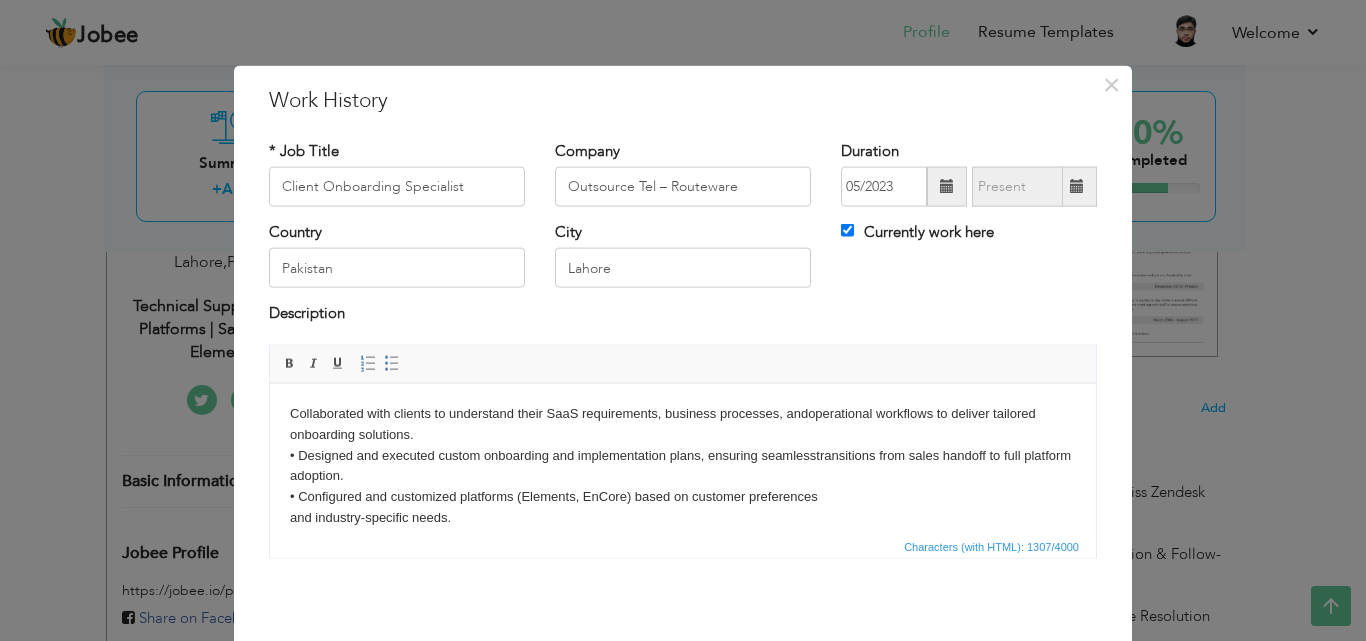 click on "Collaborated with clients to understand their SaaS requirements, business processes, and  operational workflows to deliver tailored onboarding solutions.  • Designed and executed custom onboarding and implementation plans, ensuring seamless  transitions from sales handoff to full platform adoption.  • Configured and customized platforms (Elements, EnCore) based on customer preferences  and industry-specific needs.  • Acted as the primary point of contact during the onboarding lifecycle, addressing  technical and functional queries with urgency and clarity.  • Provided structured support and user training to help clients become fully proficient and  confident in using the software.  • Liaised with cross-functional teams — including sales, product, technical support, and  training — to ensure coordinated onboarding and client satisfaction.  • Maintained detailed onboarding documentation and provided feedback to improve product  usability and onboarding best practices." at bounding box center [683, 569] 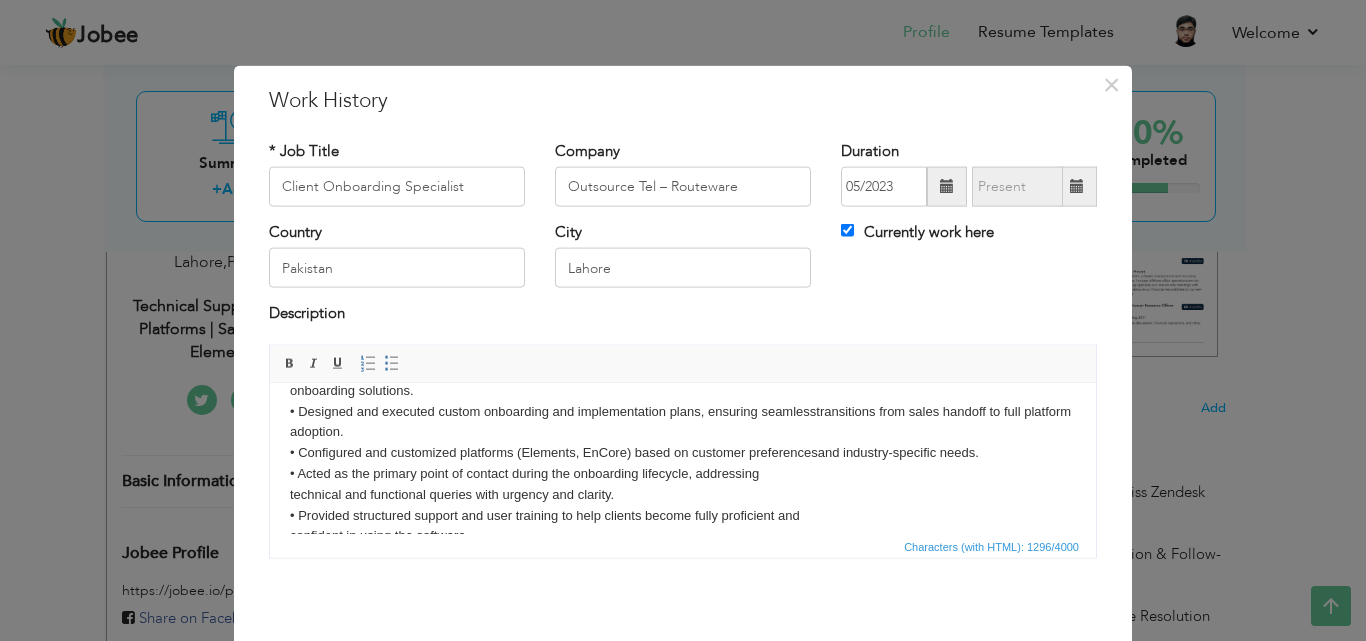 scroll, scrollTop: 84, scrollLeft: 0, axis: vertical 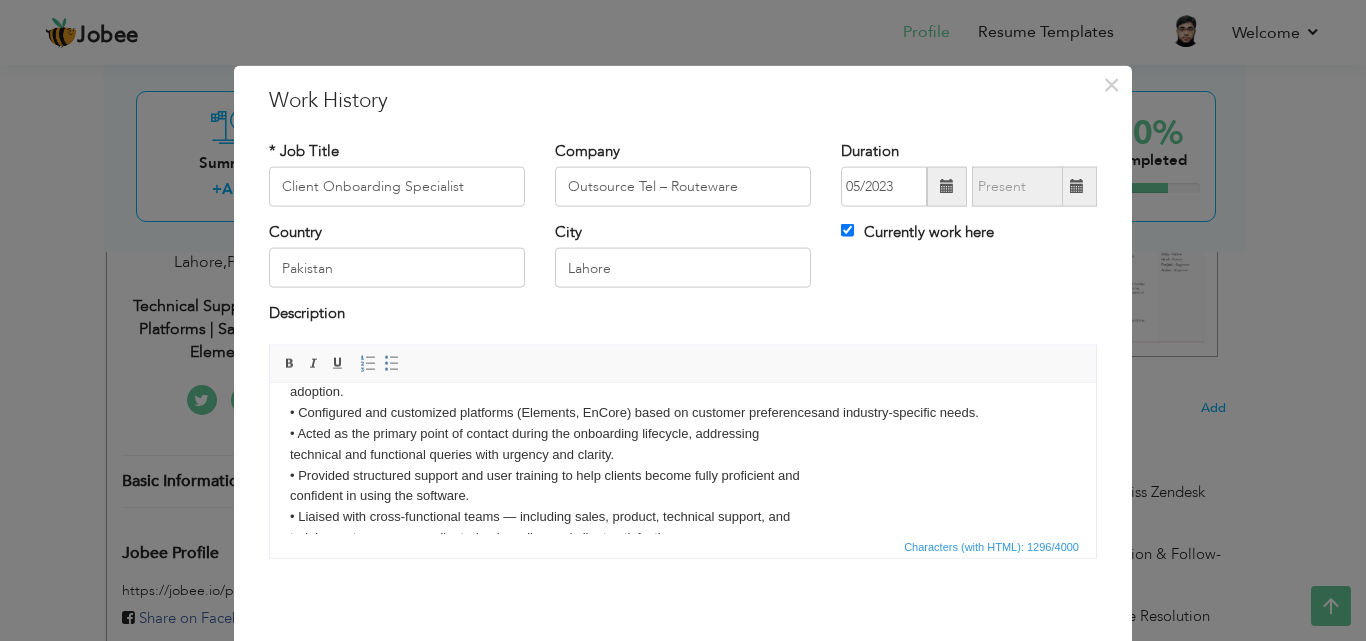 drag, startPoint x: 291, startPoint y: 454, endPoint x: 308, endPoint y: 434, distance: 26.24881 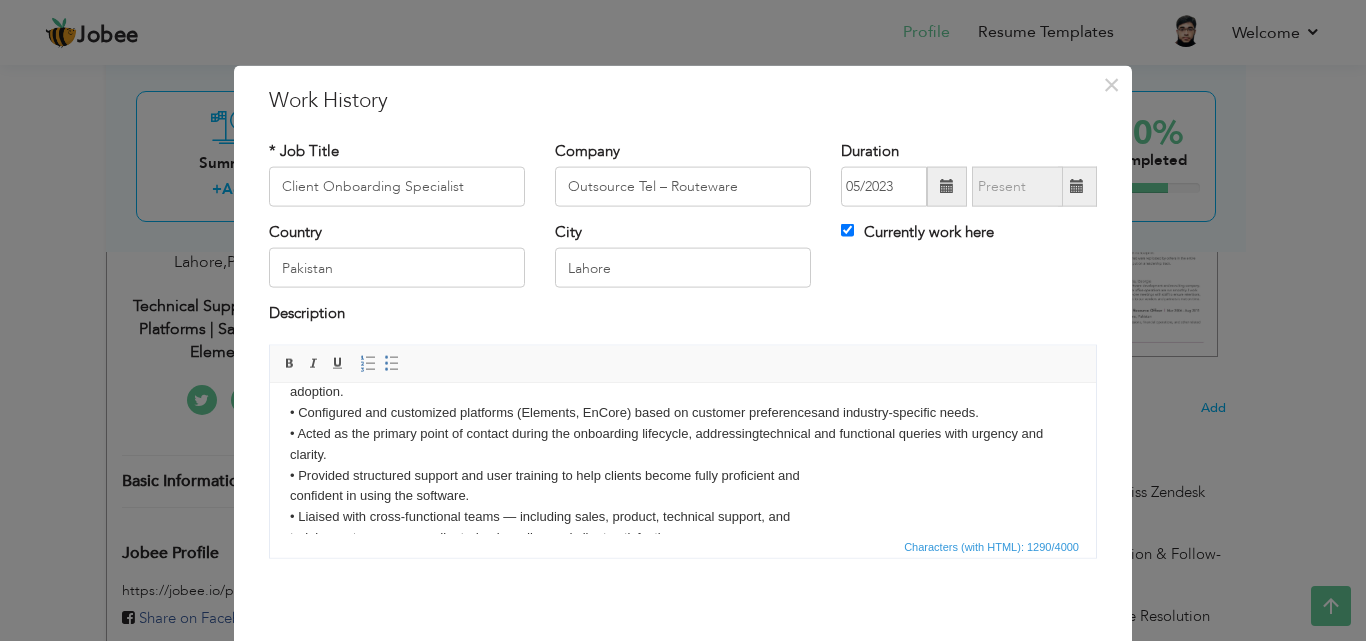 click on "Collaborated with clients to understand their SaaS requirements, business processes, and  operational workflows to deliver tailored onboarding solutions.  • Designed and executed custom onboarding and implementation plans, ensuring seamless  transitions from sales handoff to full platform adoption.  • Configured and customized platforms (Elements, EnCore) based on customer preferences  and industry-specific needs.  • Acted as the primary point of contact during the onboarding lifecycle, addressing  technical and functional queries with urgency and clarity.  • Provided structured support and user training to help clients become fully proficient and  confident in using the software.  • Liaised with cross-functional teams — including sales, product, technical support, and  training — to ensure coordinated onboarding and client satisfaction.  • Maintained detailed onboarding documentation and provided feedback to improve product  usability and onboarding best practices." at bounding box center [683, 475] 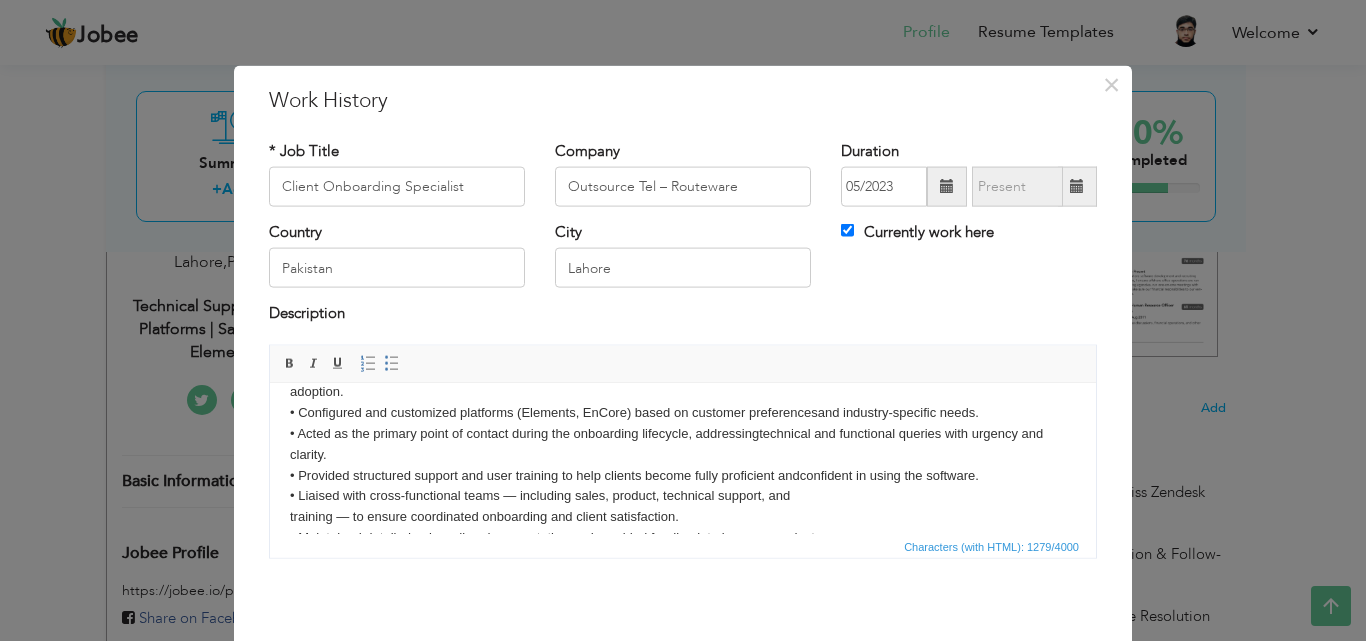 click on "Collaborated with clients to understand their SaaS requirements, business processes, and  operational workflows to deliver tailored onboarding solutions.  • Designed and executed custom onboarding and implementation plans, ensuring seamless  transitions from sales handoff to full platform adoption.  • Configured and customized platforms (Elements, EnCore) based on customer preferences  and industry-specific needs.  • Acted as the primary point of contact during the onboarding lifecycle, addressing  technical and functional queries with urgency and clarity.  • Provided structured support and user training to help clients become fully proficient and  confident in using the software.  • Liaised with cross-functional teams — including sales, product, technical support, and  training — to ensure coordinated onboarding and client satisfaction.  • Maintained detailed onboarding documentation and provided feedback to improve product  usability and onboarding best practices." at bounding box center [683, 464] 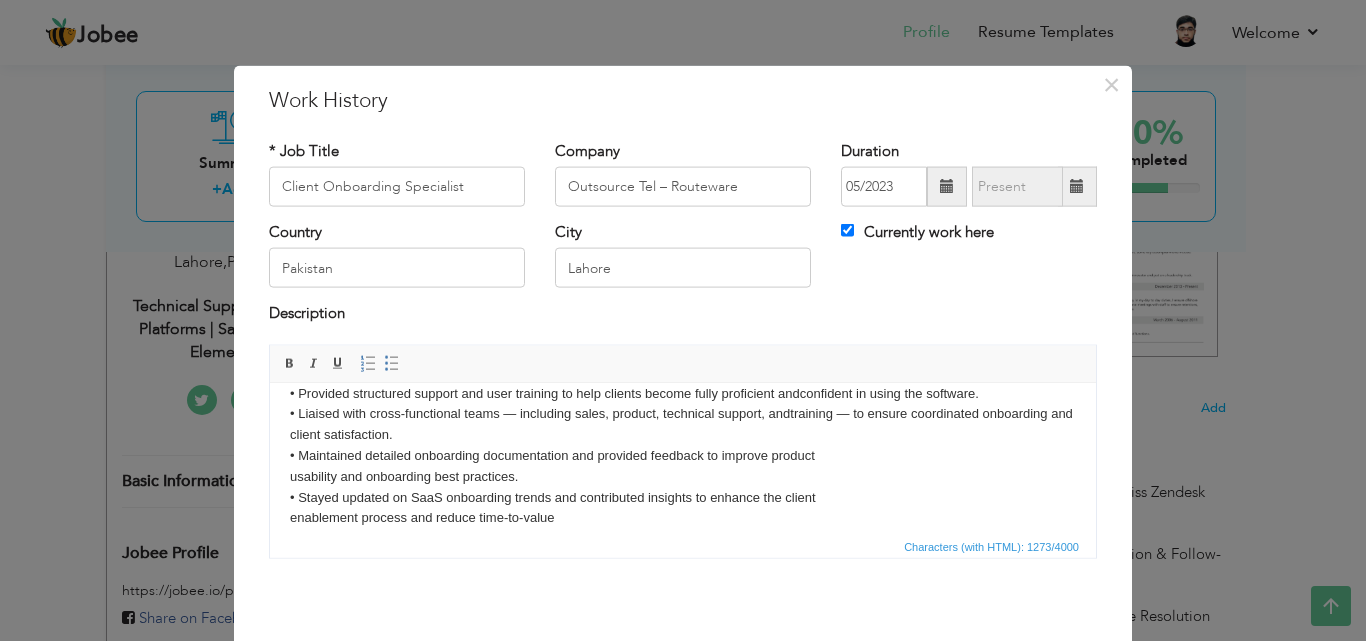 scroll, scrollTop: 171, scrollLeft: 0, axis: vertical 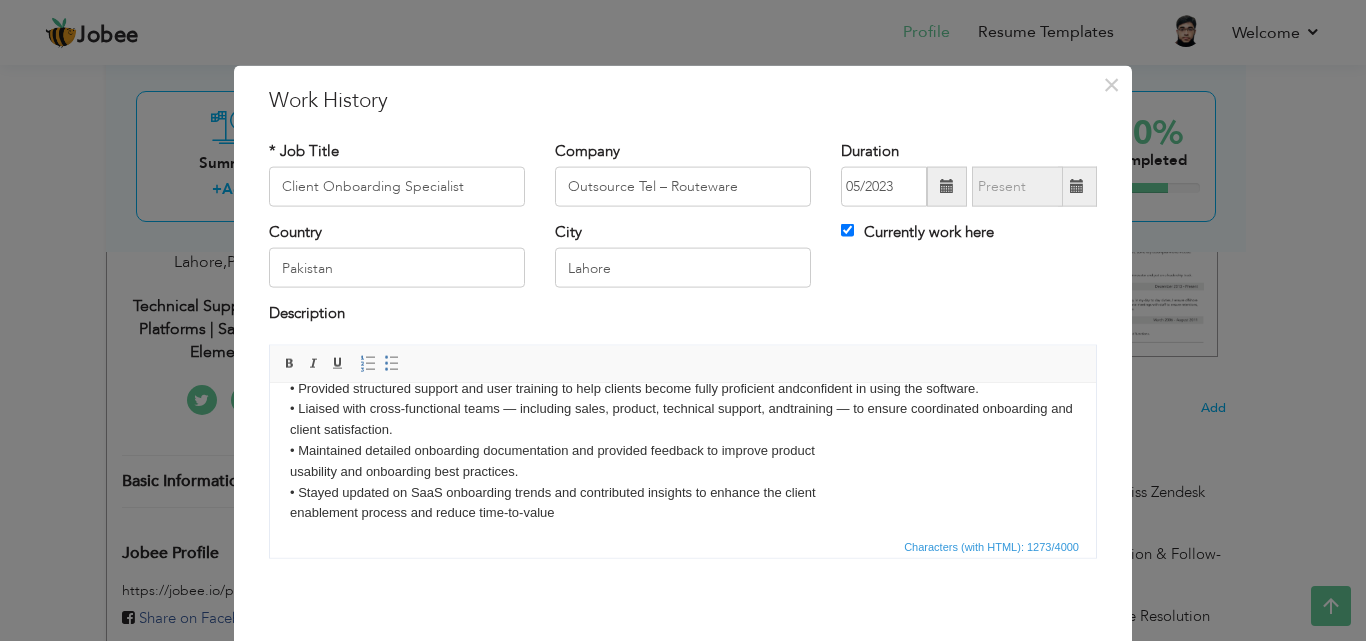 click on "Collaborated with clients to understand their SaaS requirements, business processes, and  operational workflows to deliver tailored onboarding solutions.  • Designed and executed custom onboarding and implementation plans, ensuring seamless  transitions from sales handoff to full platform adoption.  • Configured and customized platforms (Elements, EnCore) based on customer preferences  and industry-specific needs.  • Acted as the primary point of contact during the onboarding lifecycle, addressing  technical and functional queries with urgency and clarity.  • Provided structured support and user training to help clients become fully proficient and  confident in using the software.  • Liaised with cross-functional teams — including sales, product, technical support, and  training — to ensure coordinated onboarding and client satisfaction.  • Maintained detailed onboarding documentation and provided feedback to improve product  usability and onboarding best practices." at bounding box center [683, 377] 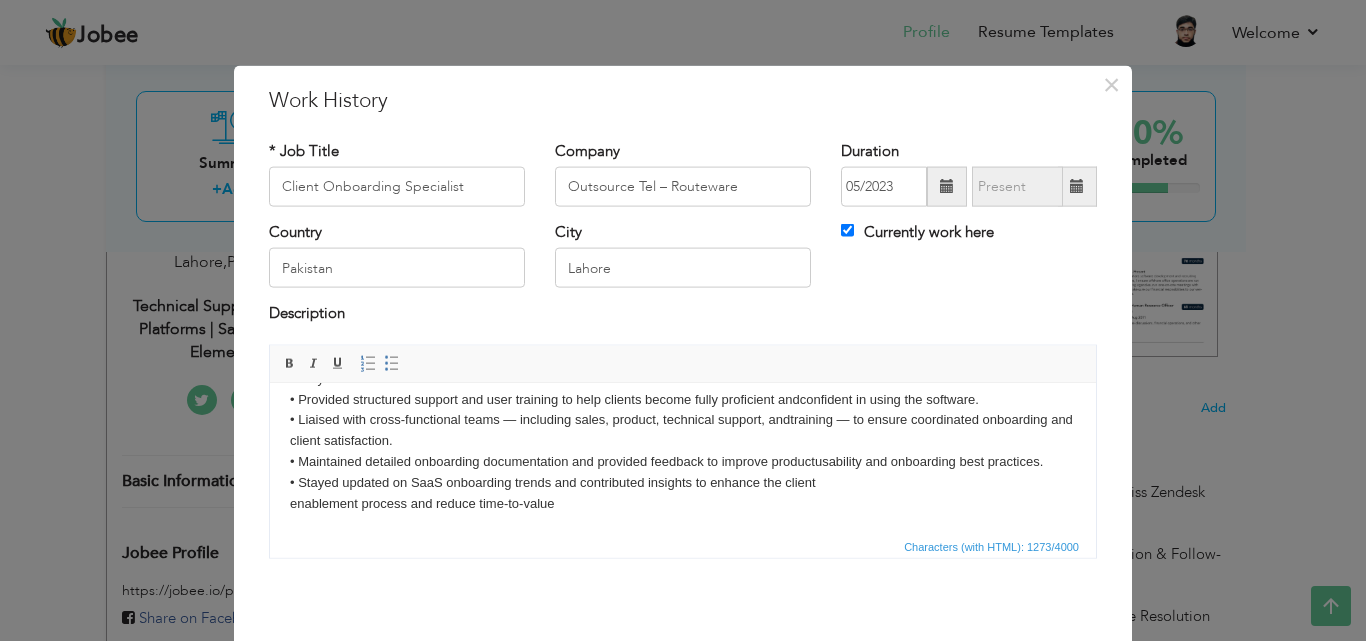 scroll, scrollTop: 160, scrollLeft: 0, axis: vertical 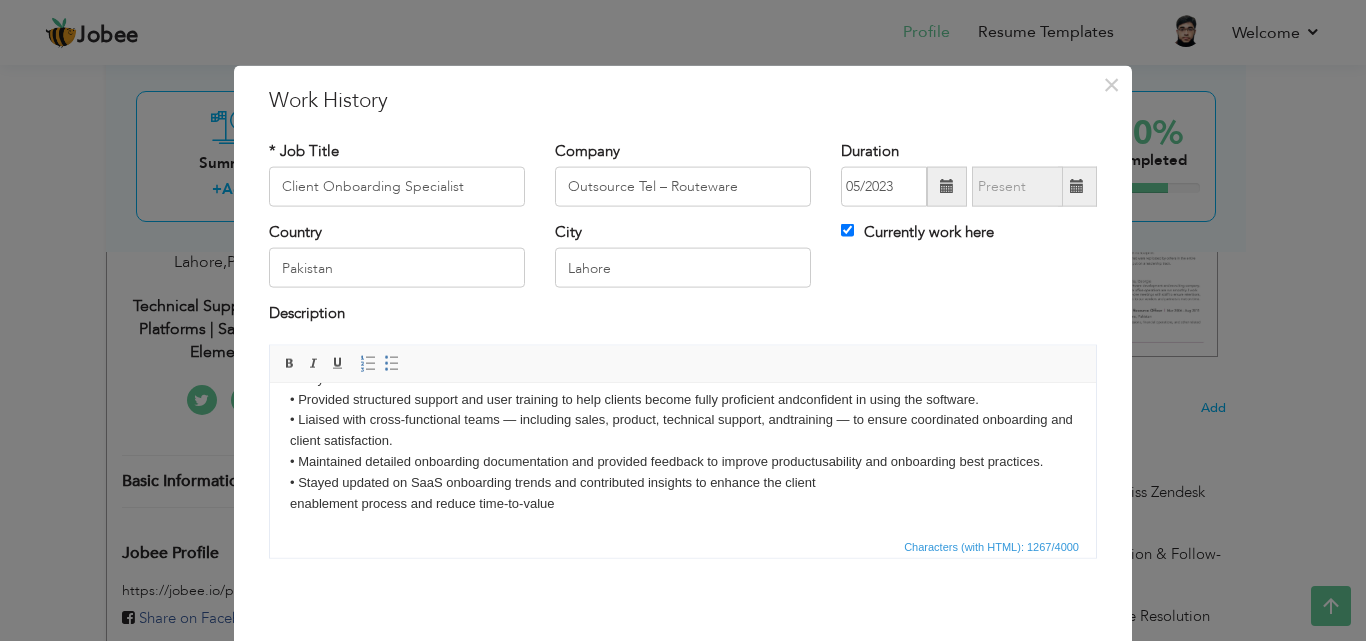 click on "Collaborated with clients to understand their SaaS requirements, business processes, and  operational workflows to deliver tailored onboarding solutions.  • Designed and executed custom onboarding and implementation plans, ensuring seamless  transitions from sales handoff to full platform adoption.  • Configured and customized platforms (Elements, EnCore) based on customer preferences  and industry-specific needs.  • Acted as the primary point of contact during the onboarding lifecycle, addressing  technical and functional queries with urgency and clarity.  • Provided structured support and user training to help clients become fully proficient and  confident in using the software.  • Liaised with cross-functional teams — including sales, product, technical support, and  training — to ensure coordinated onboarding and client satisfaction.  • Maintained detailed onboarding documentation and provided feedback to improve product  usability and onboarding best practices." at bounding box center (683, 378) 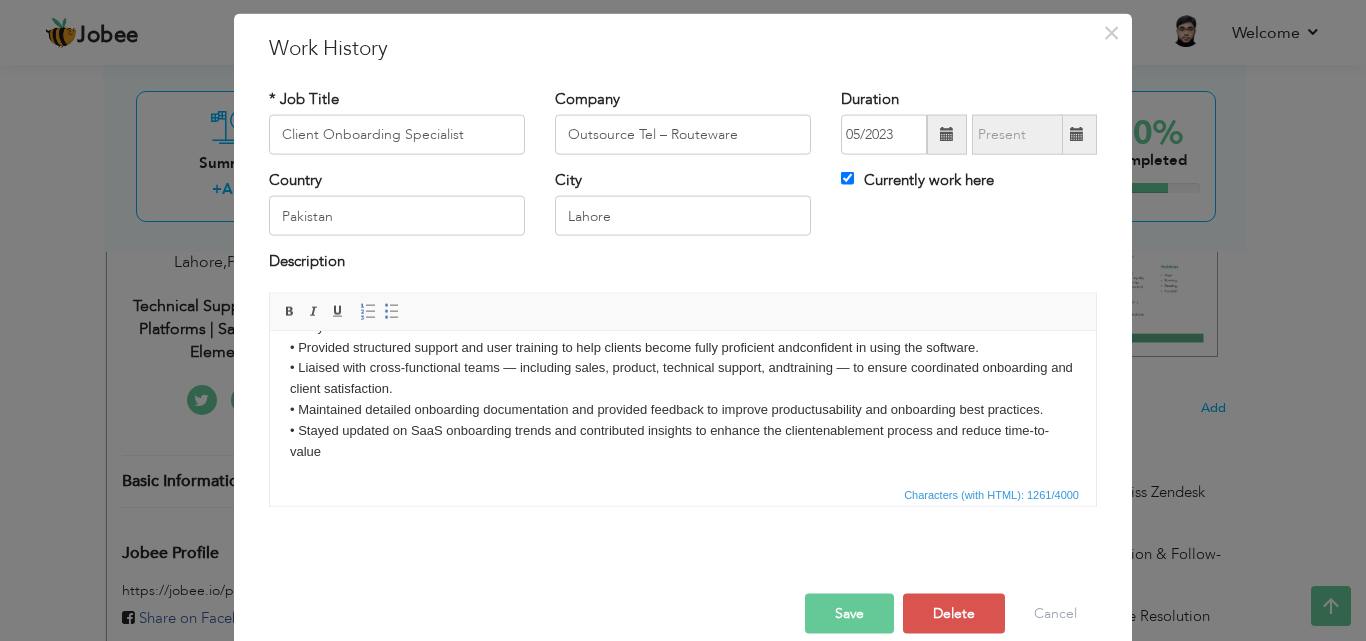 scroll, scrollTop: 79, scrollLeft: 0, axis: vertical 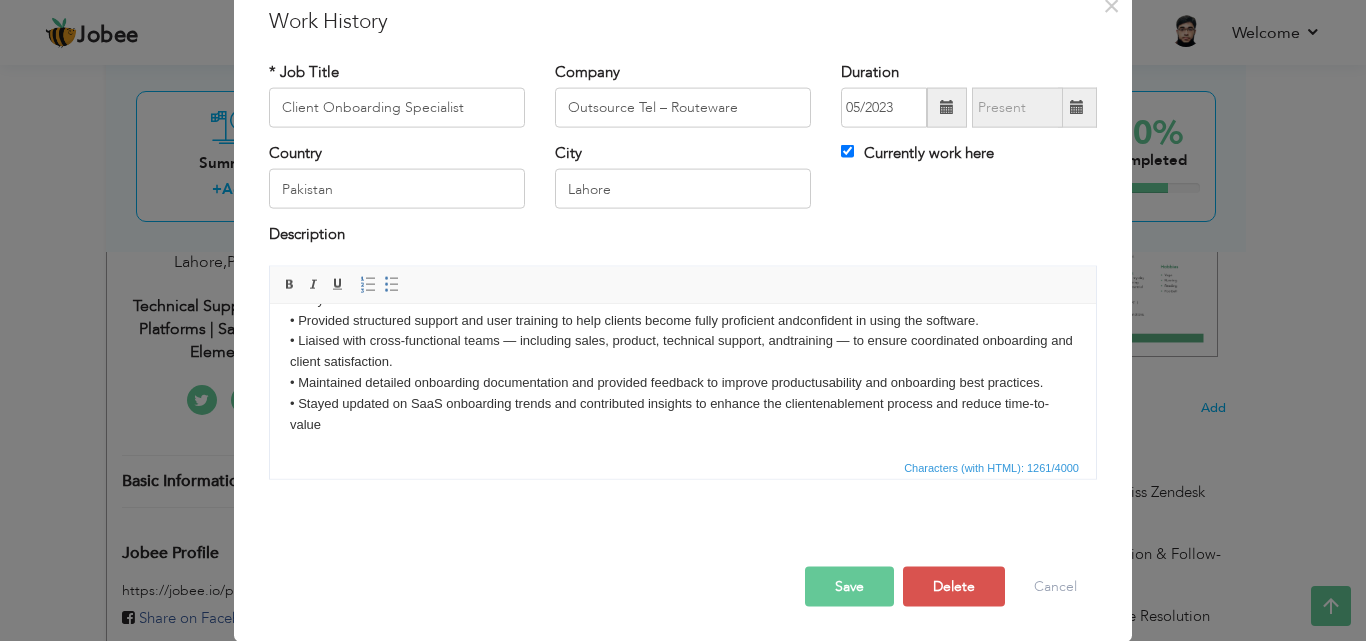 click on "Save" at bounding box center [849, 586] 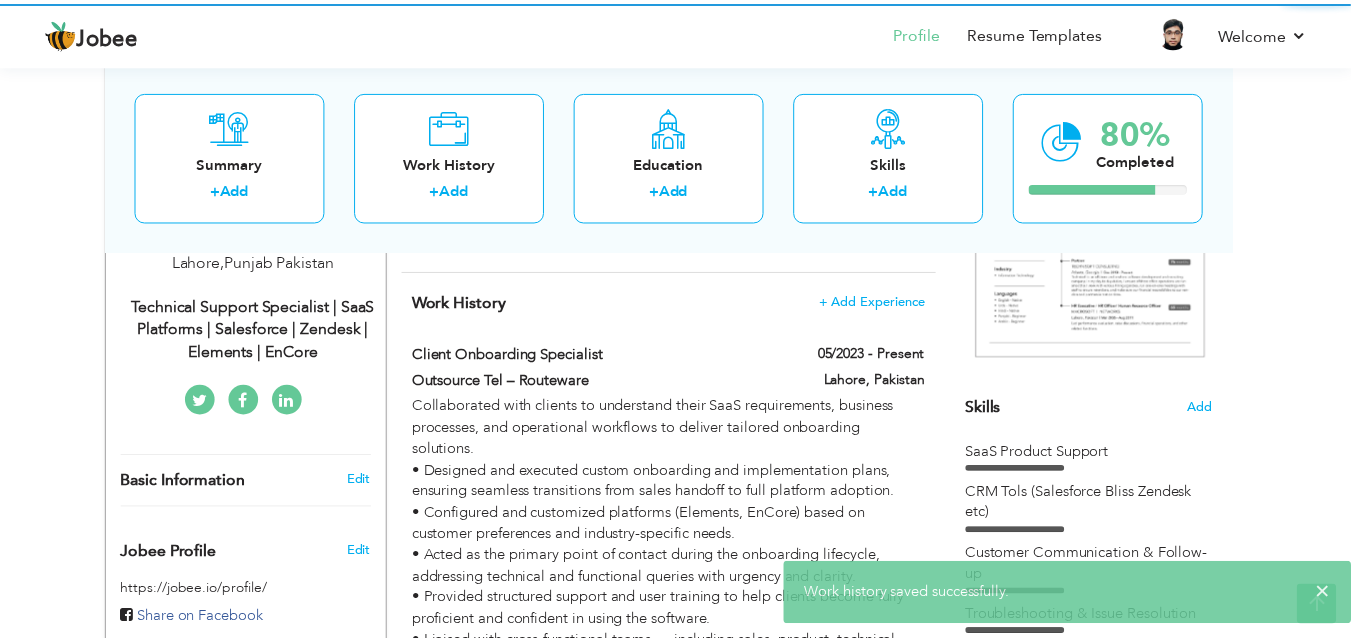 scroll, scrollTop: 0, scrollLeft: 0, axis: both 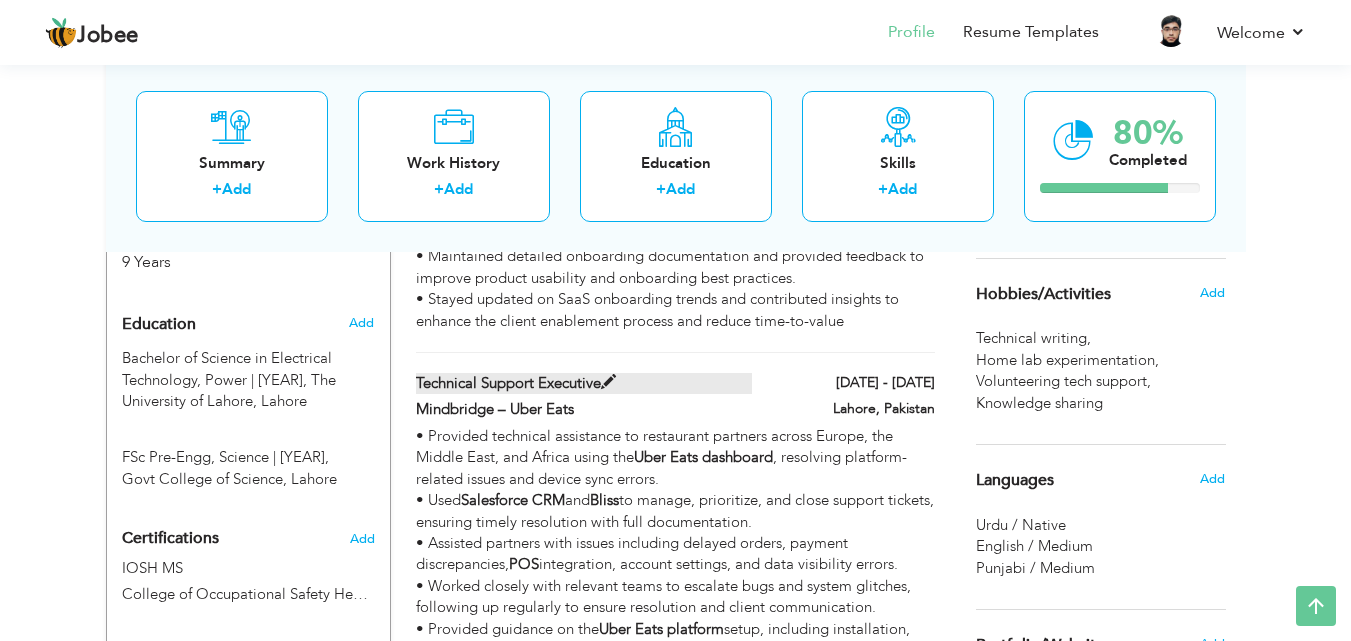 click on "Technical Support Executive" at bounding box center (584, 383) 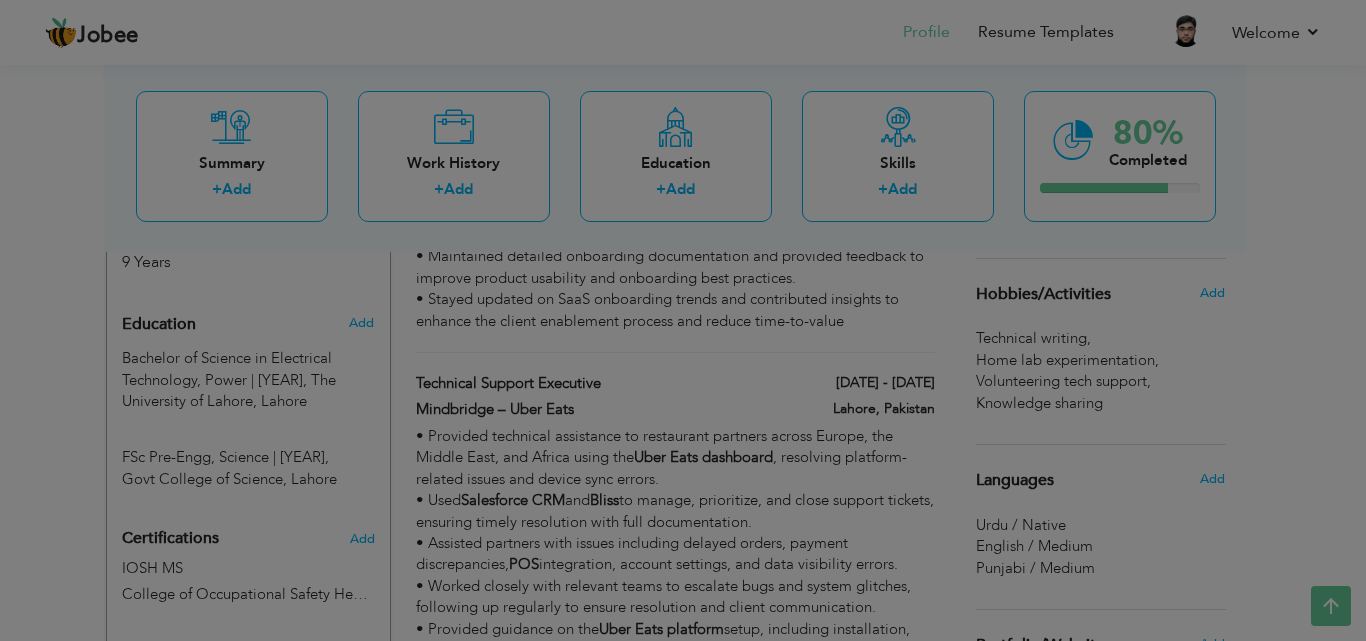scroll, scrollTop: 0, scrollLeft: 0, axis: both 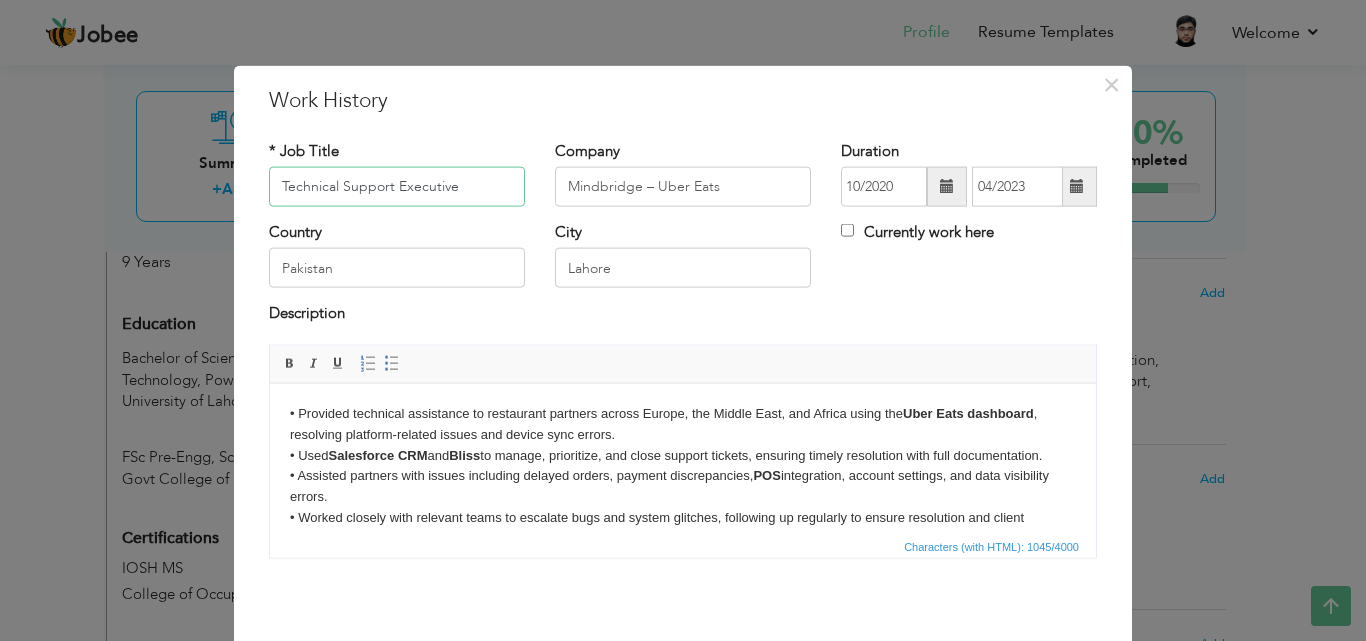 drag, startPoint x: 472, startPoint y: 185, endPoint x: 221, endPoint y: 174, distance: 251.24092 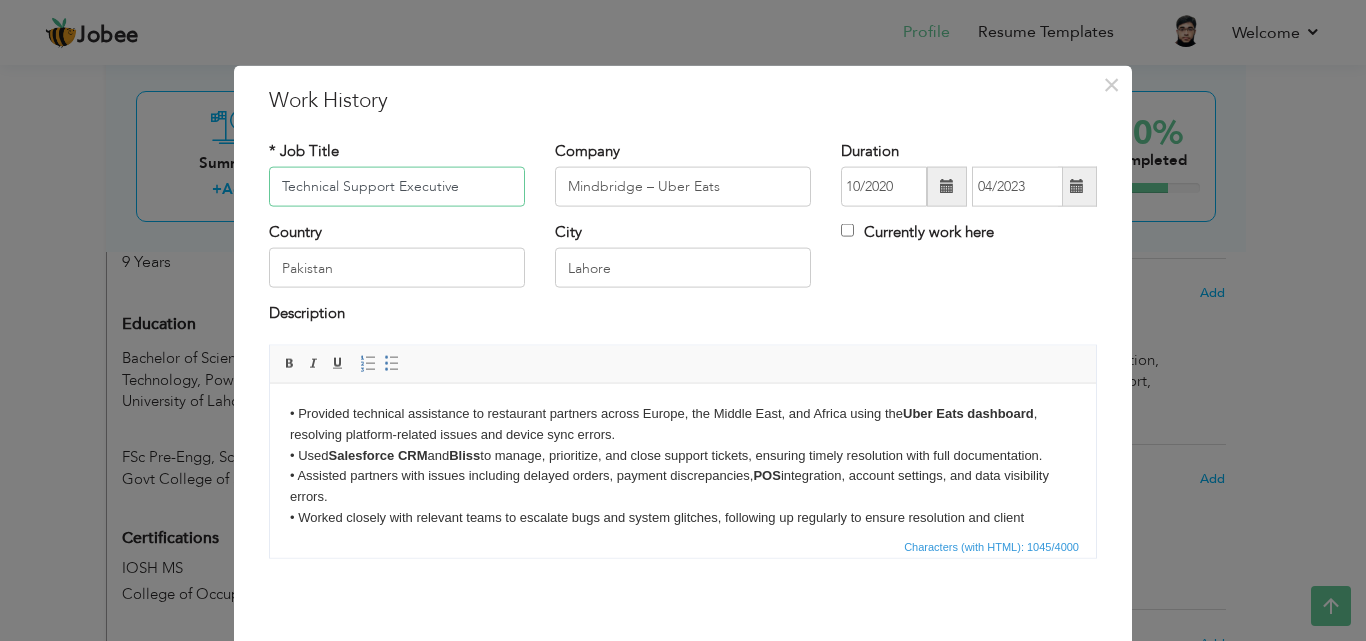 paste on "Onboarding Specialist" 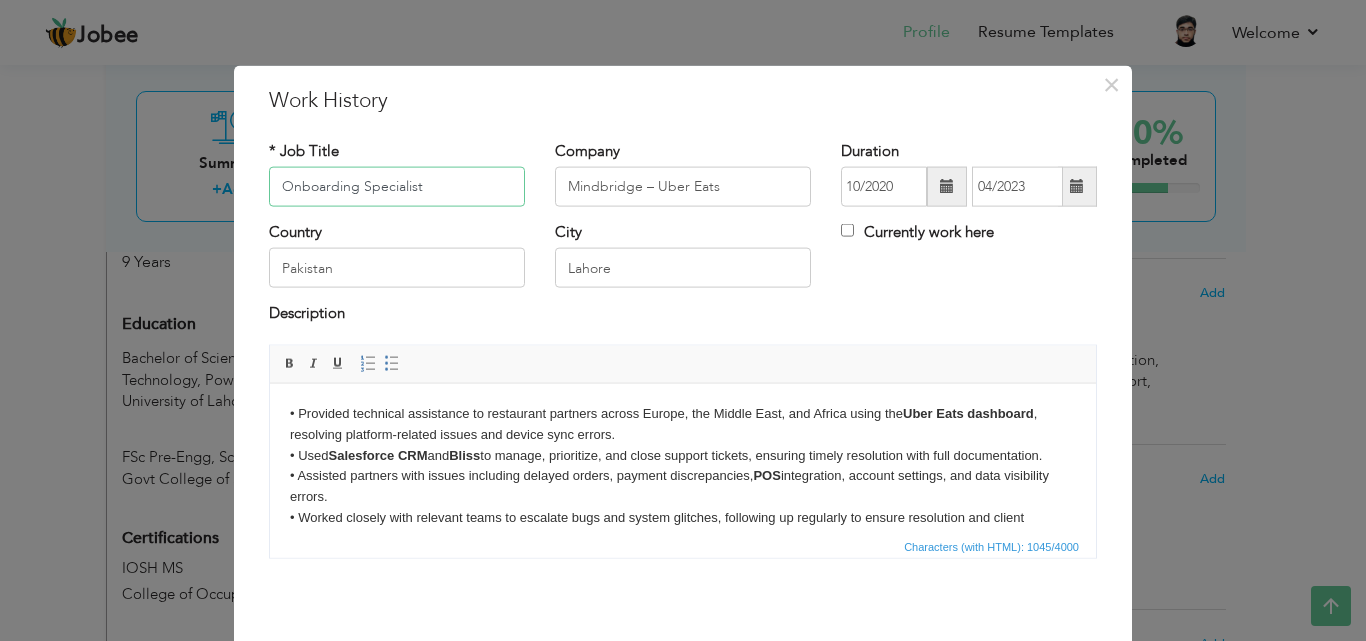 type on "Onboarding Specialist" 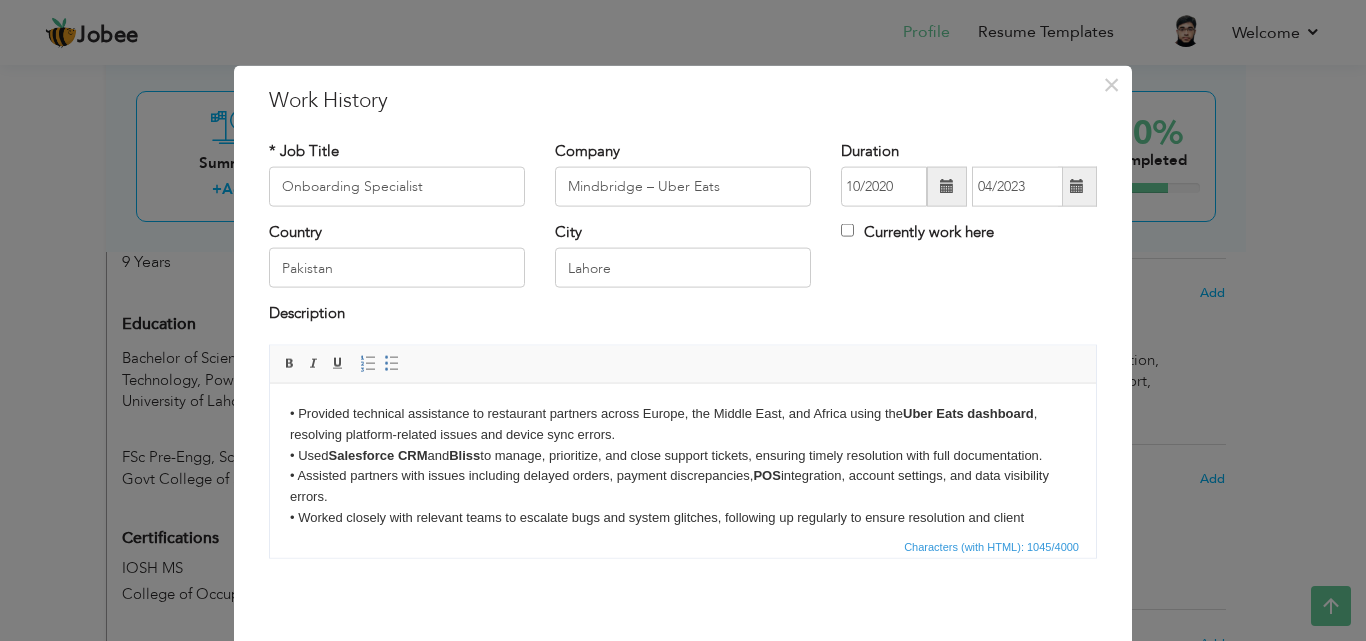 click on "• Provided technical assistance to restaurant partners across Europe, the Middle East, and Africa using the  Uber Eats dashboard , resolving platform-related issues and device sync errors. • Used  Salesforce CRM  and  Bliss  to manage, prioritize, and close support tickets, ensuring timely resolution with full documentation. • Assisted partners with issues including delayed orders, payment discrepancies,  POS  integration, account settings, and data visibility errors. • Worked closely with relevant teams to escalate bugs and system glitches, following up regularly to ensure resolution and client communication. • Provided guidance on the  Uber Eats platform  setup, including installation, account configuration, tablet troubleshooting, and performance optimization. • Troubleshoot software-related issues affecting partner dashboards, app functionality, and real-time data syncing across integrated systems." at bounding box center [683, 517] 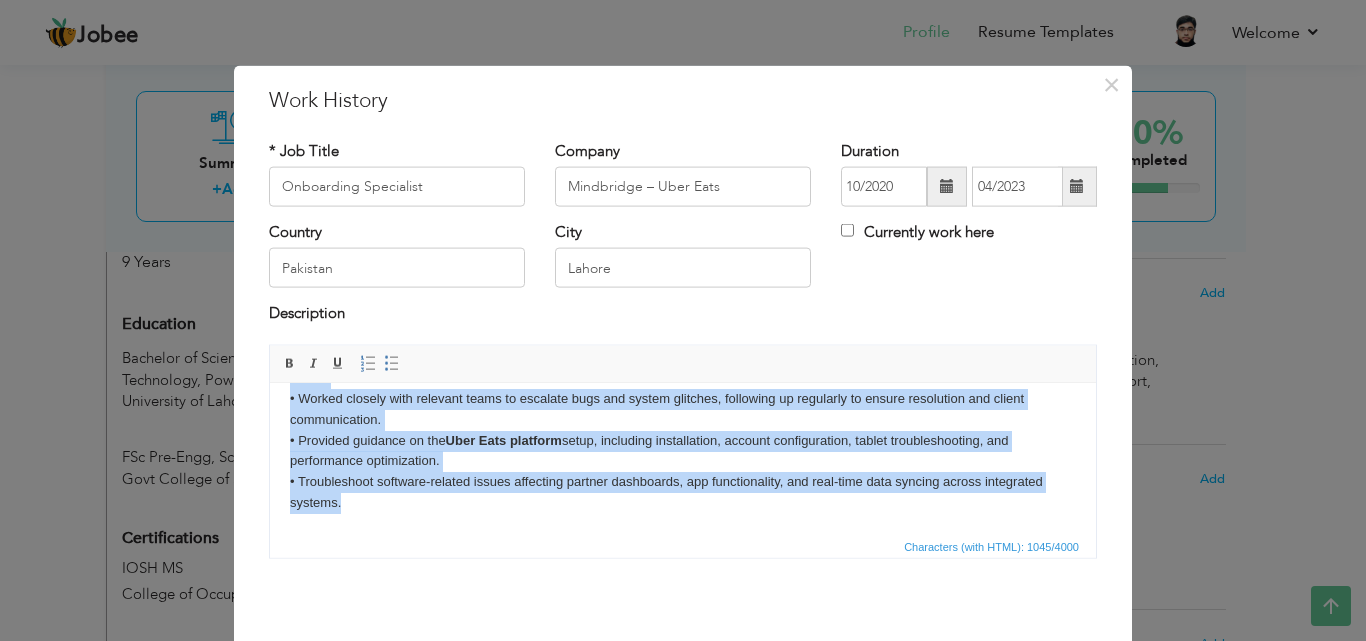 type 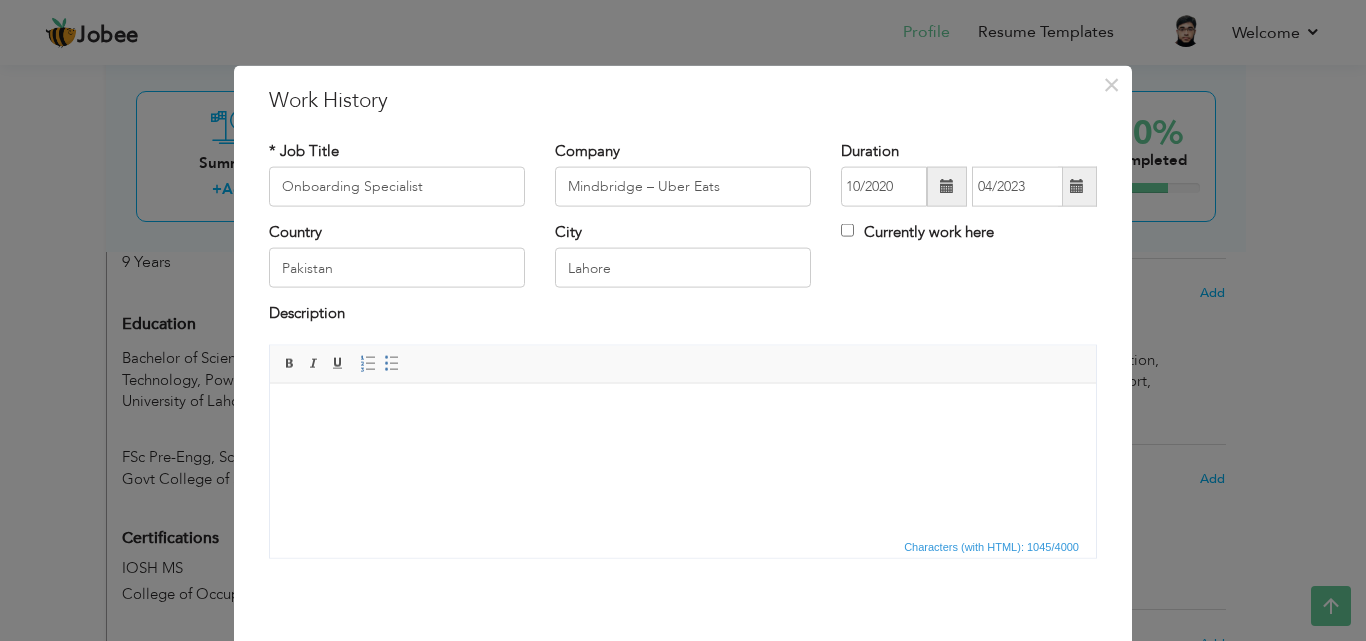 scroll, scrollTop: 0, scrollLeft: 0, axis: both 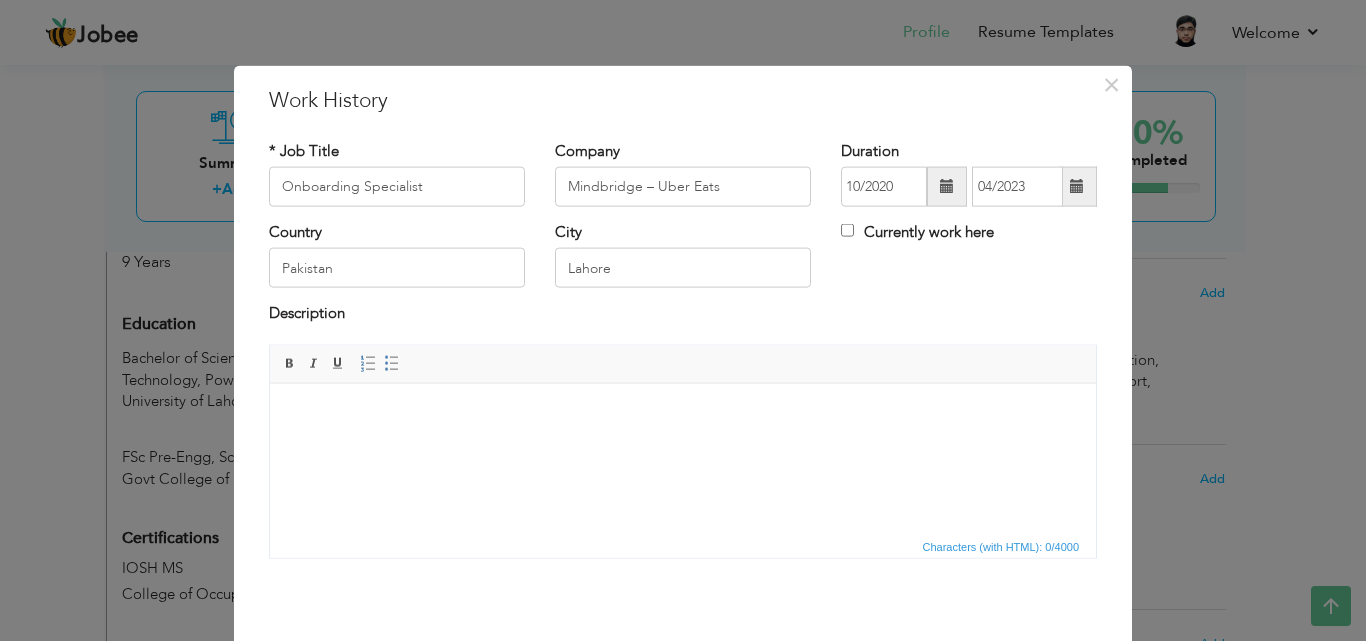 click at bounding box center (683, 413) 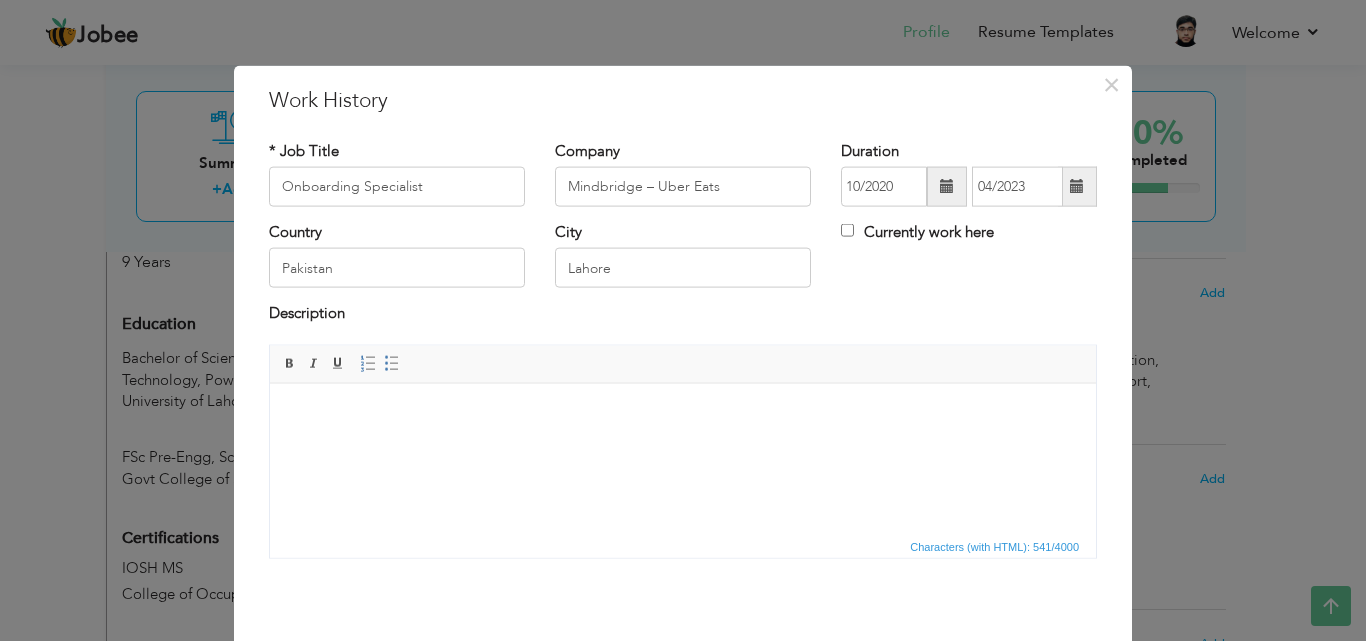 scroll, scrollTop: 12, scrollLeft: 0, axis: vertical 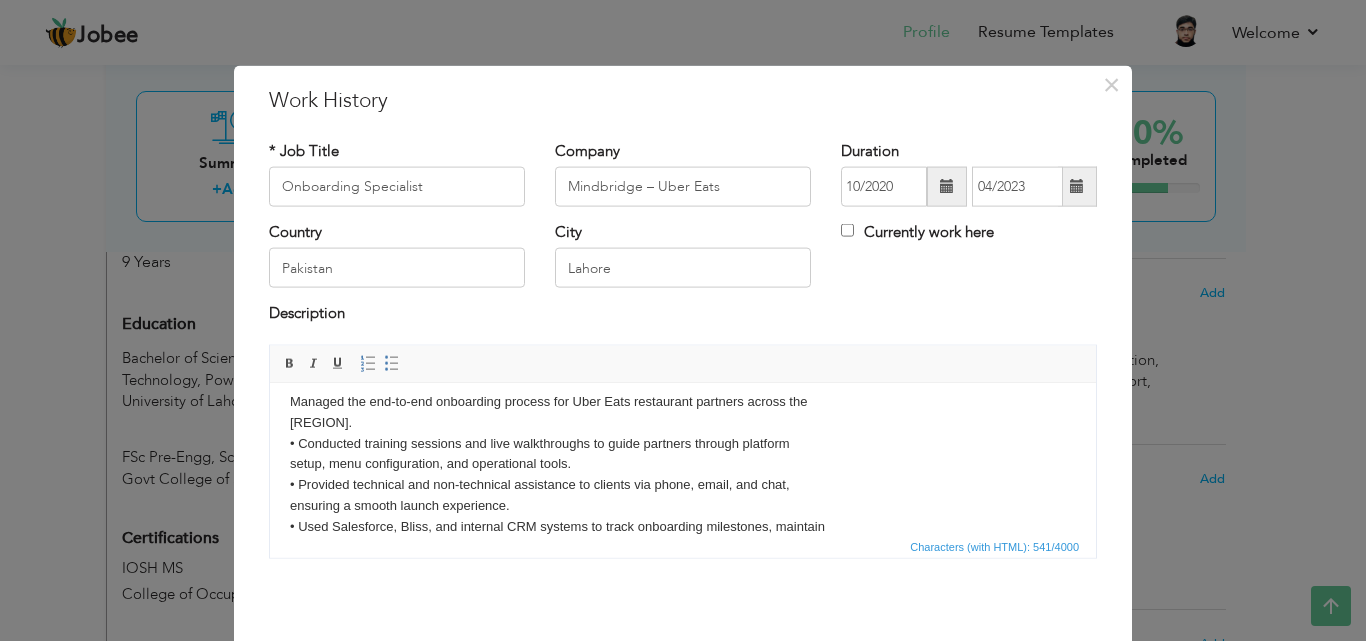 click on "Managed the end-to-end onboarding process for Uber Eats restaurant partners across the  EMEA region.  • Conducted training sessions and live walkthroughs to guide partners through platform  setup, menu configuration, and operational tools.  • Provided technical and non-technical assistance to clients via phone, email, and chat,  ensuring a smooth launch experience.  • Used Salesforce, Bliss, and internal CRM systems to track onboarding milestones, maintain" at bounding box center [683, 464] 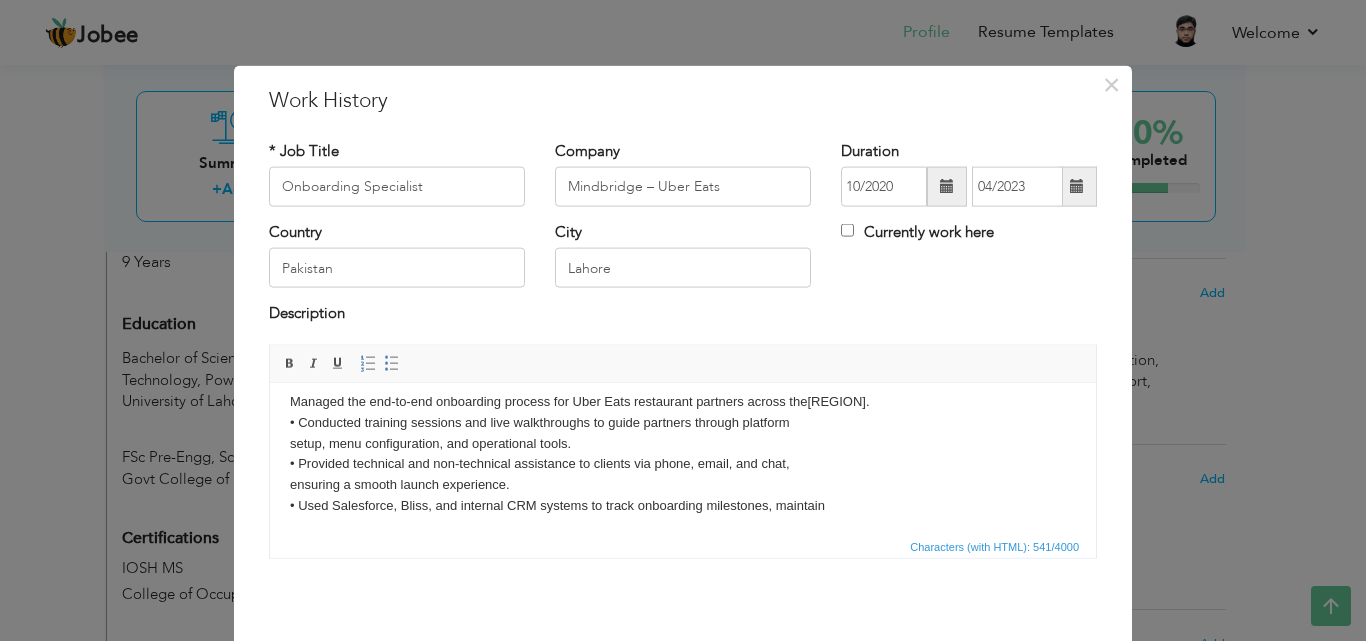 click on "Managed the end-to-end onboarding process for Uber Eats restaurant partners across the  EMEA region.  • Conducted training sessions and live walkthroughs to guide partners through platform  setup, menu configuration, and operational tools.  • Provided technical and non-technical assistance to clients via phone, email, and chat,  ensuring a smooth launch experience.  • Used Salesforce, Bliss, and internal CRM systems to track onboarding milestones, maintain" at bounding box center [683, 453] 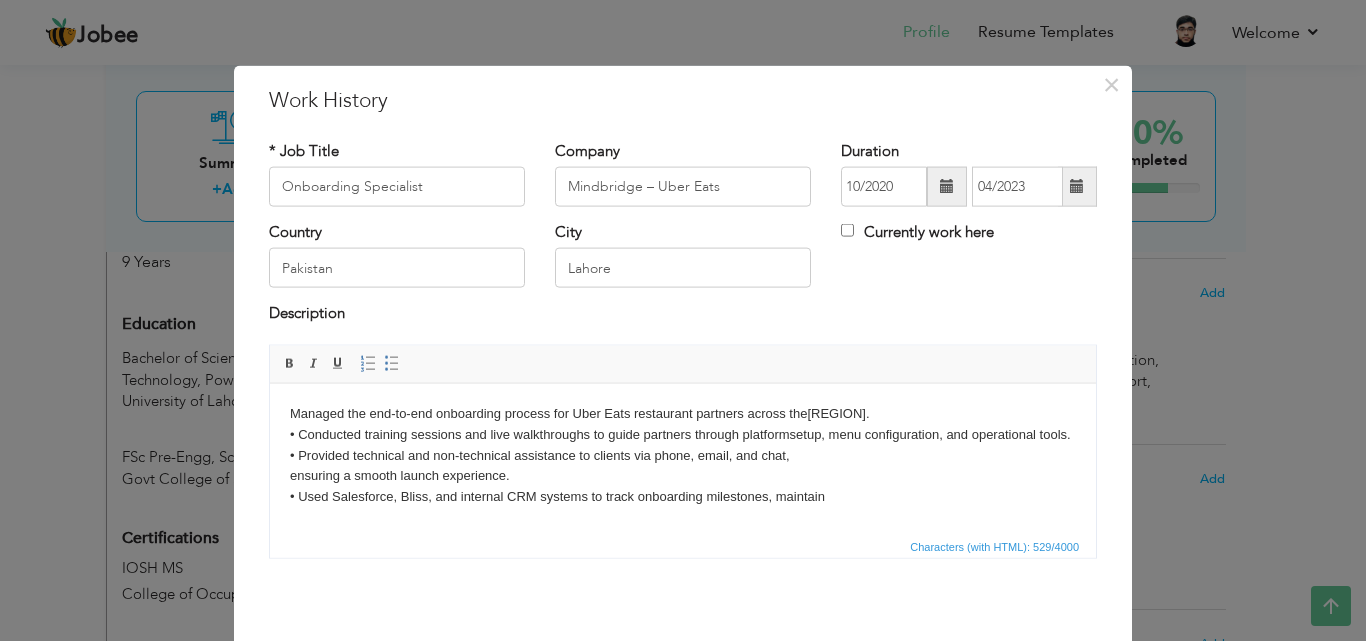 click on "Managed the end-to-end onboarding process for Uber Eats restaurant partners across the  EMEA region.  • Conducted training sessions and live walkthroughs to guide partners through platform  setup, menu configuration, and operational tools.  • Provided technical and non-technical assistance to clients via phone, email, and chat,  ensuring a smooth launch experience.  • Used Salesforce, Bliss, and internal CRM systems to track onboarding milestones, maintain" at bounding box center [683, 455] 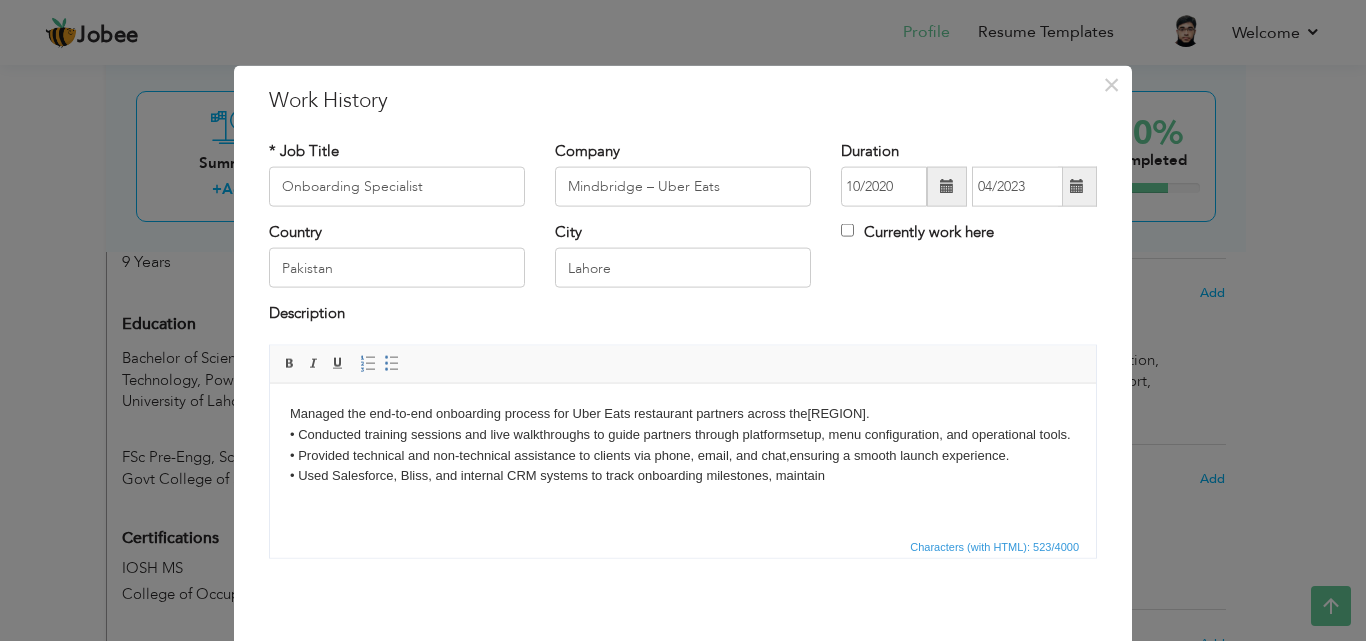 click on "Managed the end-to-end onboarding process for Uber Eats restaurant partners across the  EMEA region.  • Conducted training sessions and live walkthroughs to guide partners through platform  setup, menu configuration, and operational tools.  • Provided technical and non-technical assistance to clients via phone, email, and chat,  ensuring a smooth launch experience.  • Used Salesforce, Bliss, and internal CRM systems to track onboarding milestones, maintain" at bounding box center [683, 444] 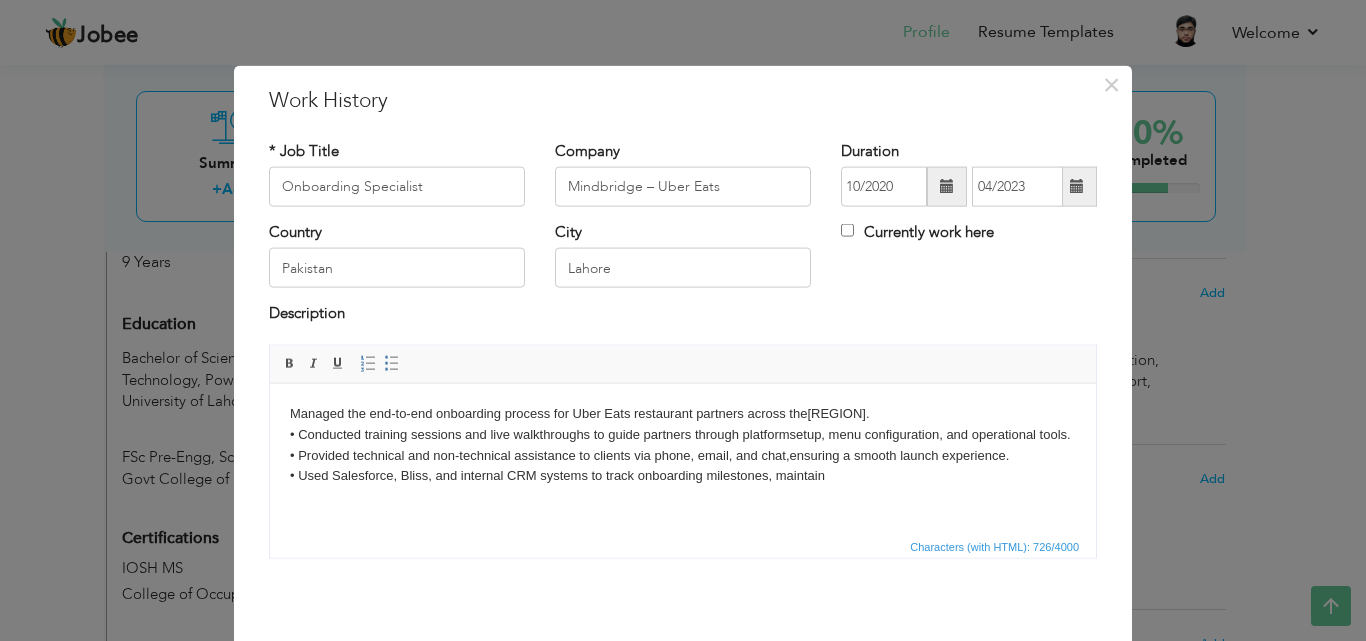 scroll, scrollTop: 12, scrollLeft: 0, axis: vertical 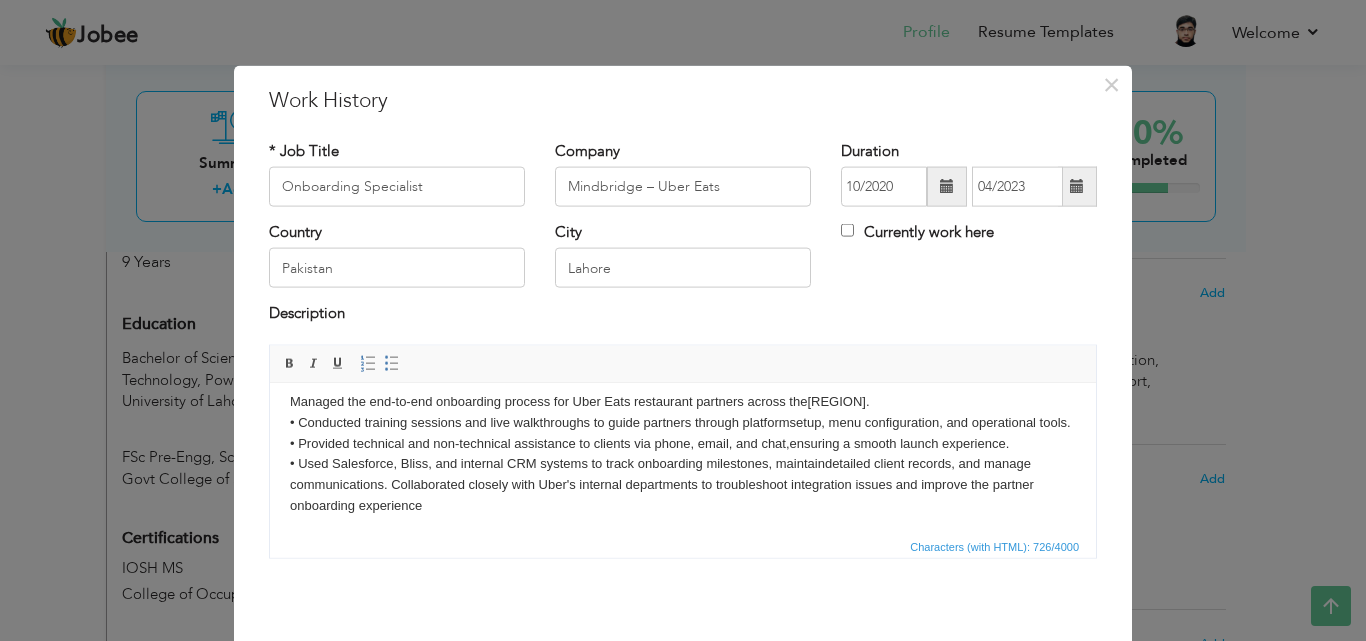 click on "Managed the end-to-end onboarding process for Uber Eats restaurant partners across the  EMEA region.  • Conducted training sessions and live walkthroughs to guide partners through platform  setup, menu configuration, and operational tools.  • Provided technical and non-technical assistance to clients via phone, email, and chat,  ensuring a smooth launch experience.  • Used Salesforce, Bliss, and internal CRM systems to track onboarding milestones, maintain  detailed client records, and manage communications. • Collaborated closely with Uber's internal departments to troubleshoot integration issues and improve the partner onboarding experience" at bounding box center [683, 453] 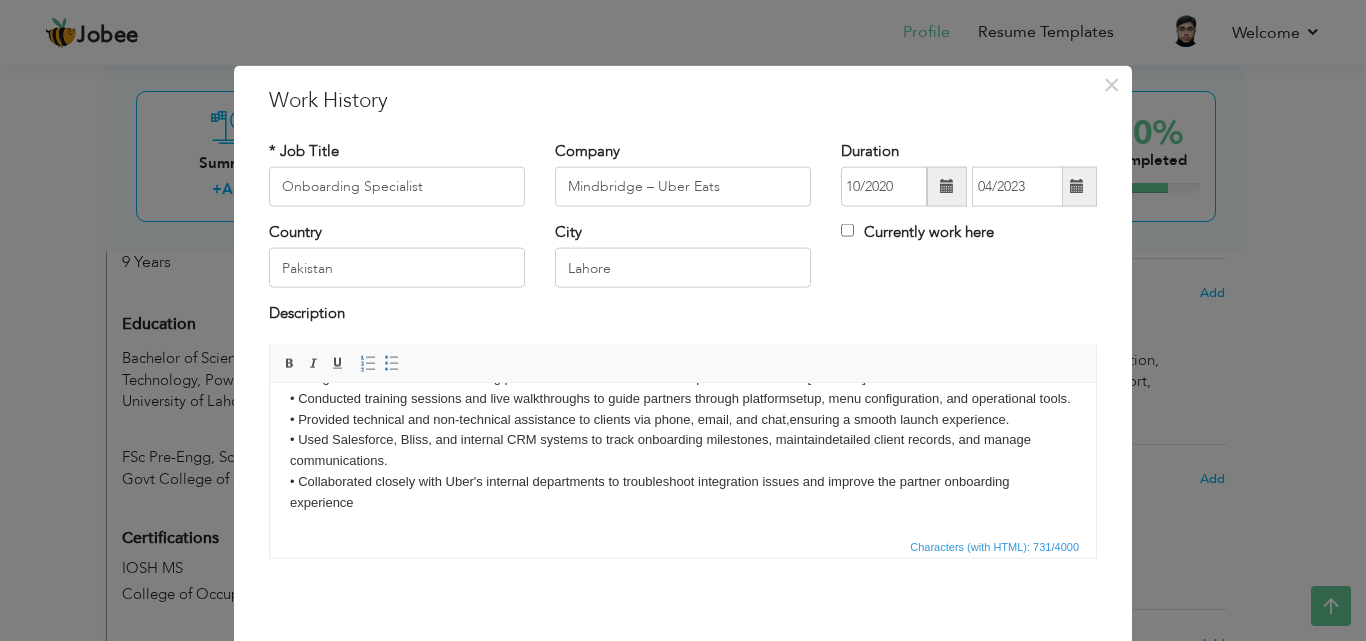 scroll, scrollTop: 56, scrollLeft: 0, axis: vertical 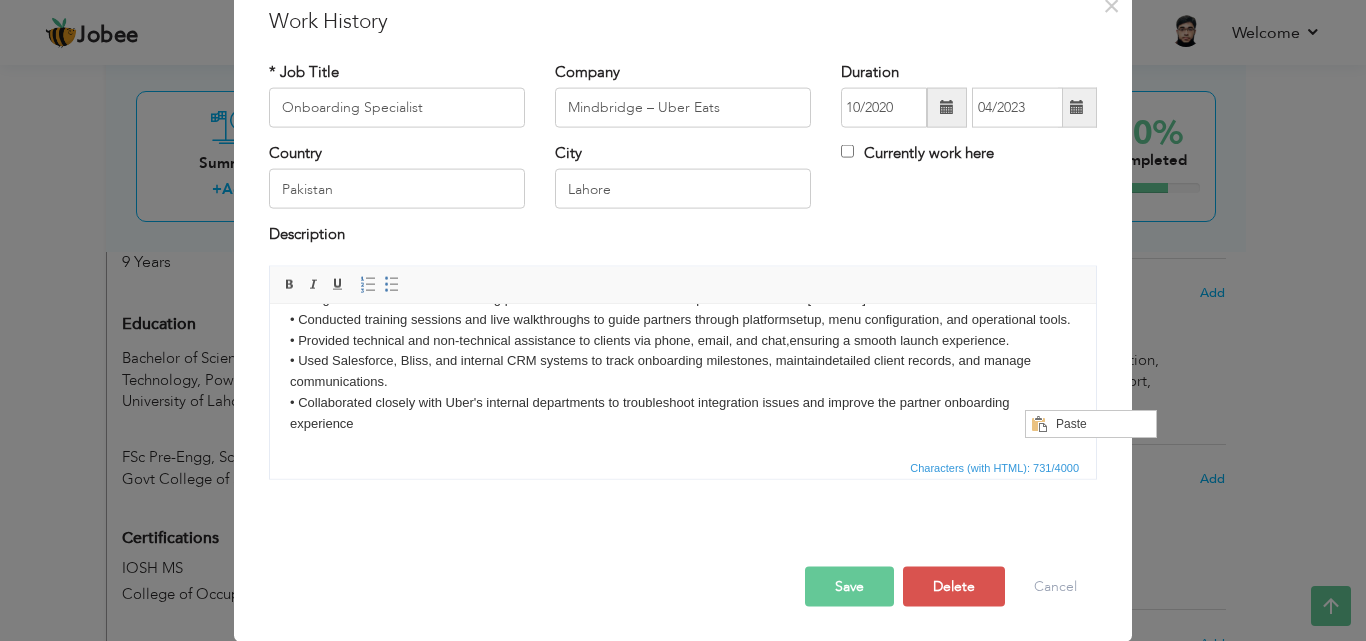 click on "Save" at bounding box center [849, 586] 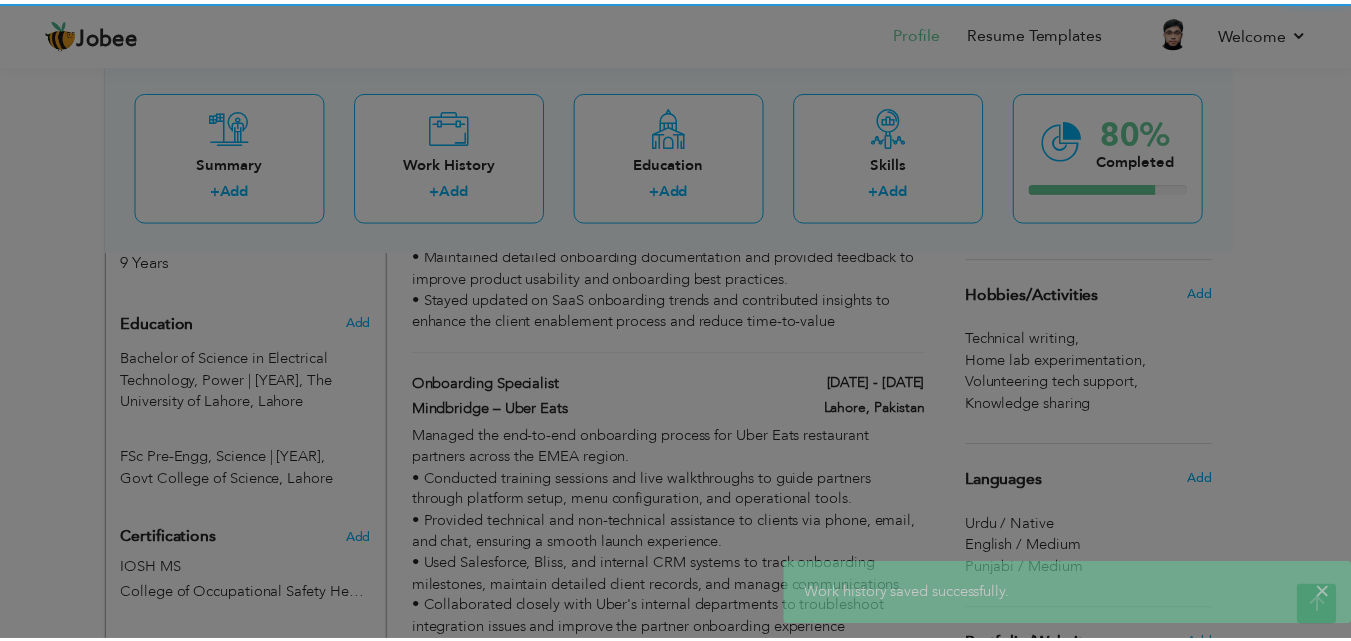 scroll, scrollTop: 0, scrollLeft: 0, axis: both 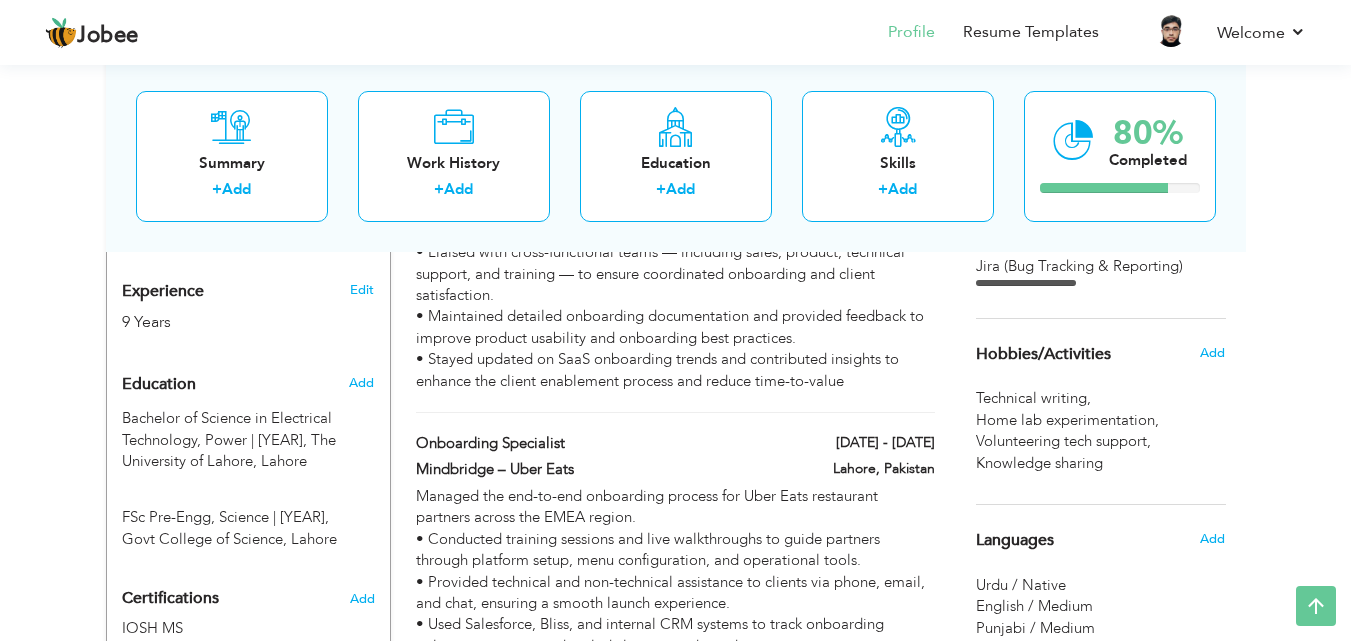 click on "Volunteering tech support ," at bounding box center (1065, 441) 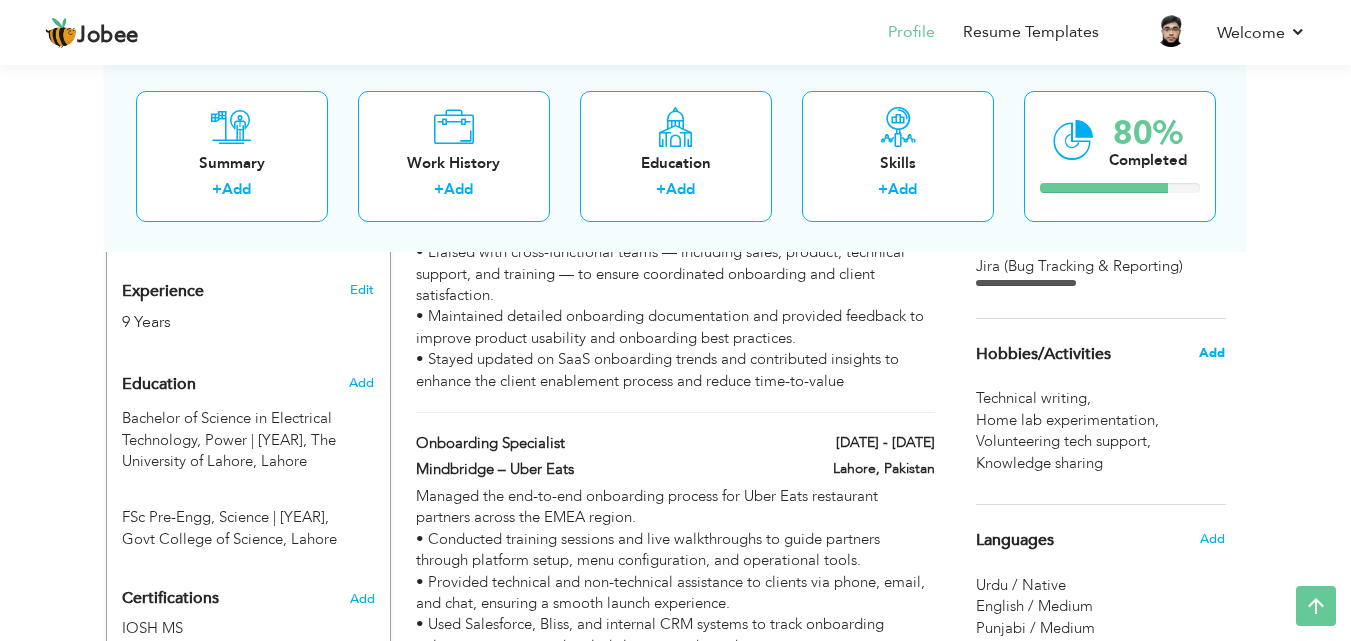 click on "Add" at bounding box center [1212, 353] 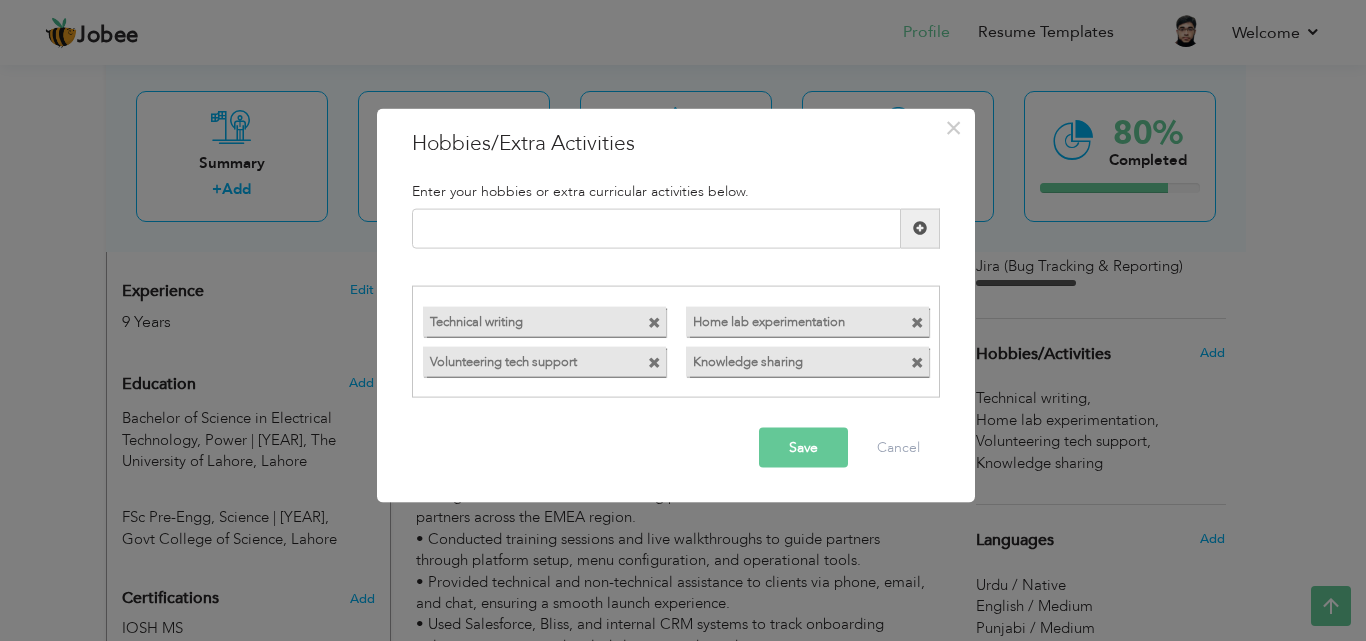 click at bounding box center (654, 323) 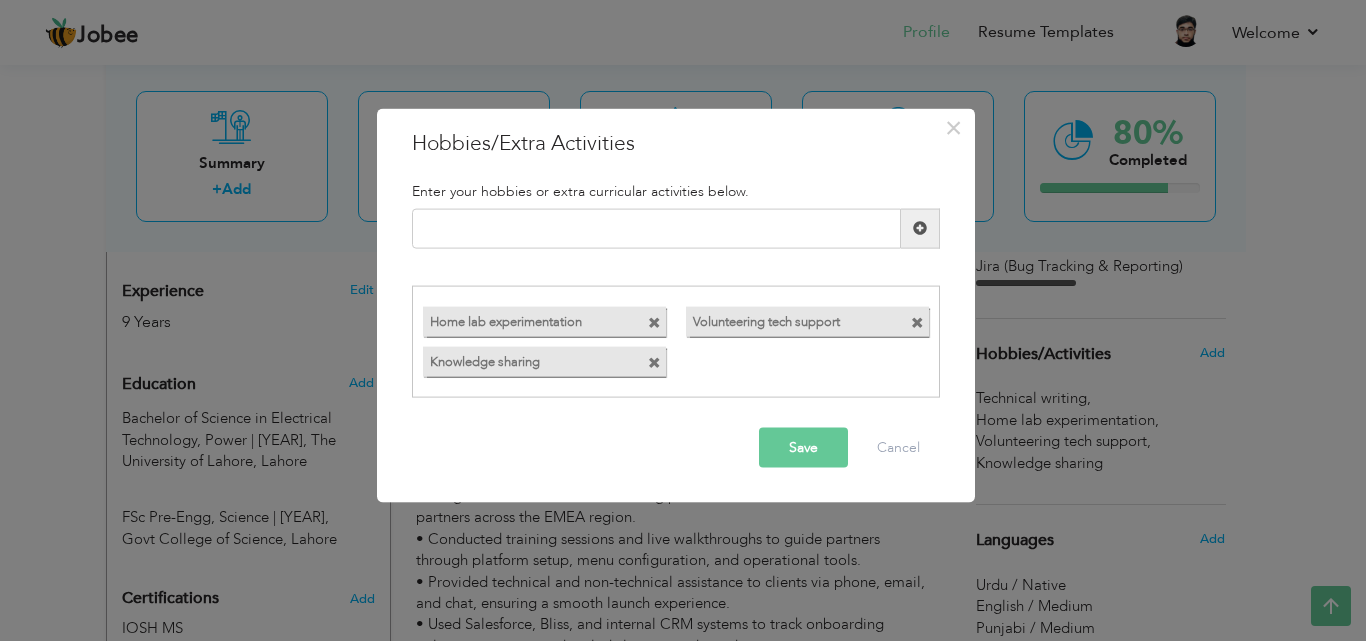 click at bounding box center (654, 363) 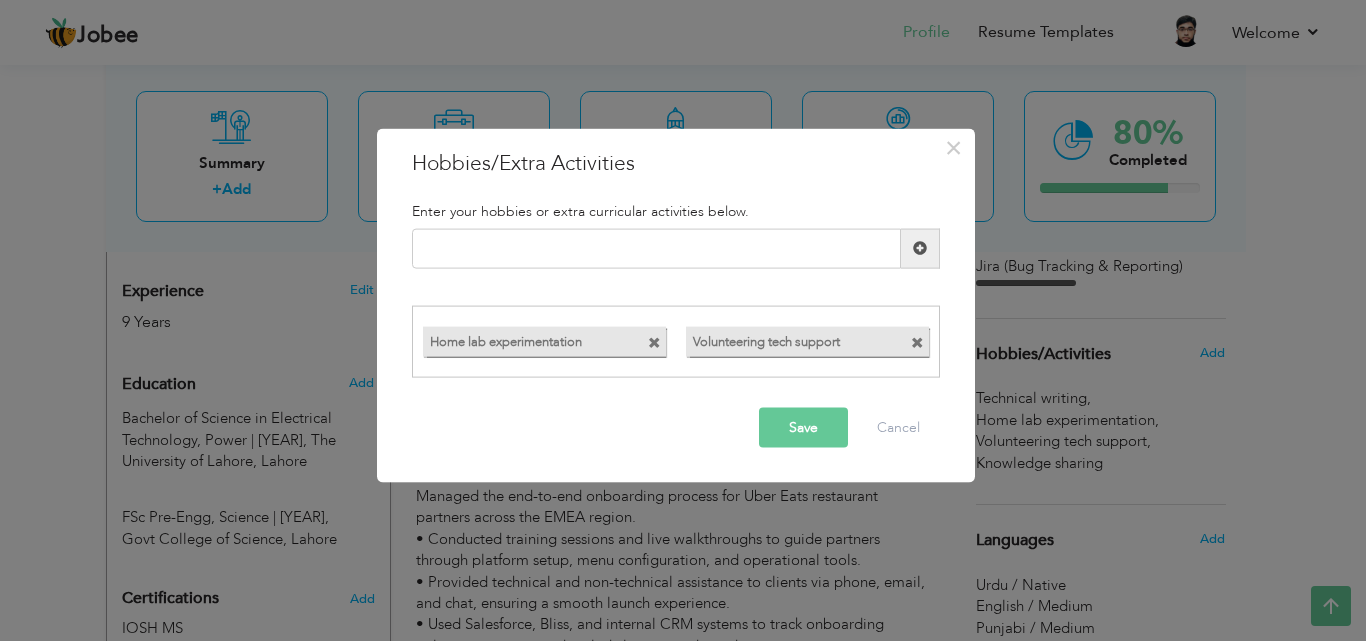 click at bounding box center (654, 343) 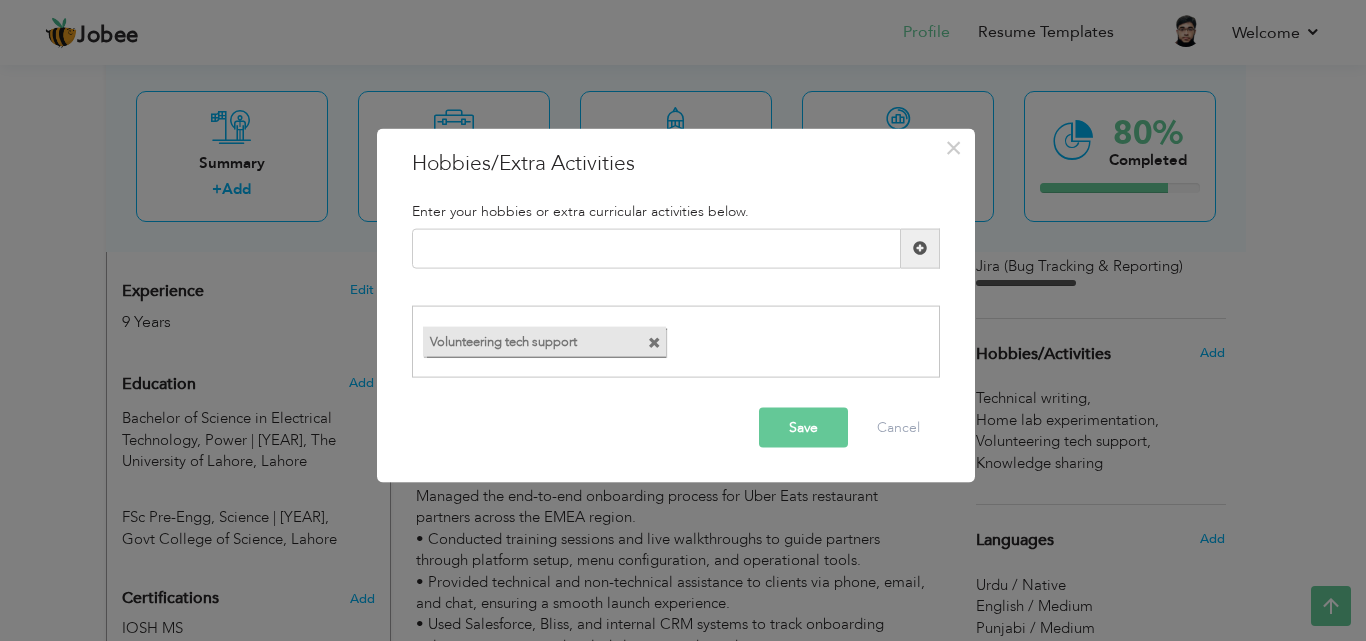 click at bounding box center (654, 343) 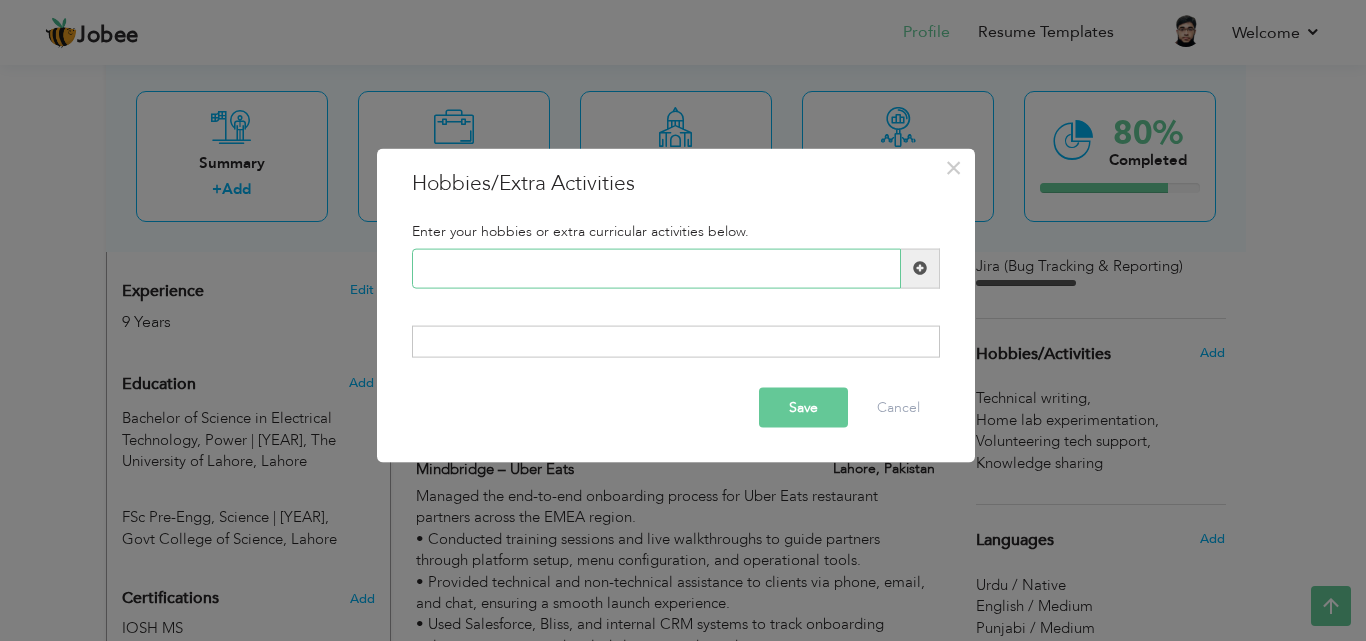 drag, startPoint x: 530, startPoint y: 256, endPoint x: 537, endPoint y: 273, distance: 18.384777 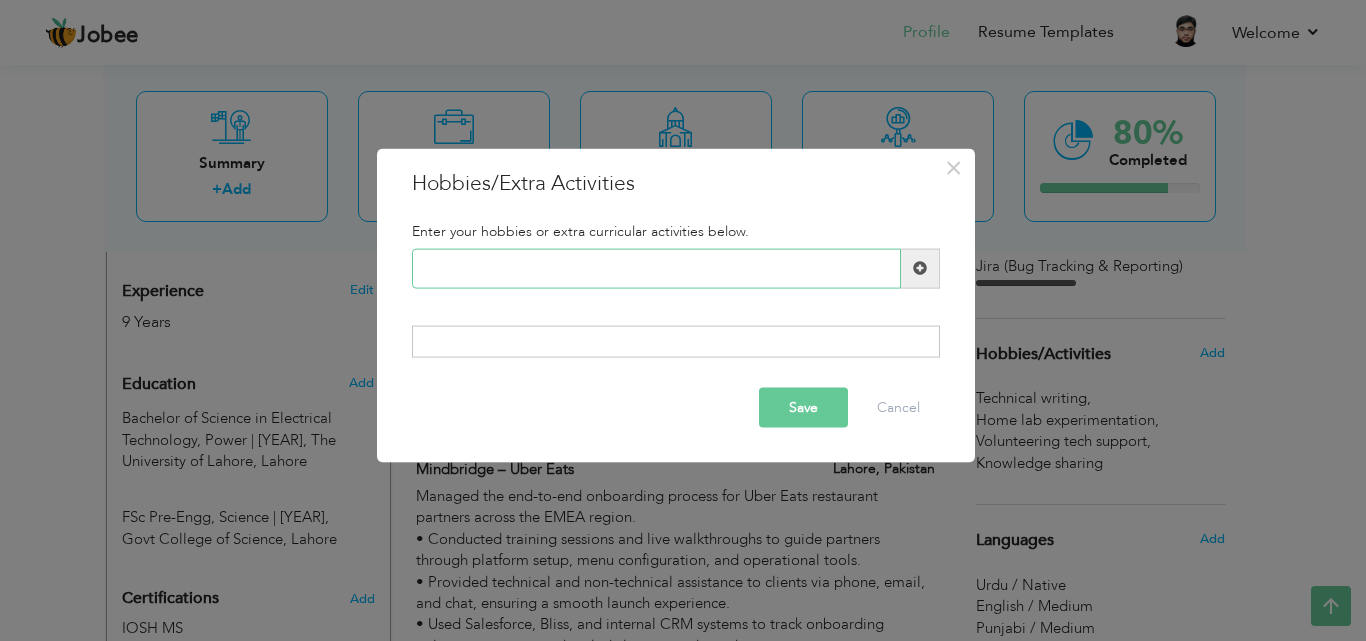 paste on "Problem Solving & Puzzles" 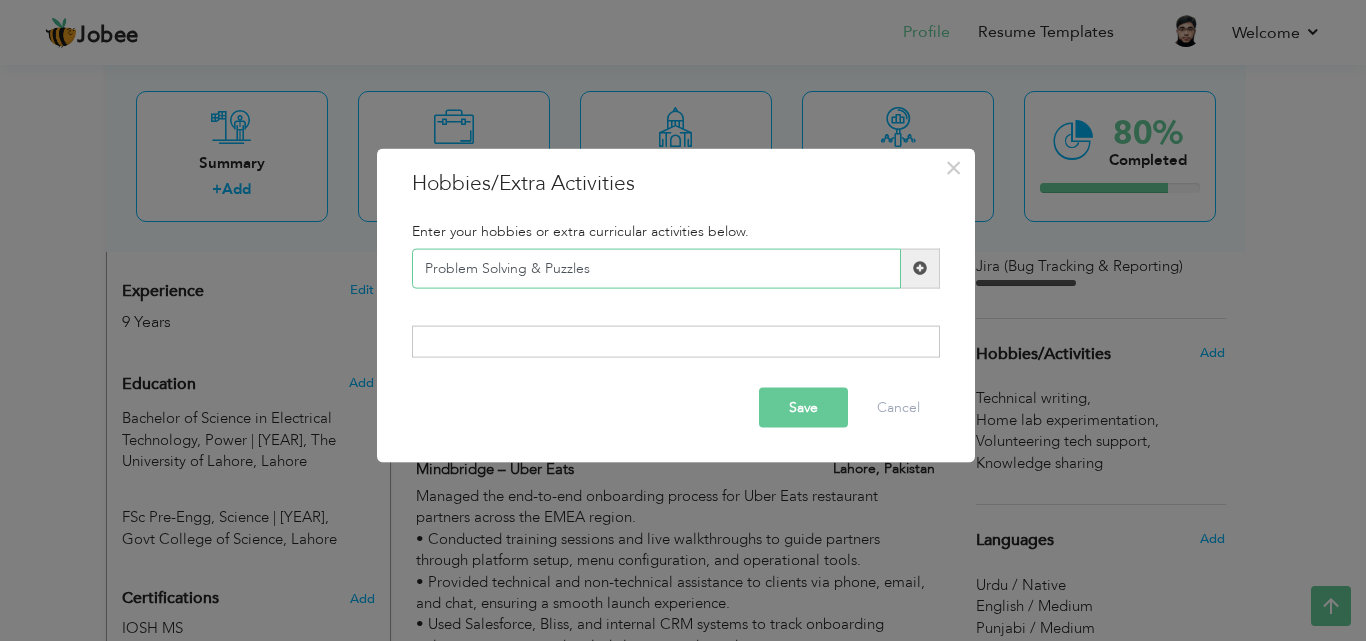 type on "Problem Solving & Puzzles" 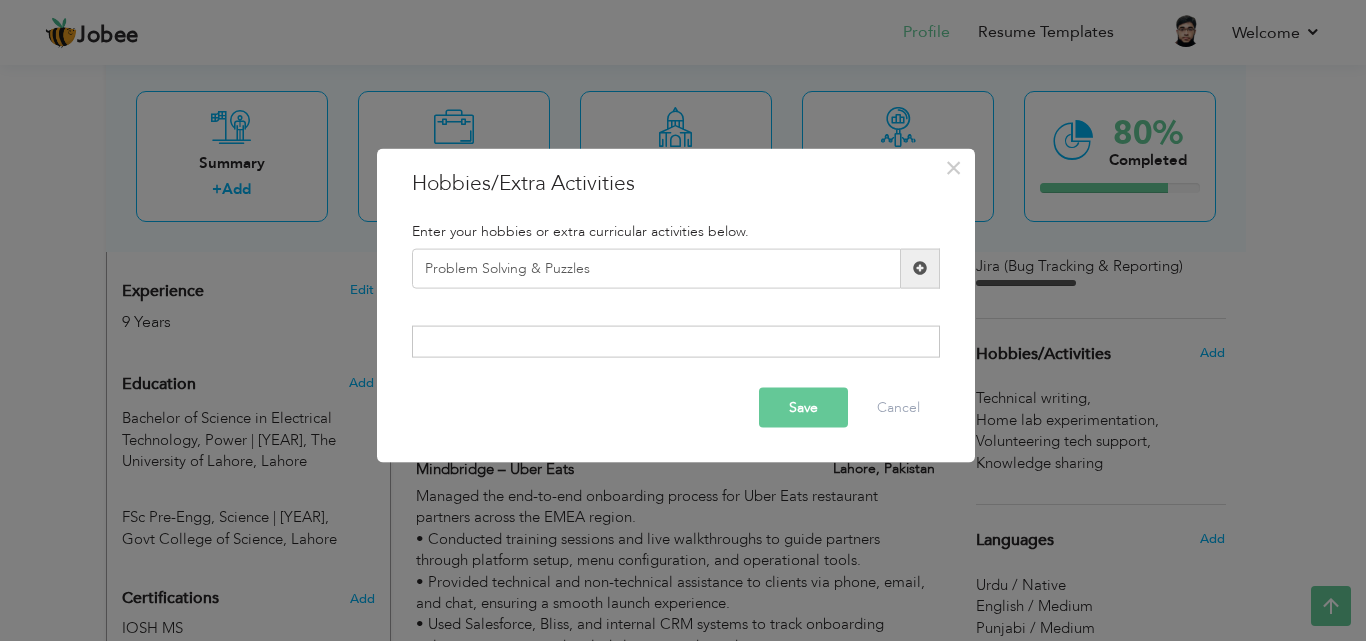 click at bounding box center (920, 268) 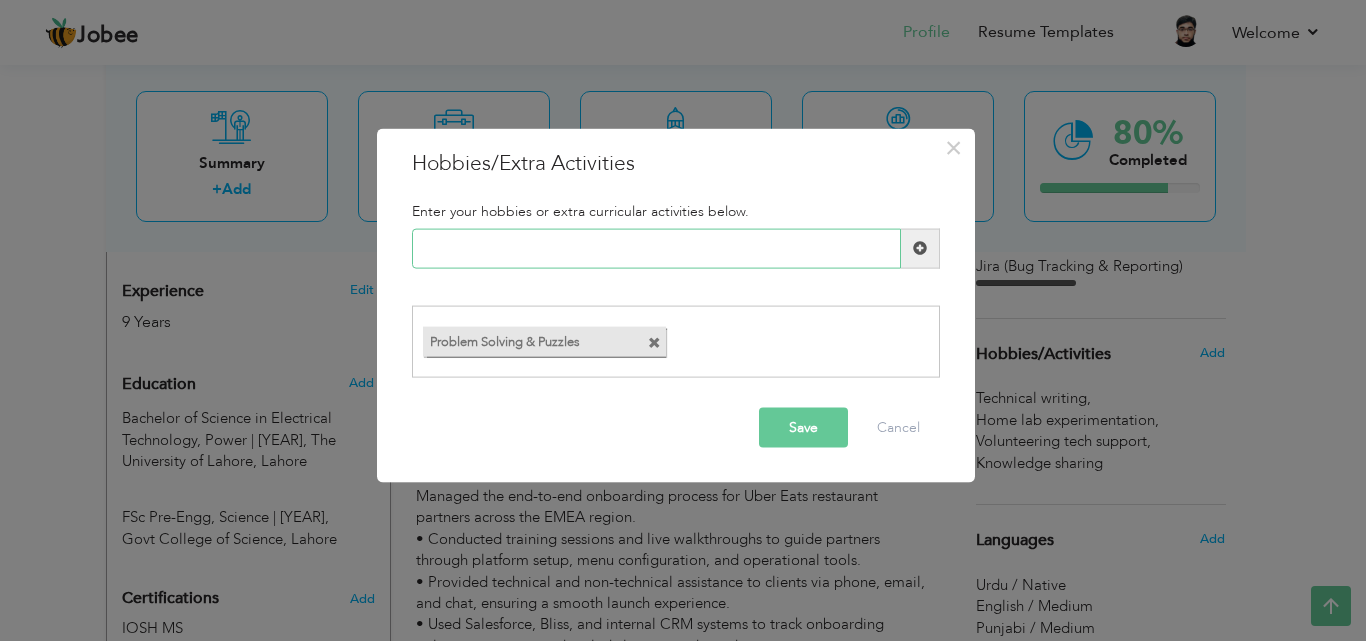 click at bounding box center [656, 248] 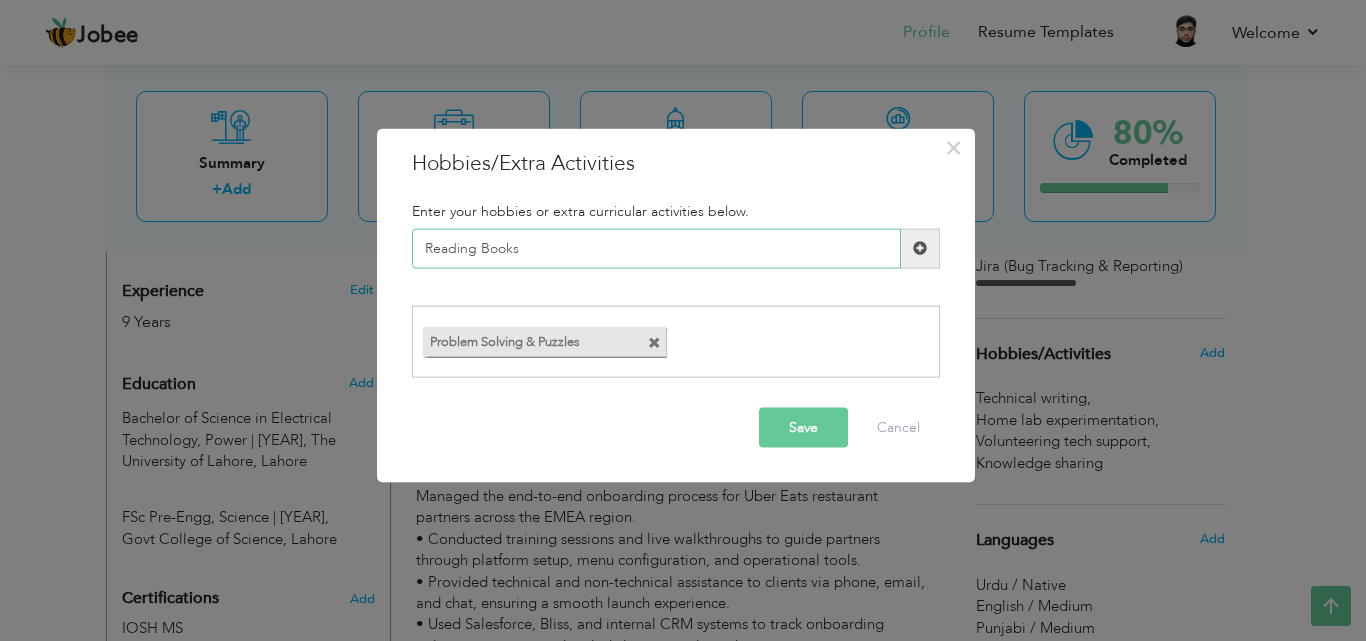 type on "Reading Books" 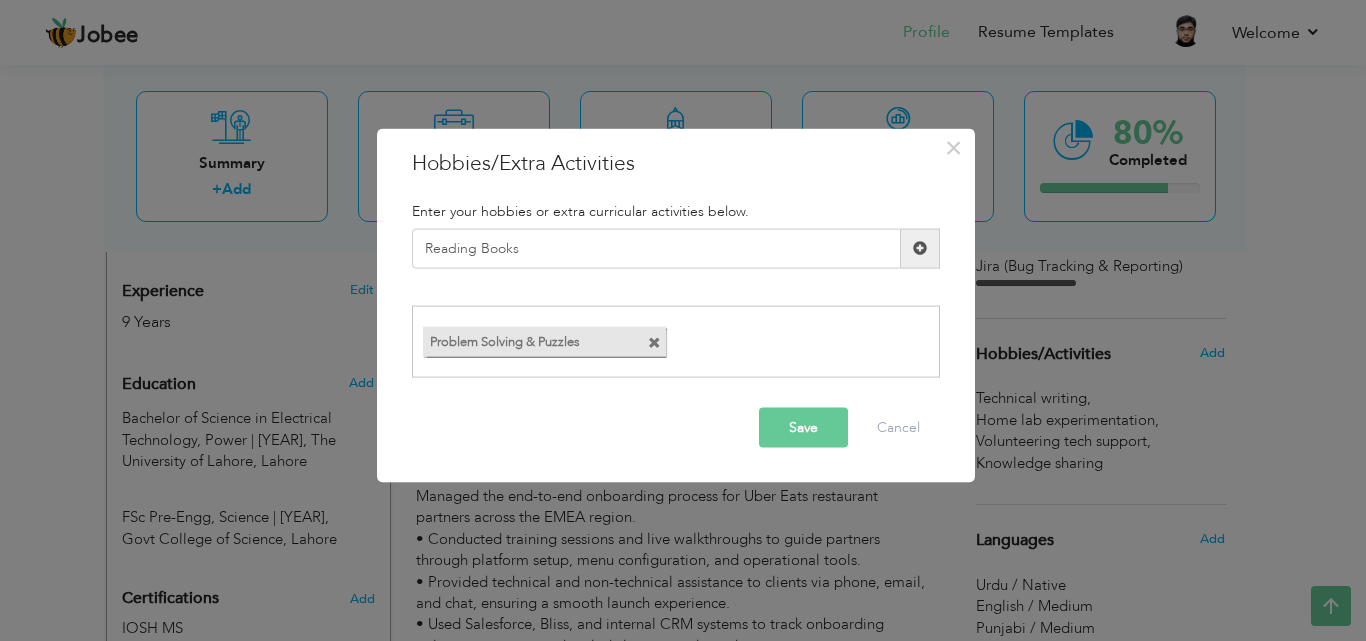 click at bounding box center (920, 248) 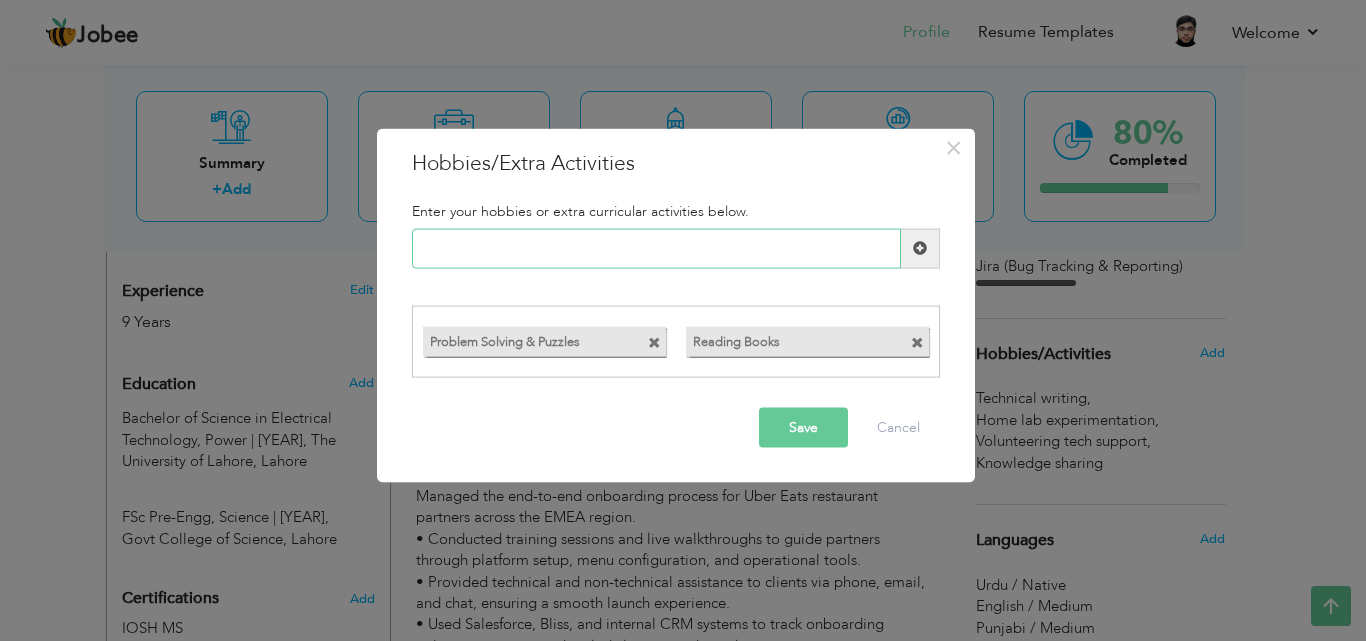 click at bounding box center (656, 248) 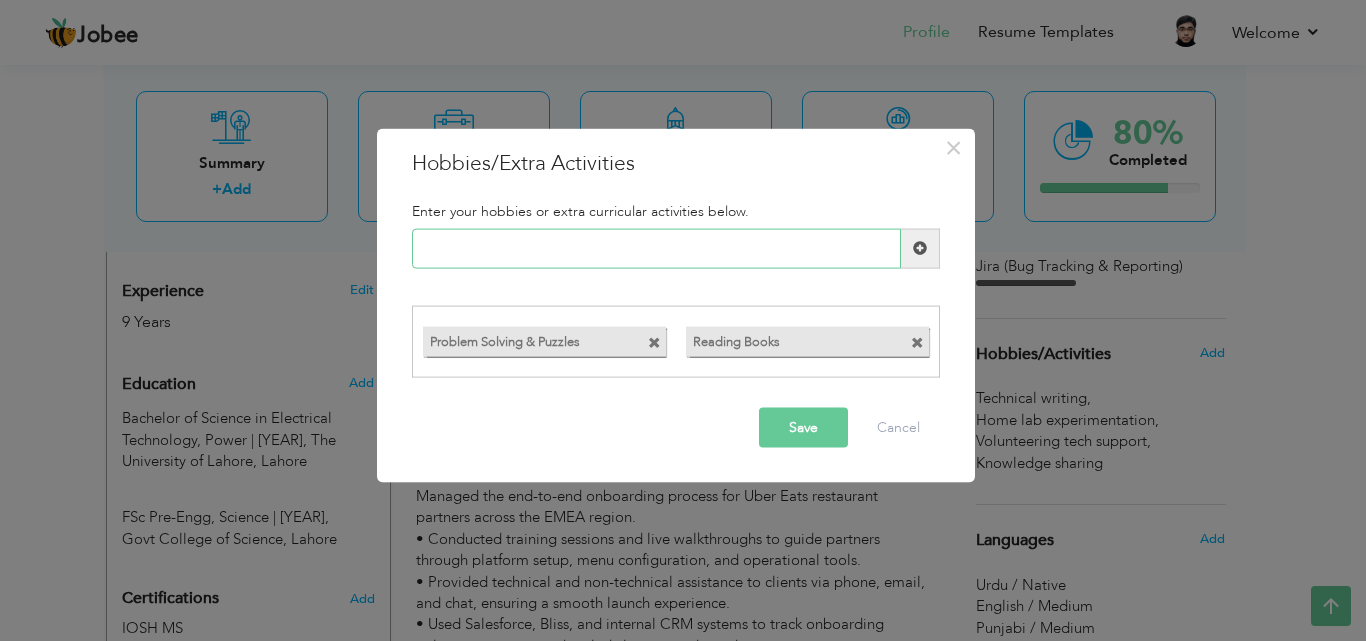 paste on "Technology Exploration" 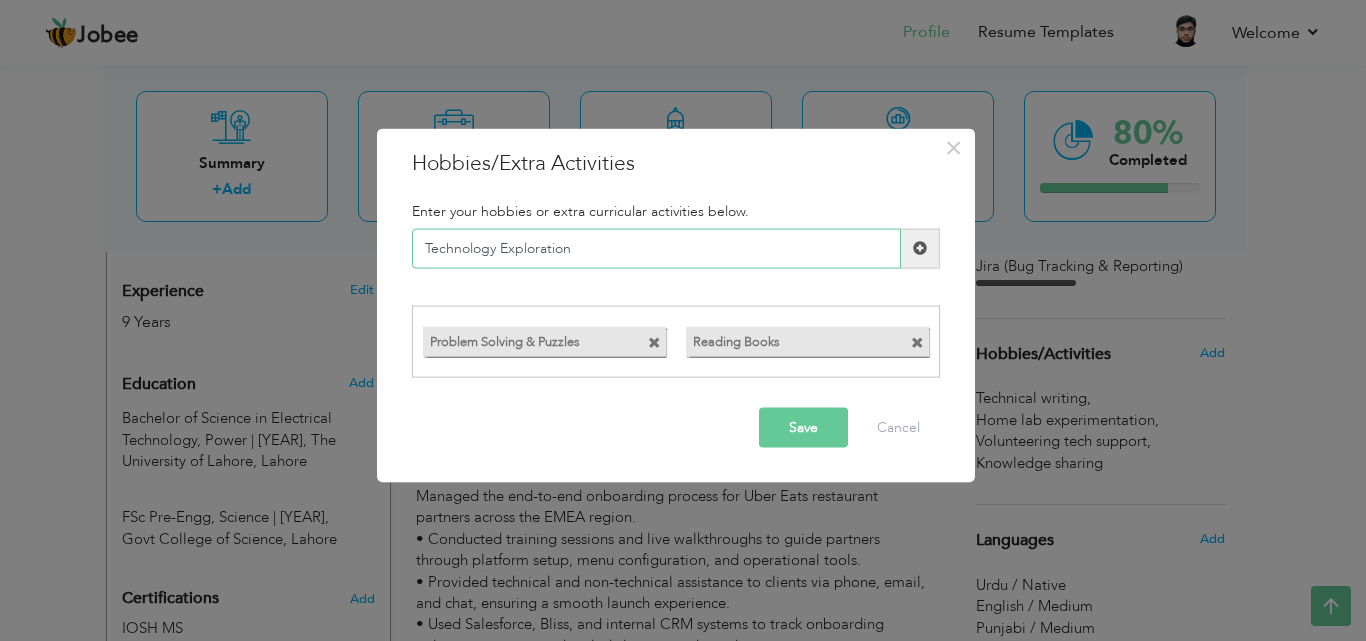 type on "Technology Exploration" 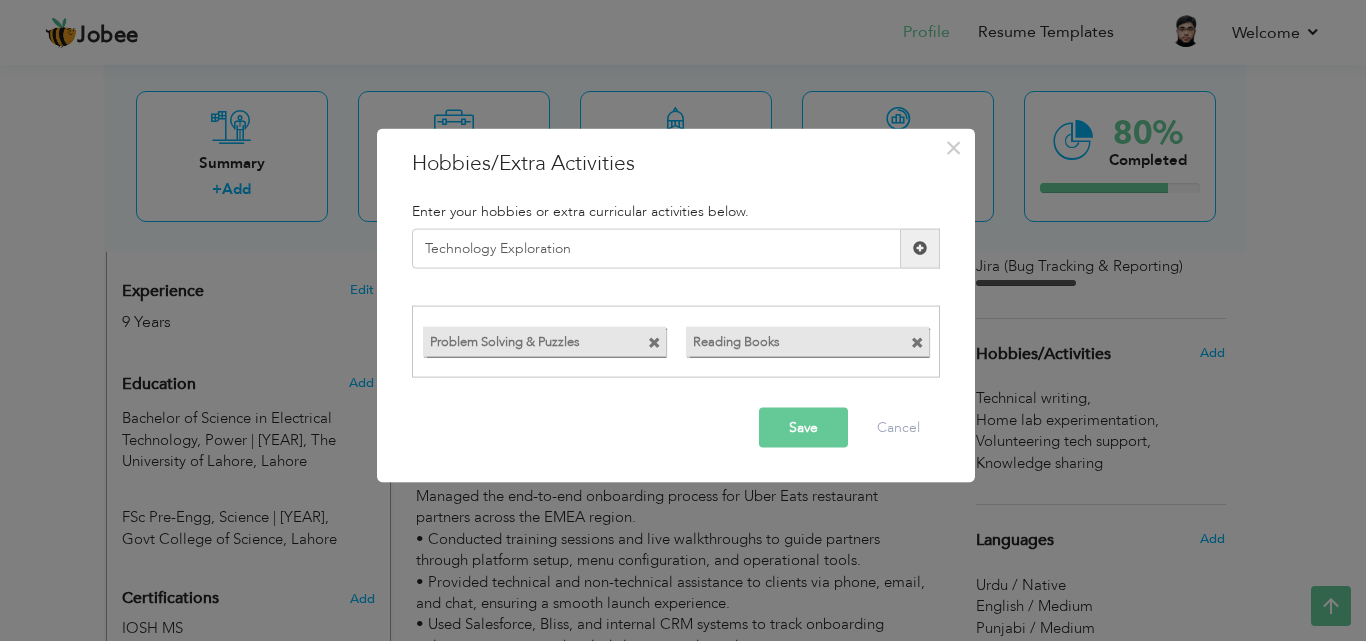 click at bounding box center [920, 248] 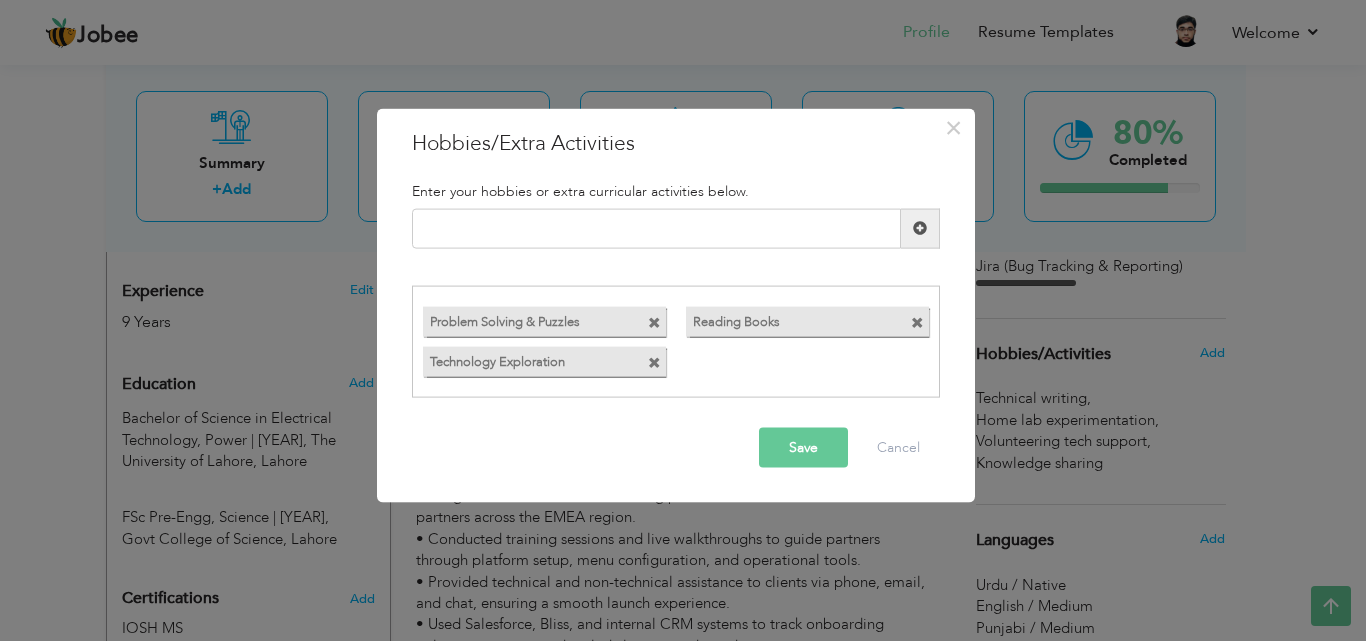 click on "Save" at bounding box center [803, 448] 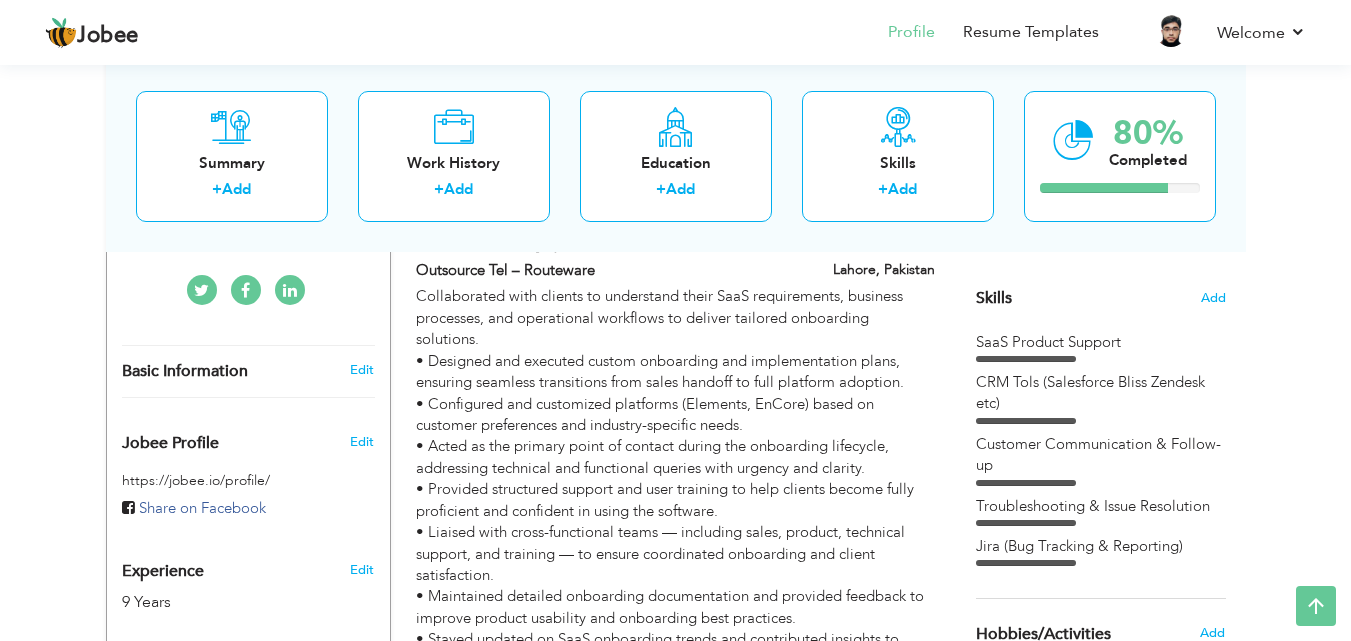 scroll, scrollTop: 494, scrollLeft: 0, axis: vertical 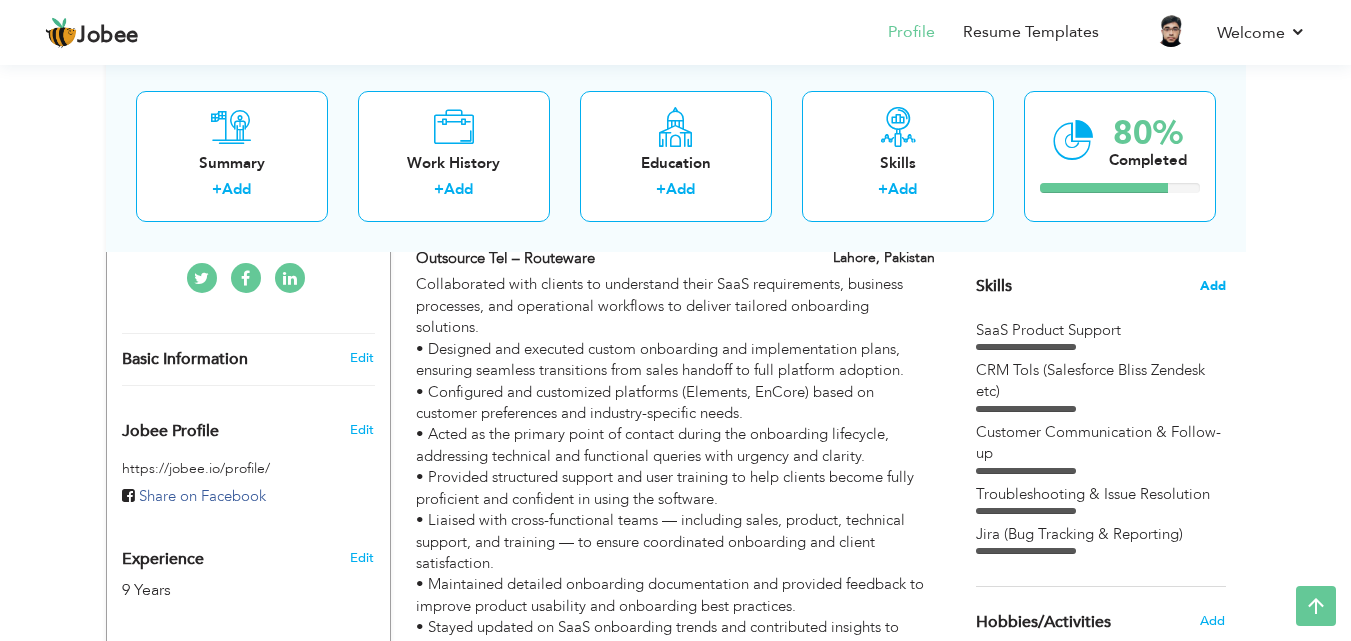 click on "Add" at bounding box center [1213, 286] 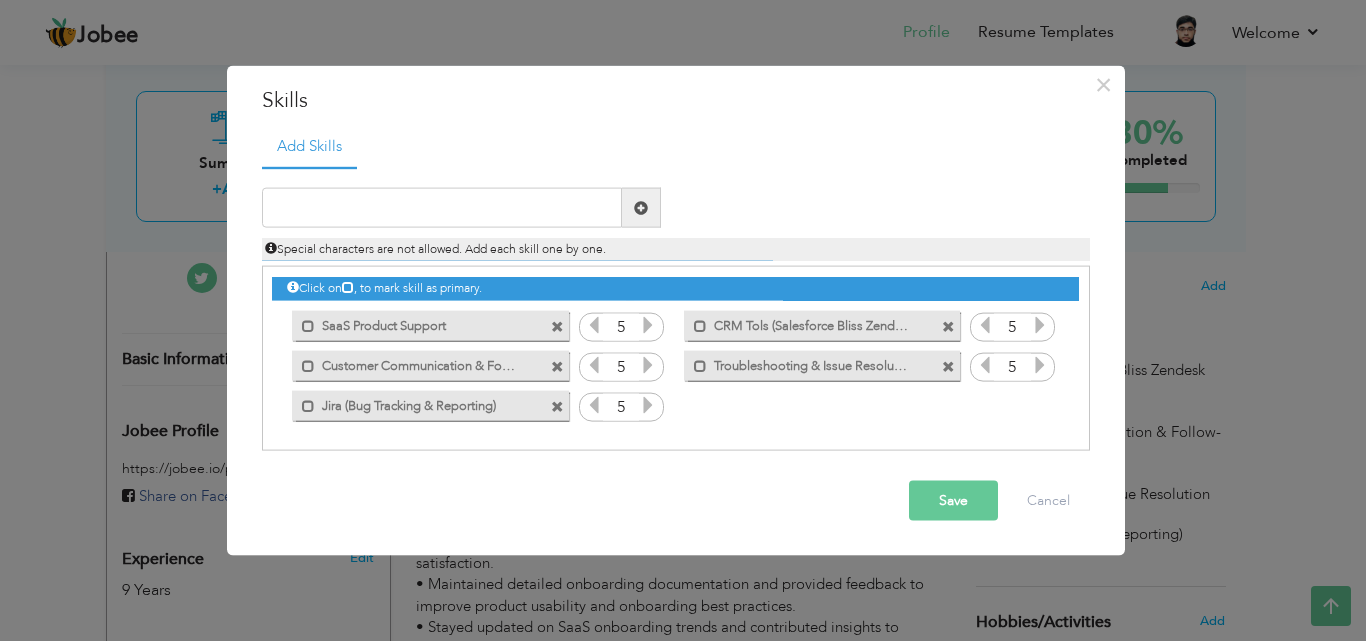 click at bounding box center [557, 326] 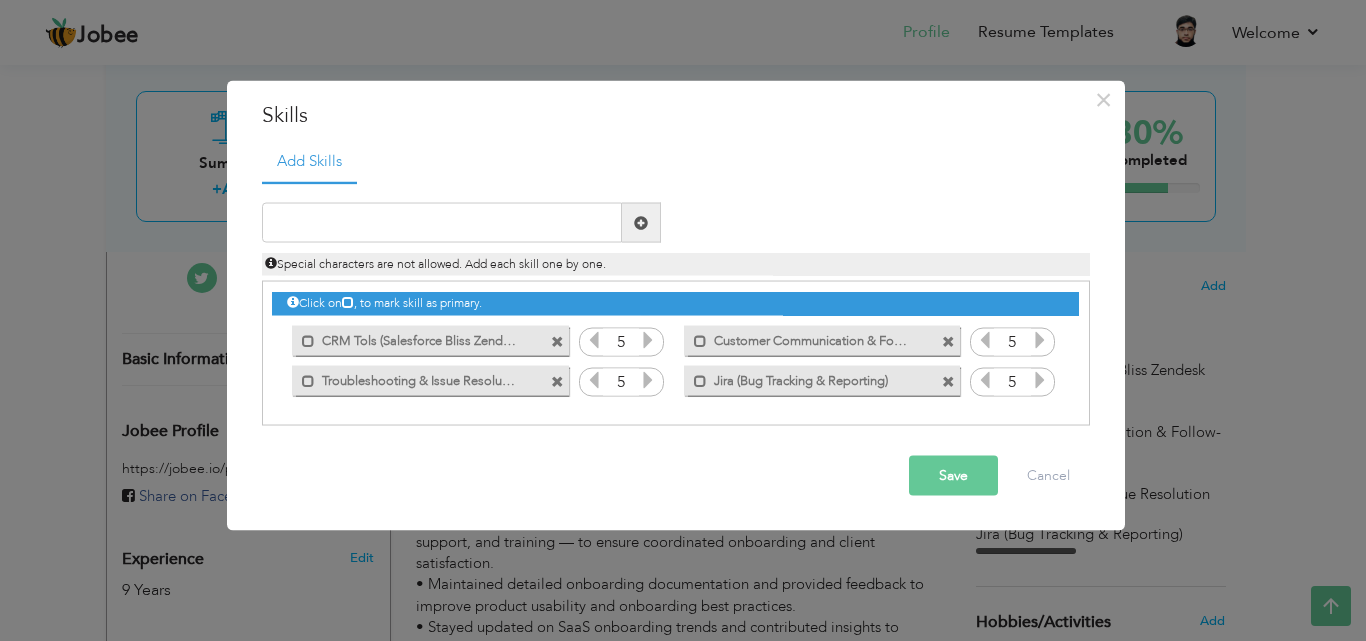 click at bounding box center (560, 335) 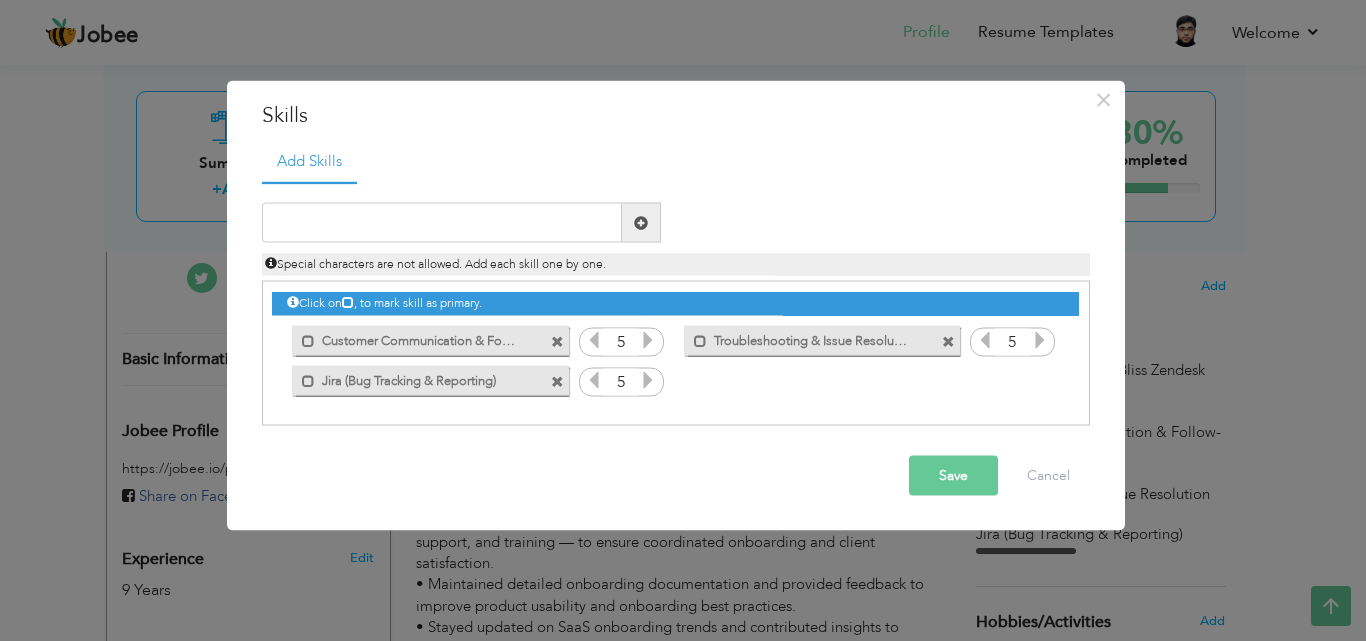 click at bounding box center (560, 335) 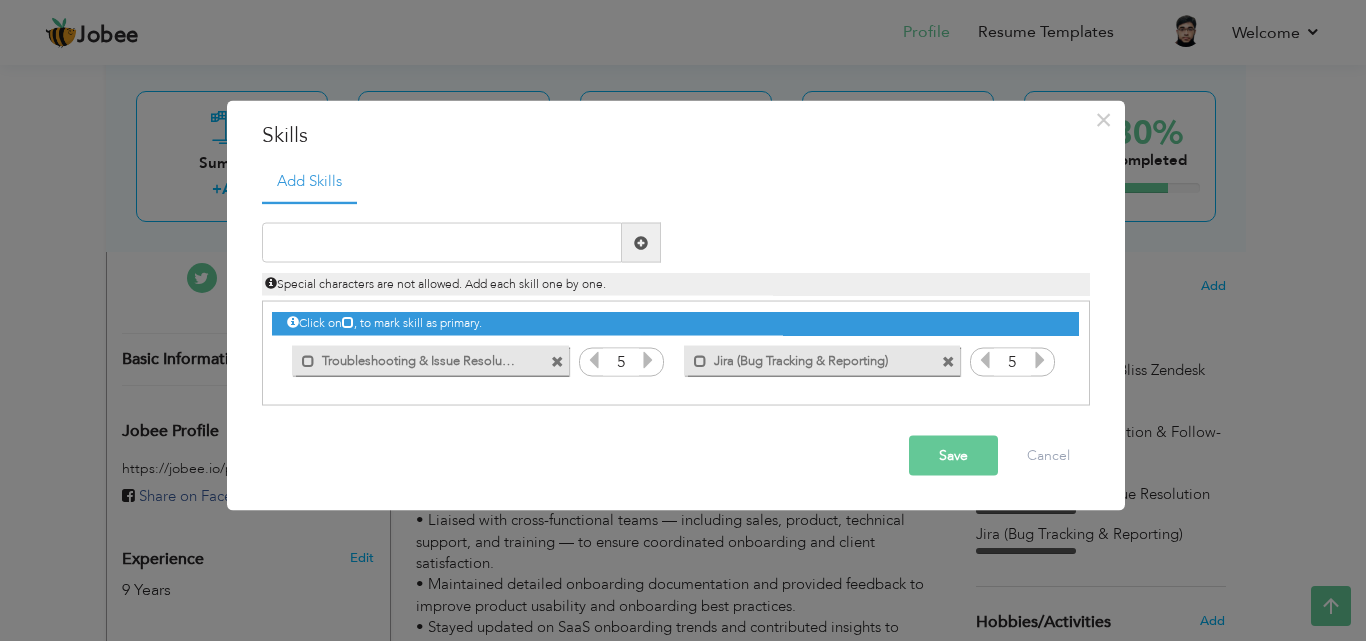 click at bounding box center (557, 361) 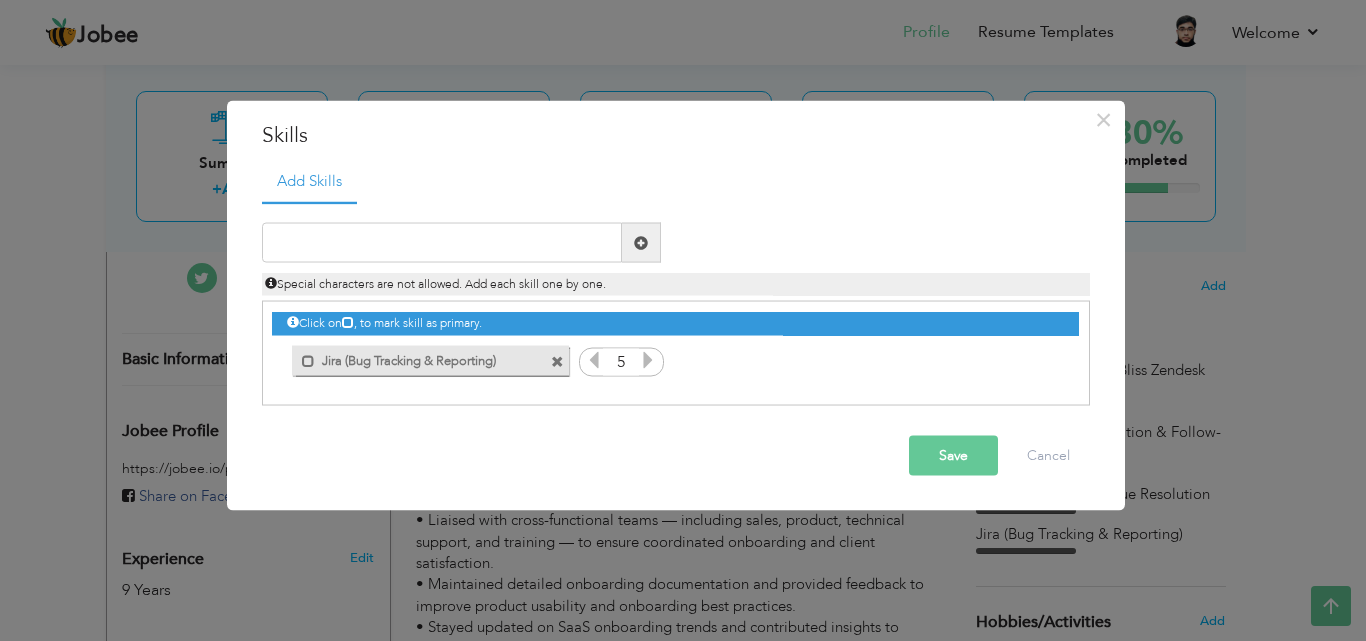 drag, startPoint x: 566, startPoint y: 389, endPoint x: 562, endPoint y: 377, distance: 12.649111 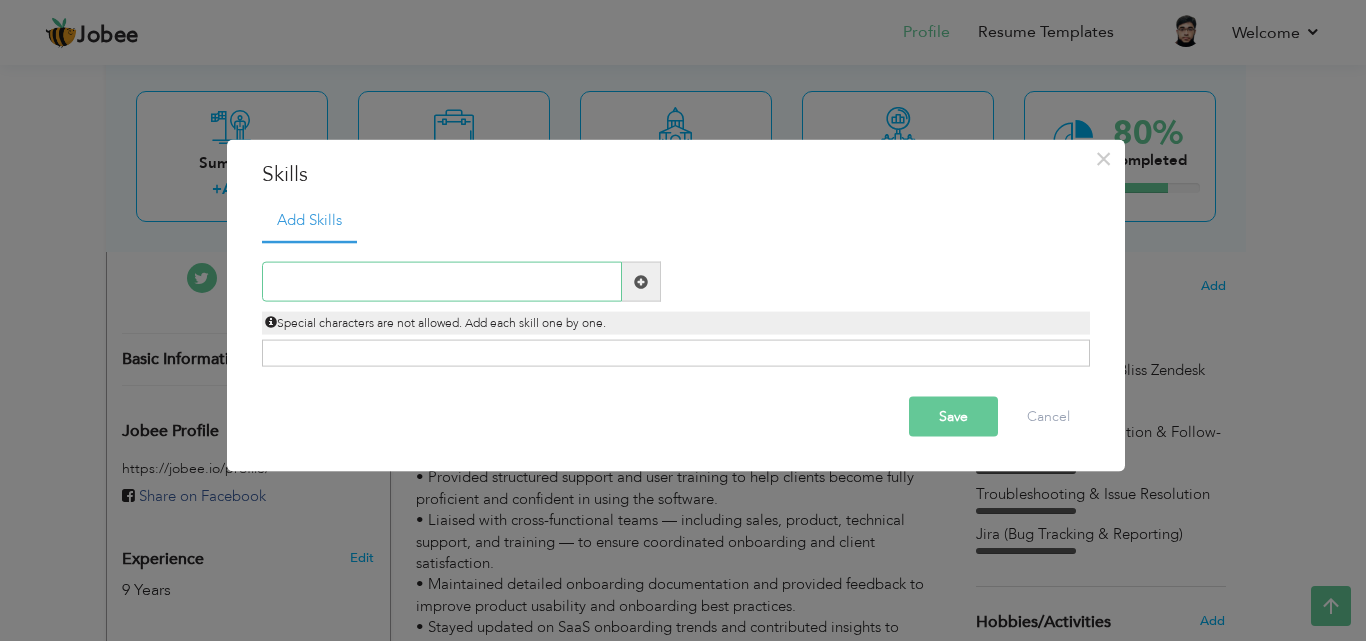 click at bounding box center (442, 282) 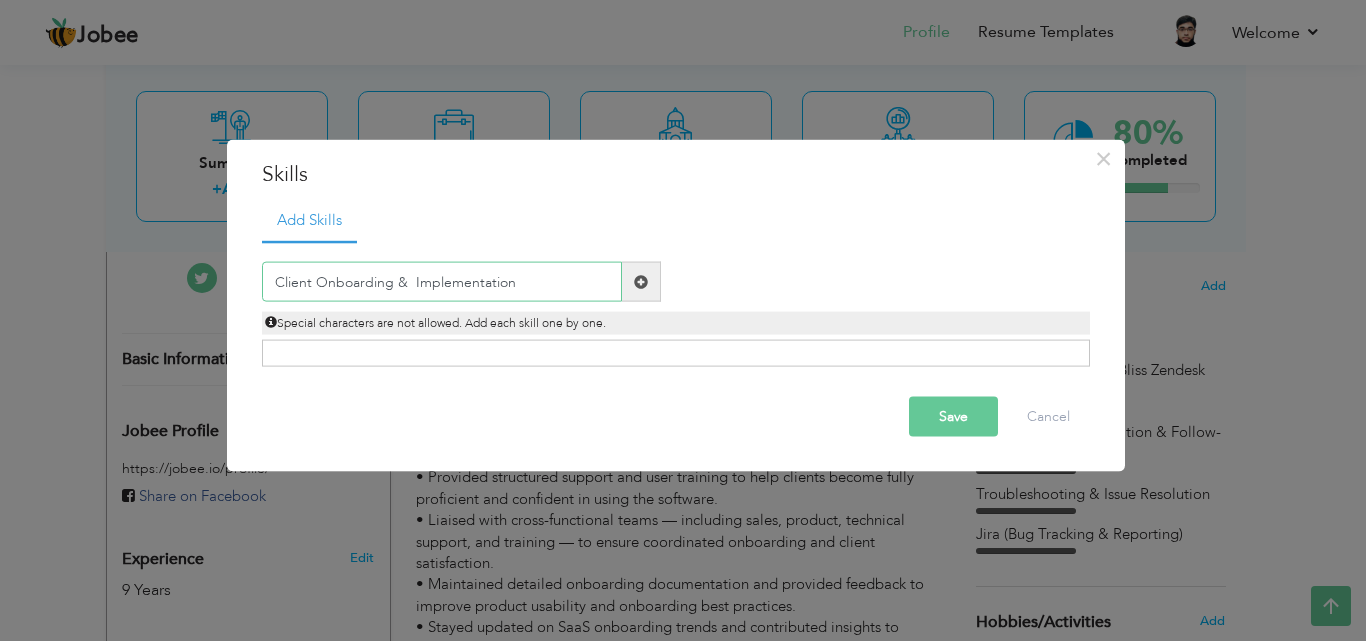 type on "Client Onboarding &  Implementation" 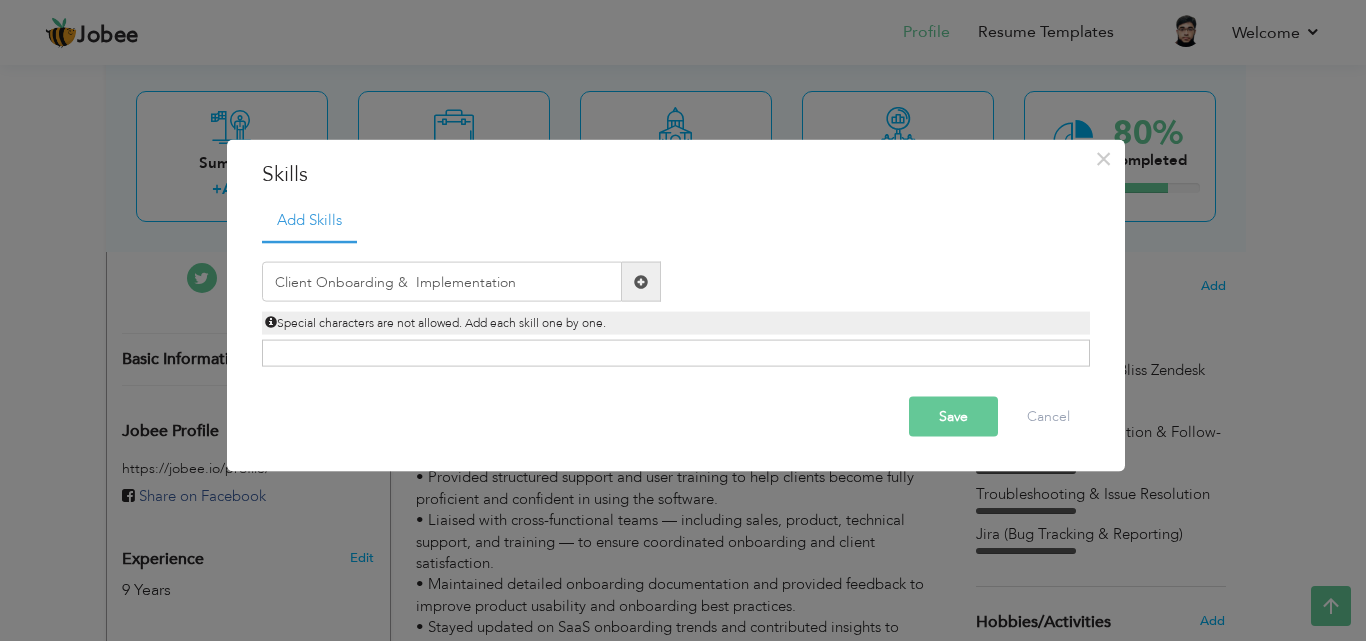 click at bounding box center [641, 282] 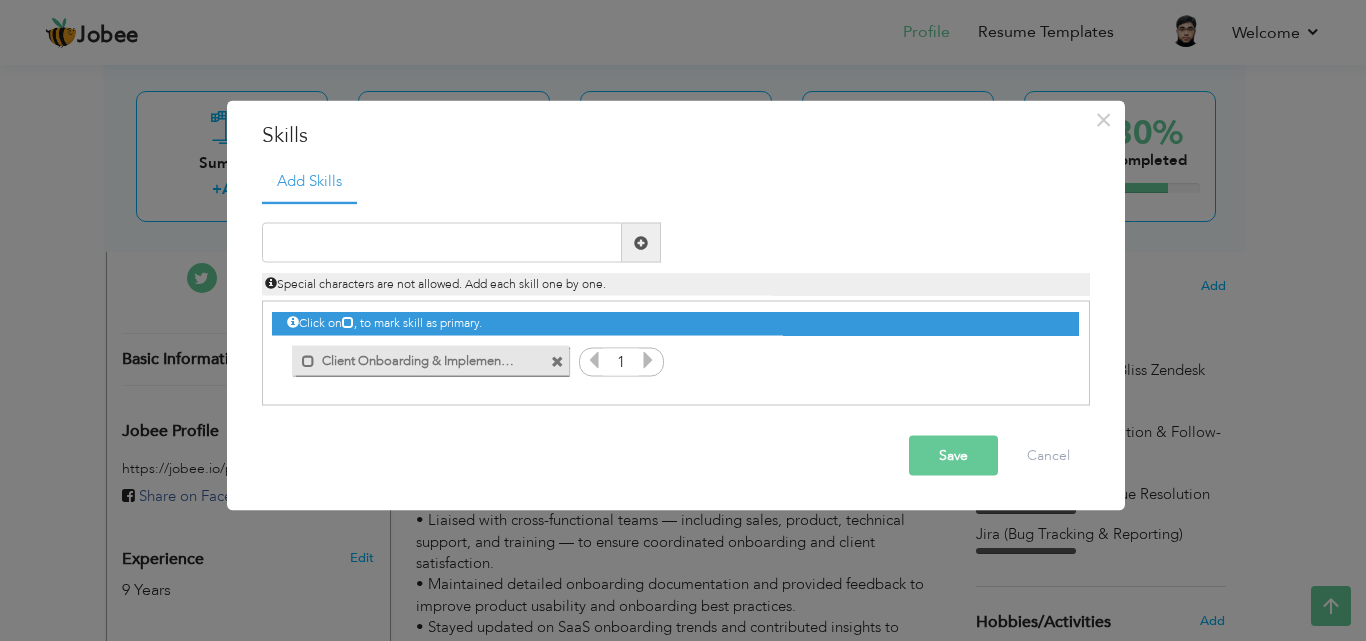 click at bounding box center (648, 360) 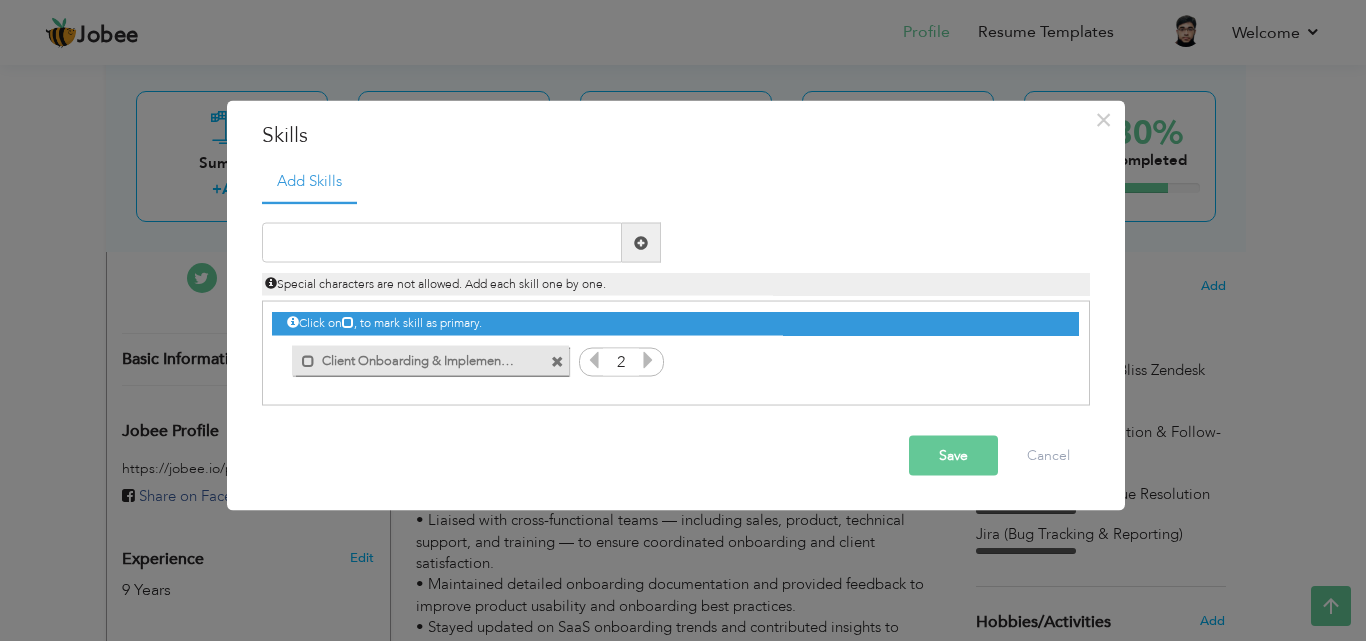 click on "Click on  , to mark skill as primary." at bounding box center [676, 353] 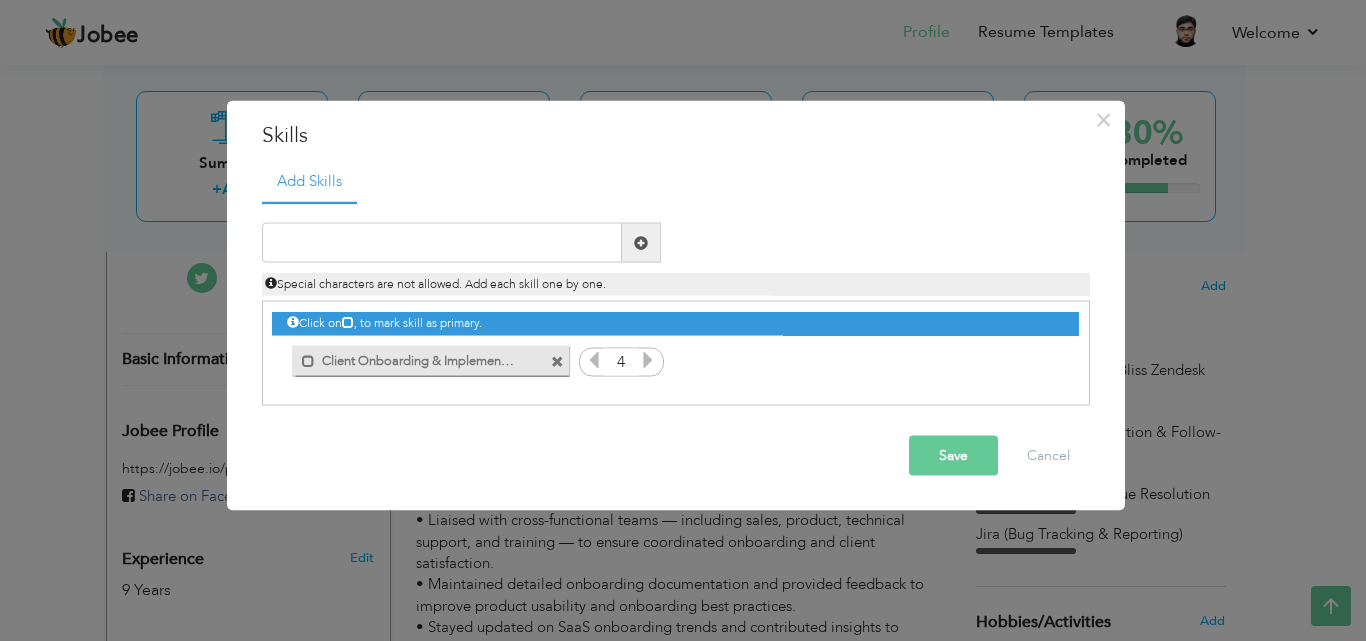 click at bounding box center (648, 360) 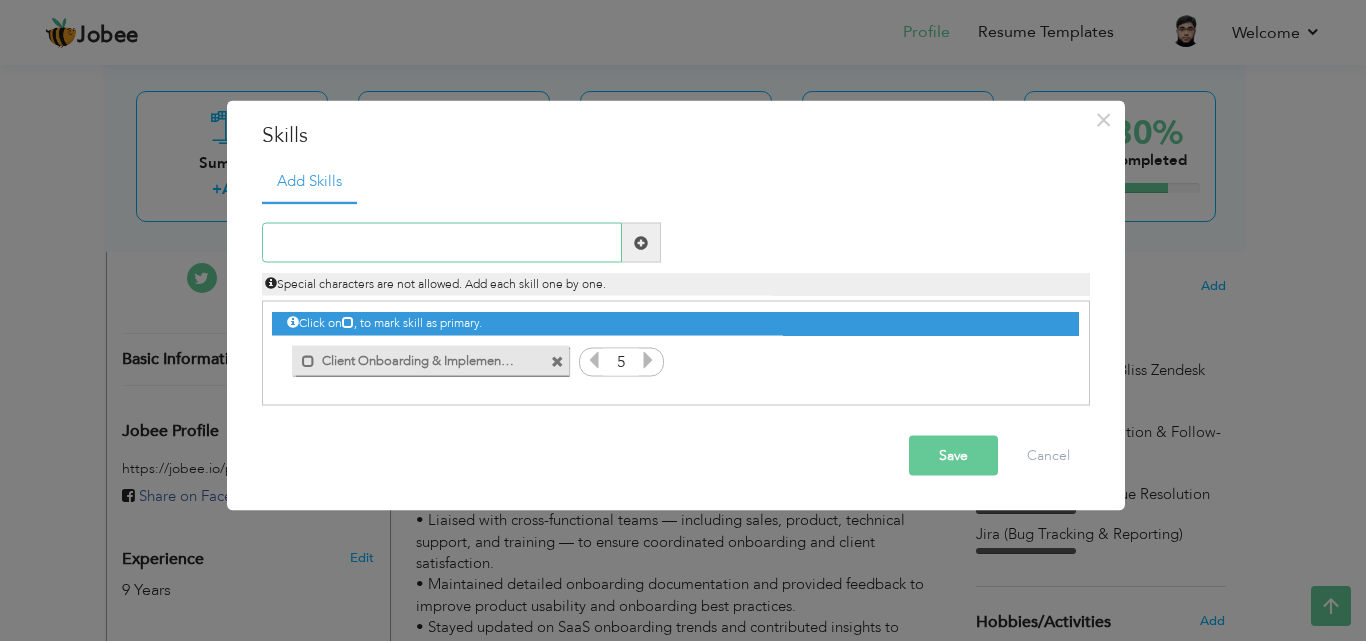 click at bounding box center [442, 243] 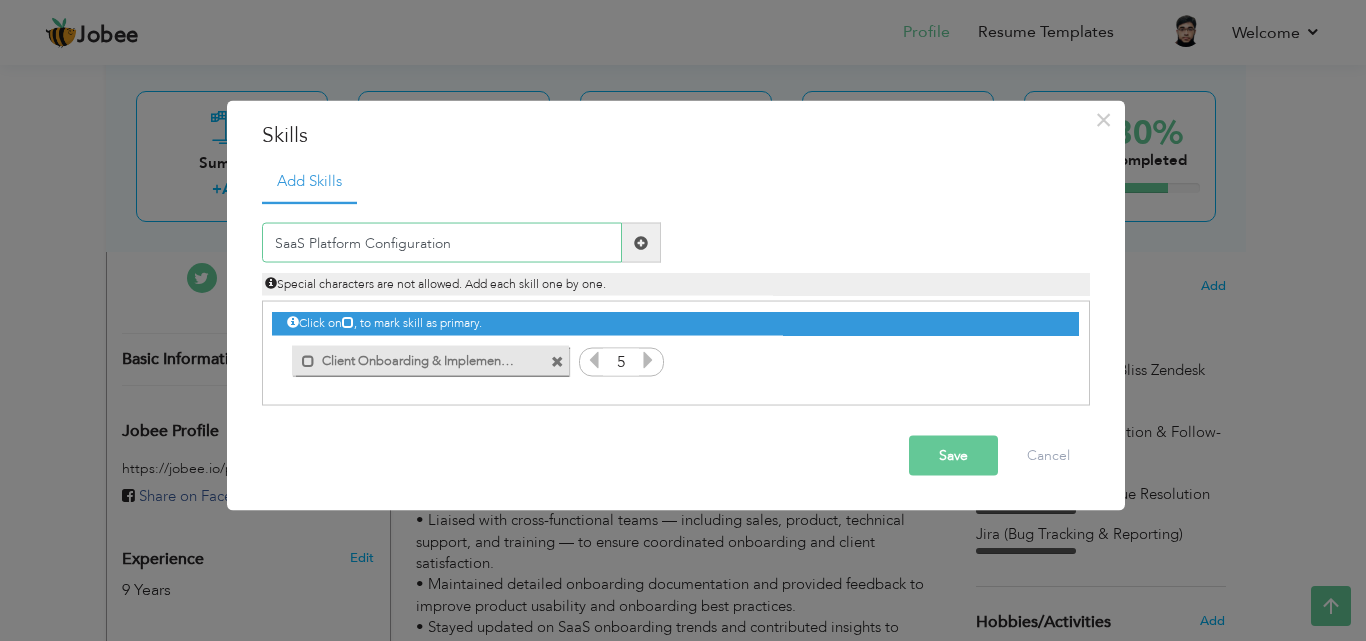 type on "SaaS Platform  Configuration" 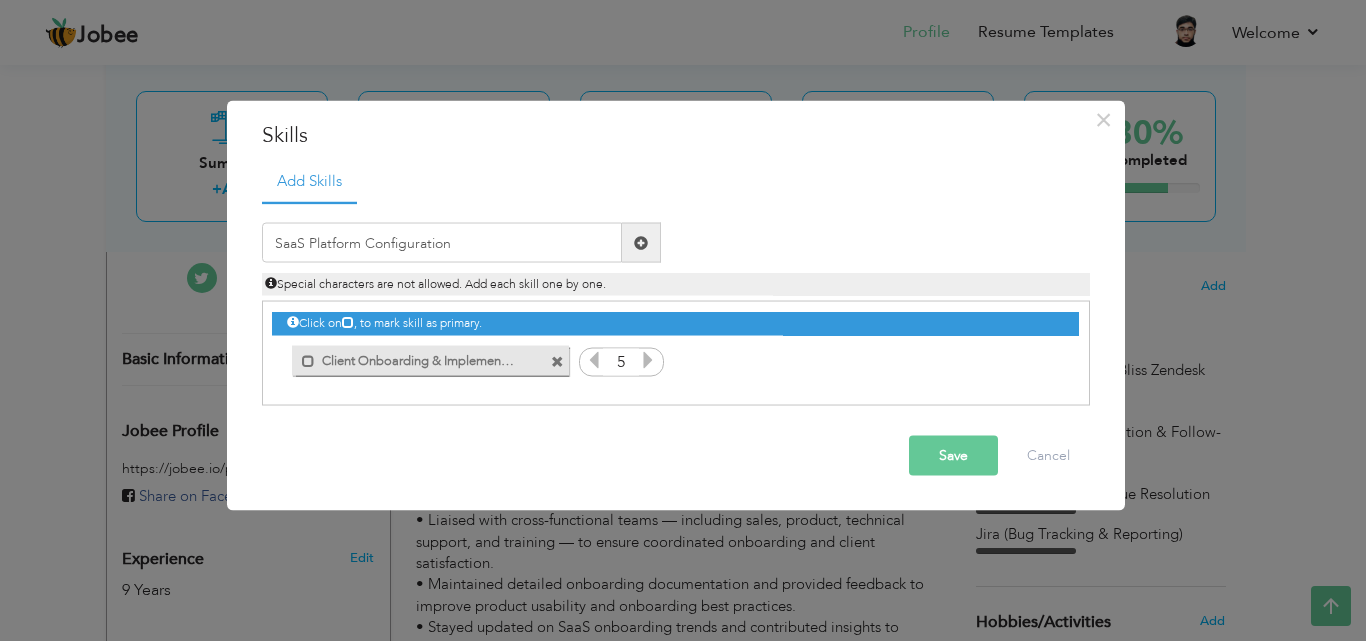 click at bounding box center (641, 242) 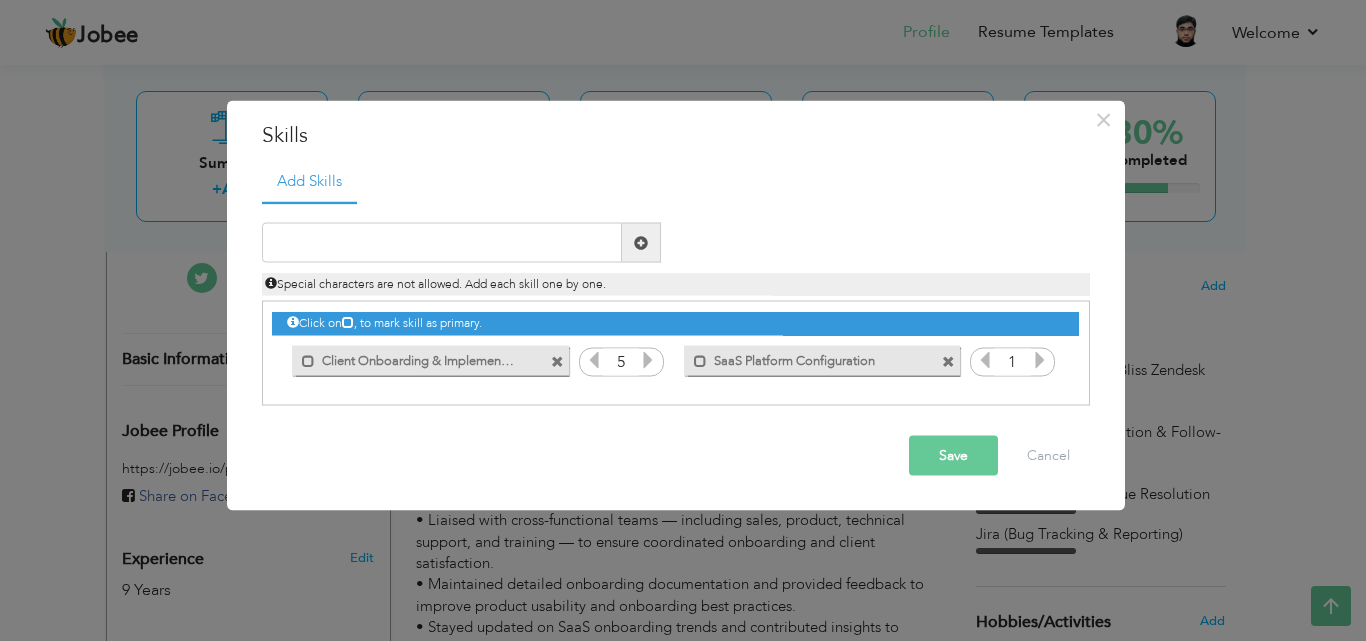 click at bounding box center [1040, 360] 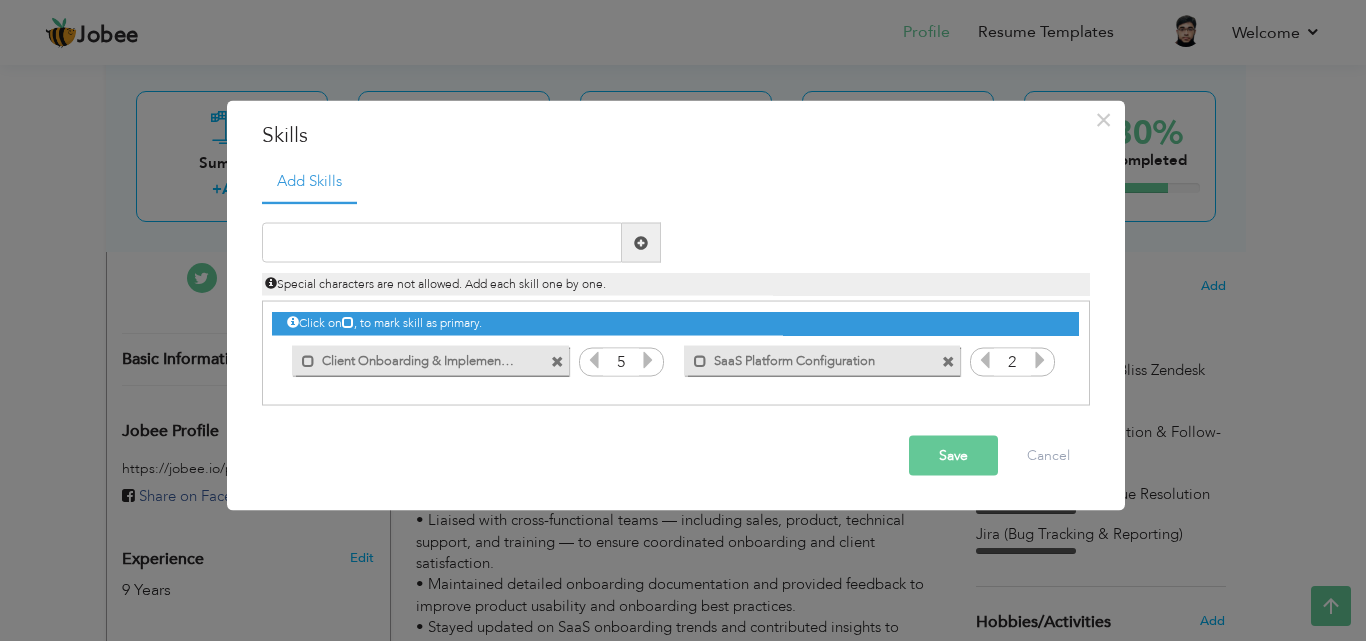 click at bounding box center [1040, 360] 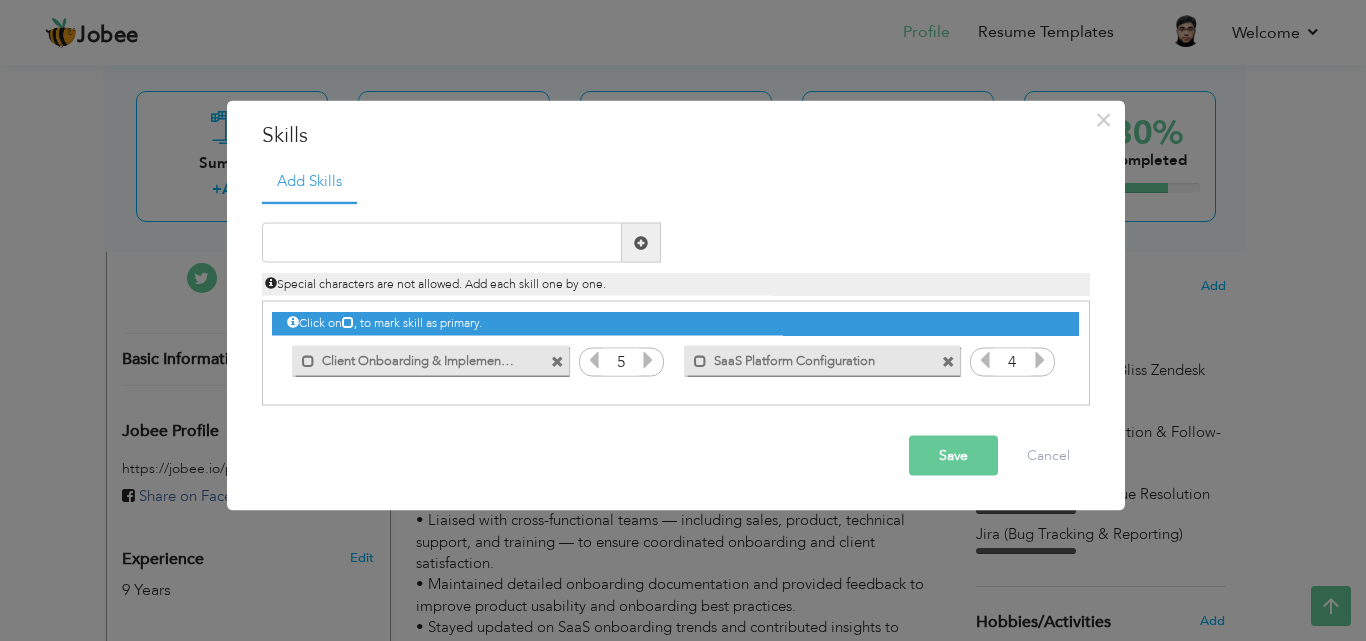click at bounding box center [1040, 360] 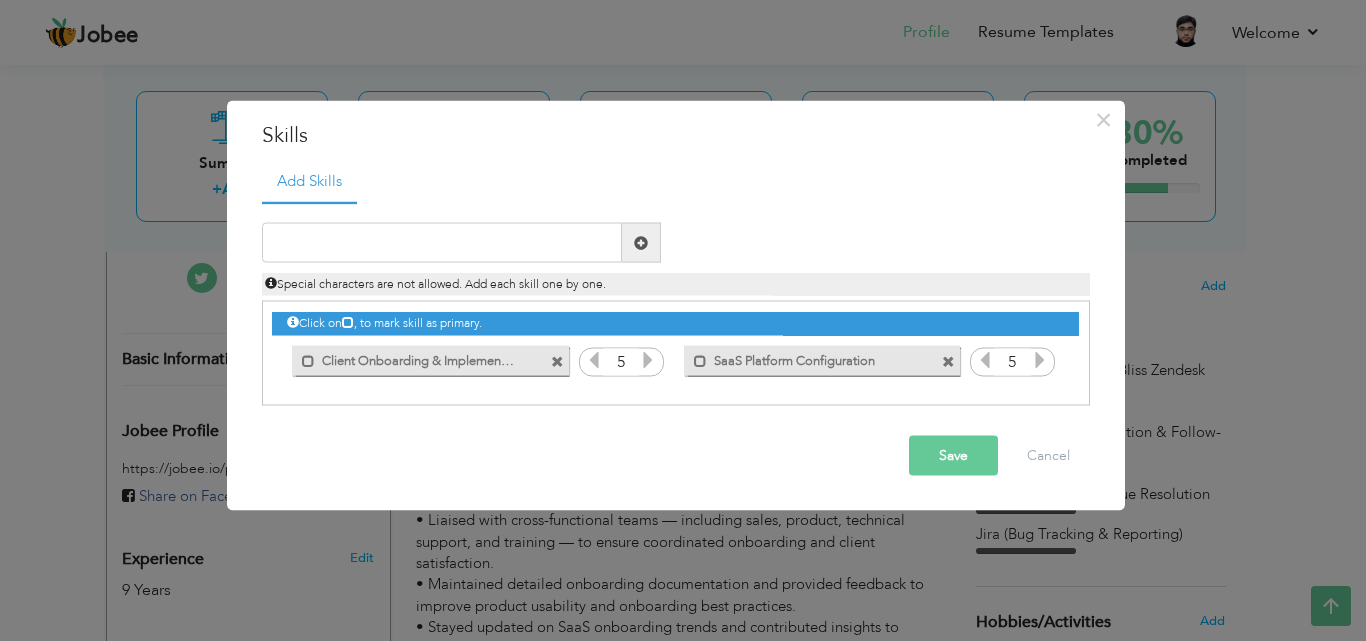 click at bounding box center (1040, 360) 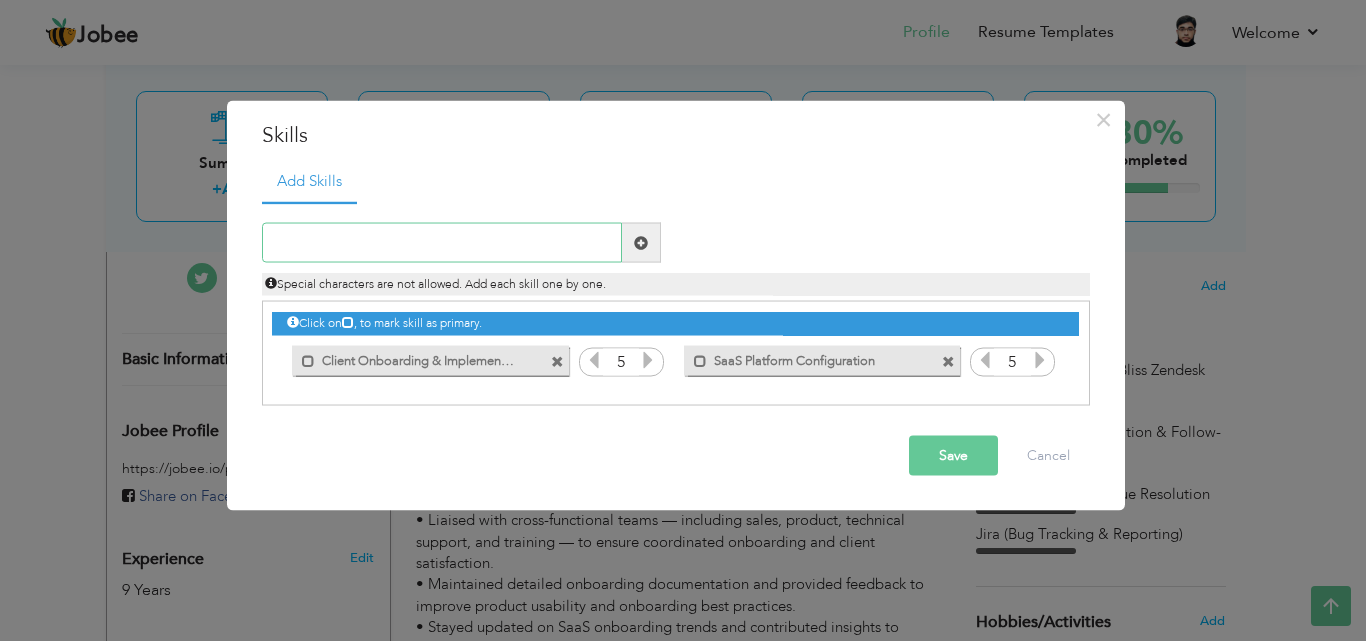 drag, startPoint x: 569, startPoint y: 229, endPoint x: 600, endPoint y: 234, distance: 31.400637 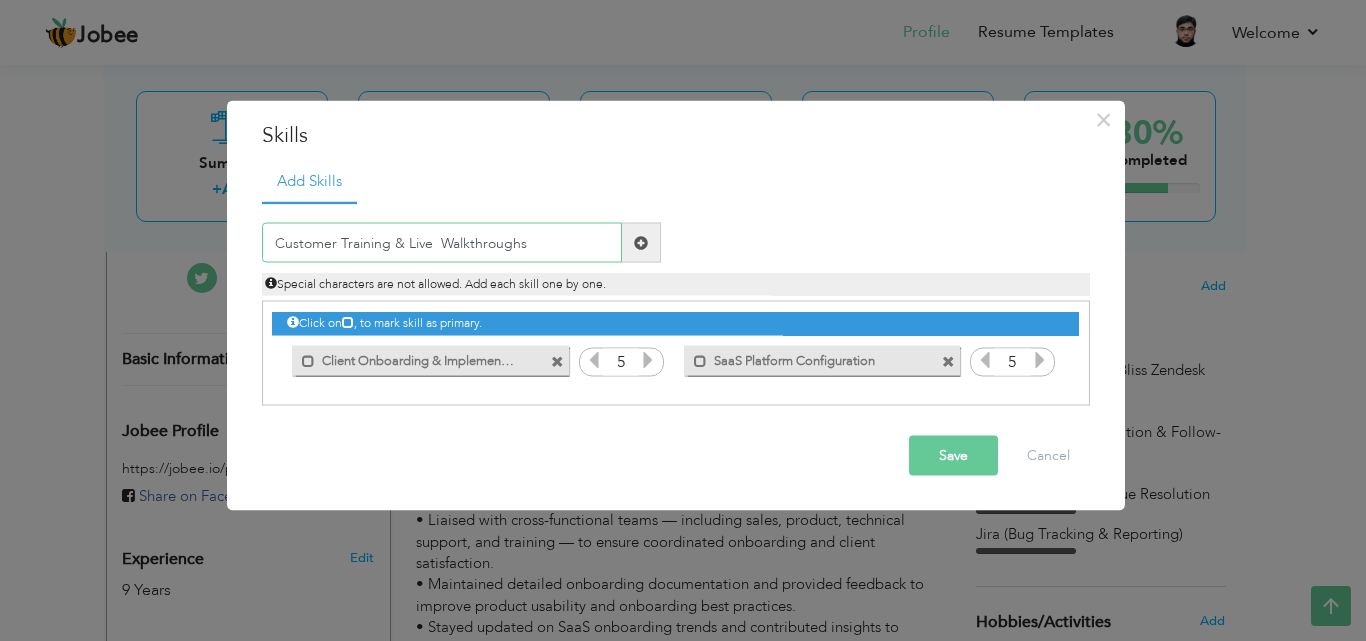 type on "Customer Training & Live  Walkthroughs" 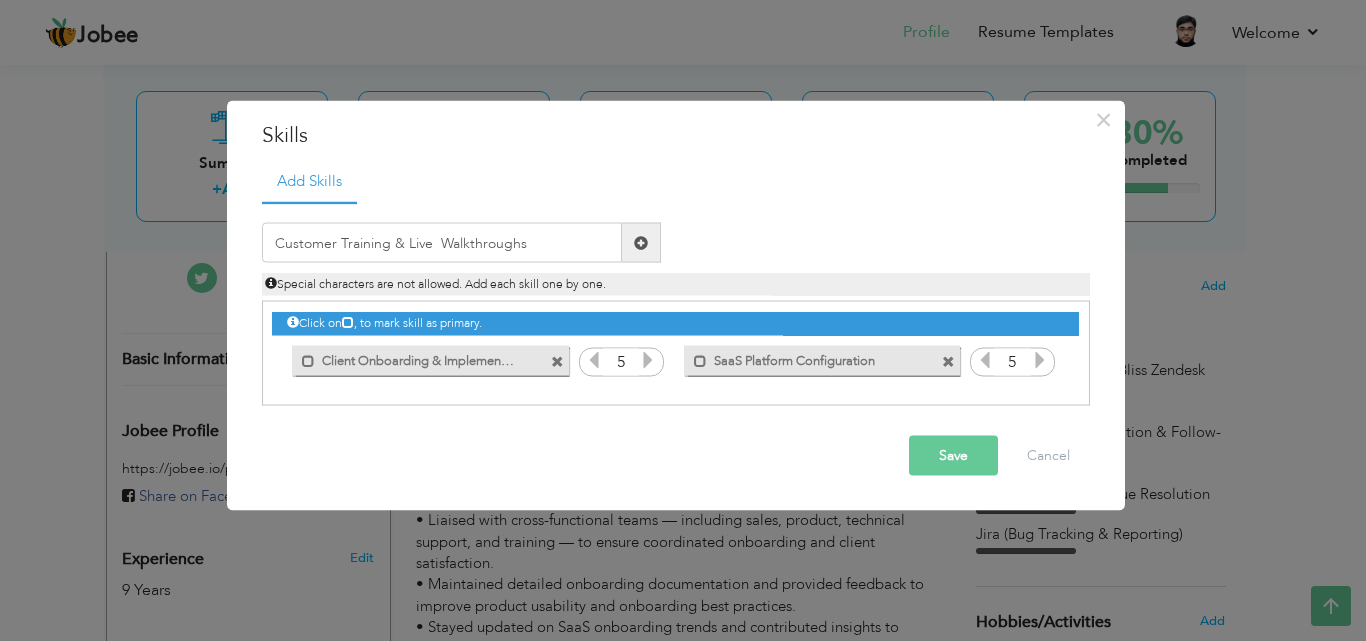 click at bounding box center (641, 243) 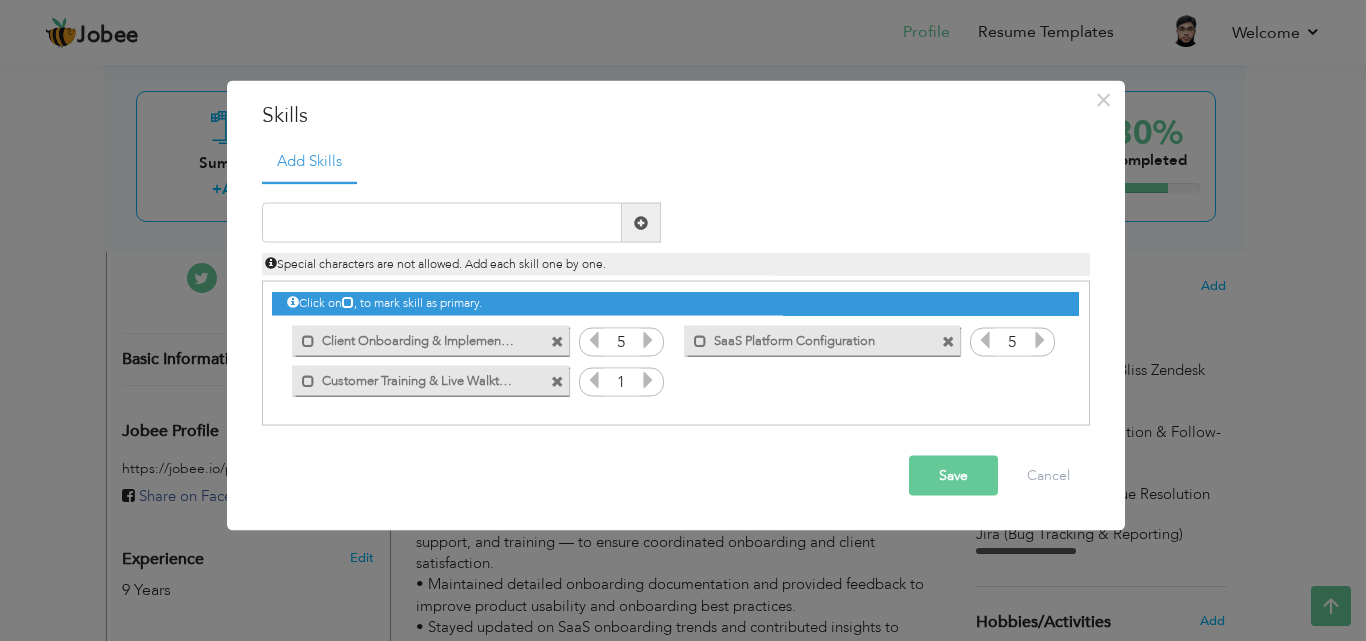 click at bounding box center (648, 380) 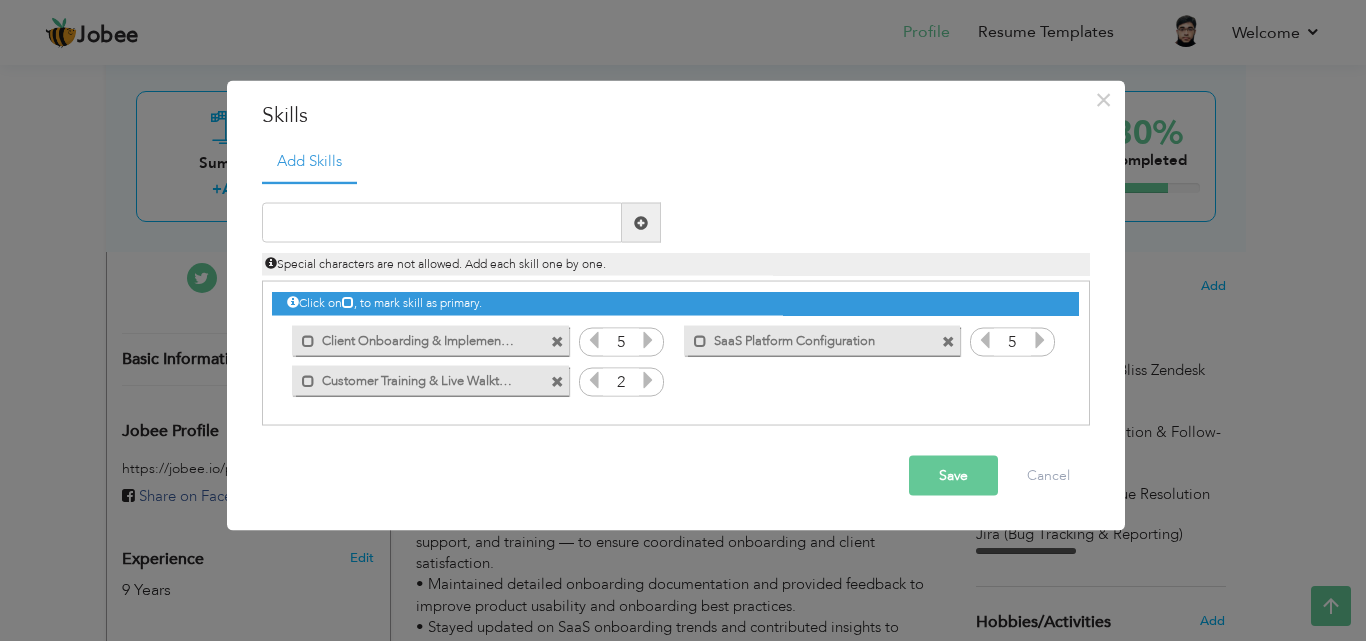 click at bounding box center [648, 380] 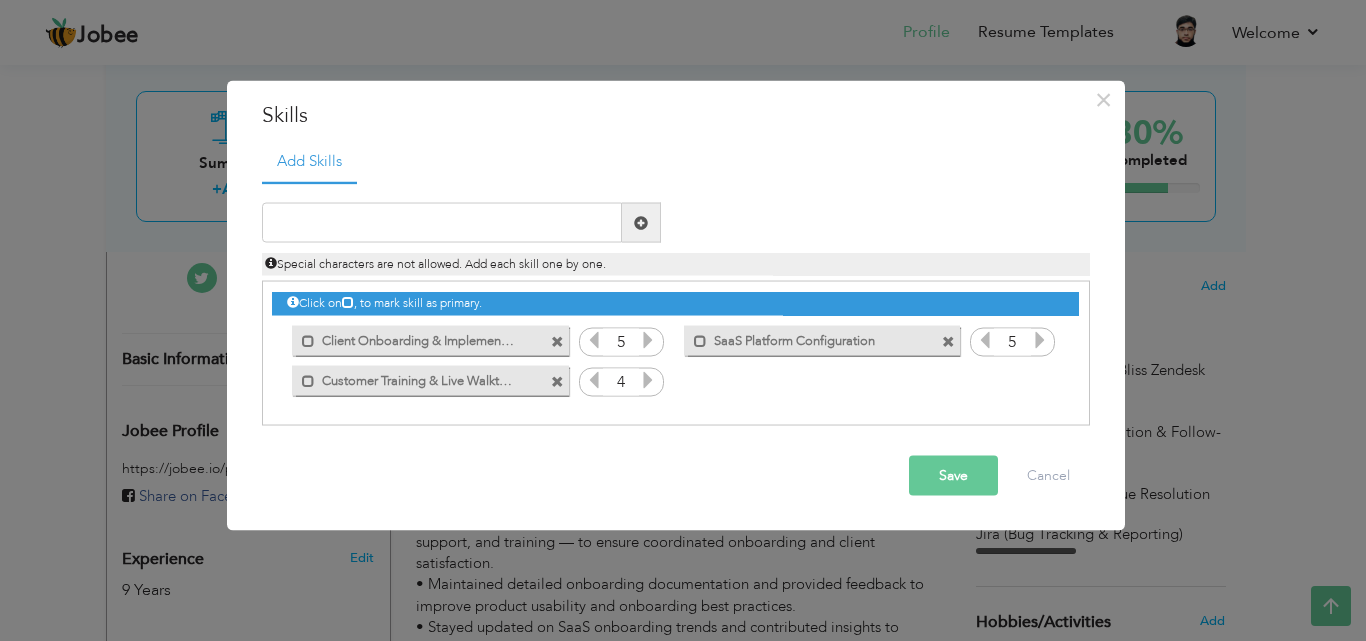 click at bounding box center [648, 380] 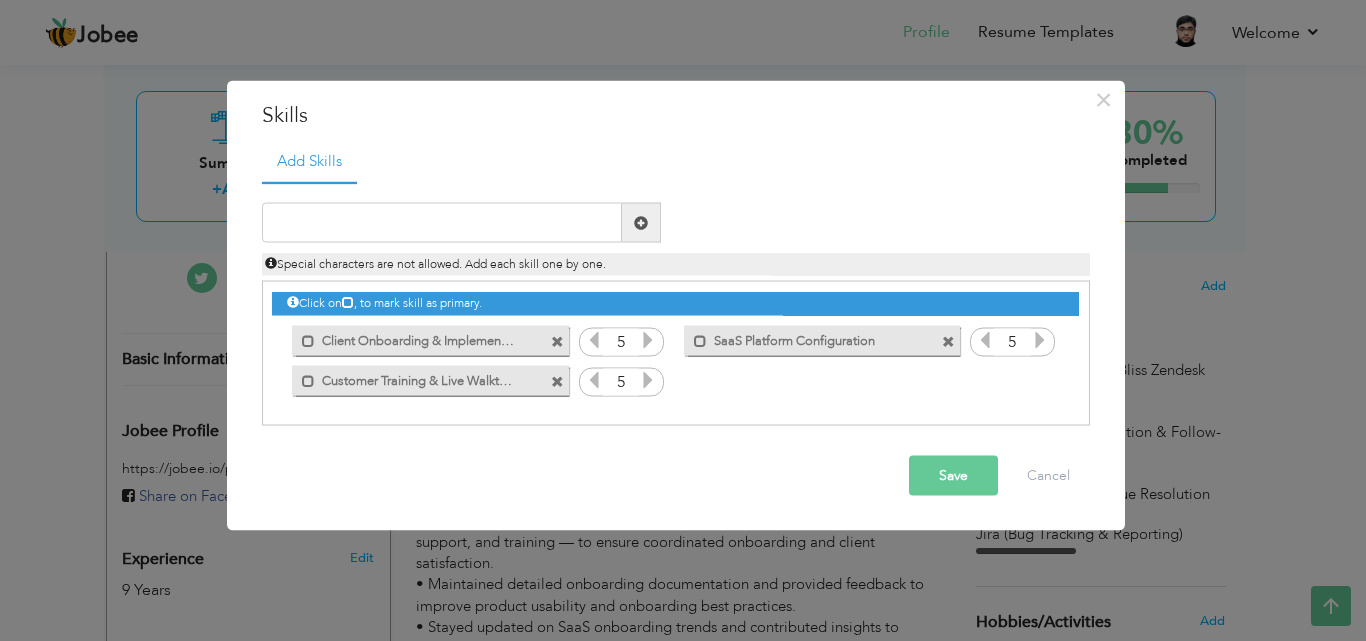 click at bounding box center [648, 380] 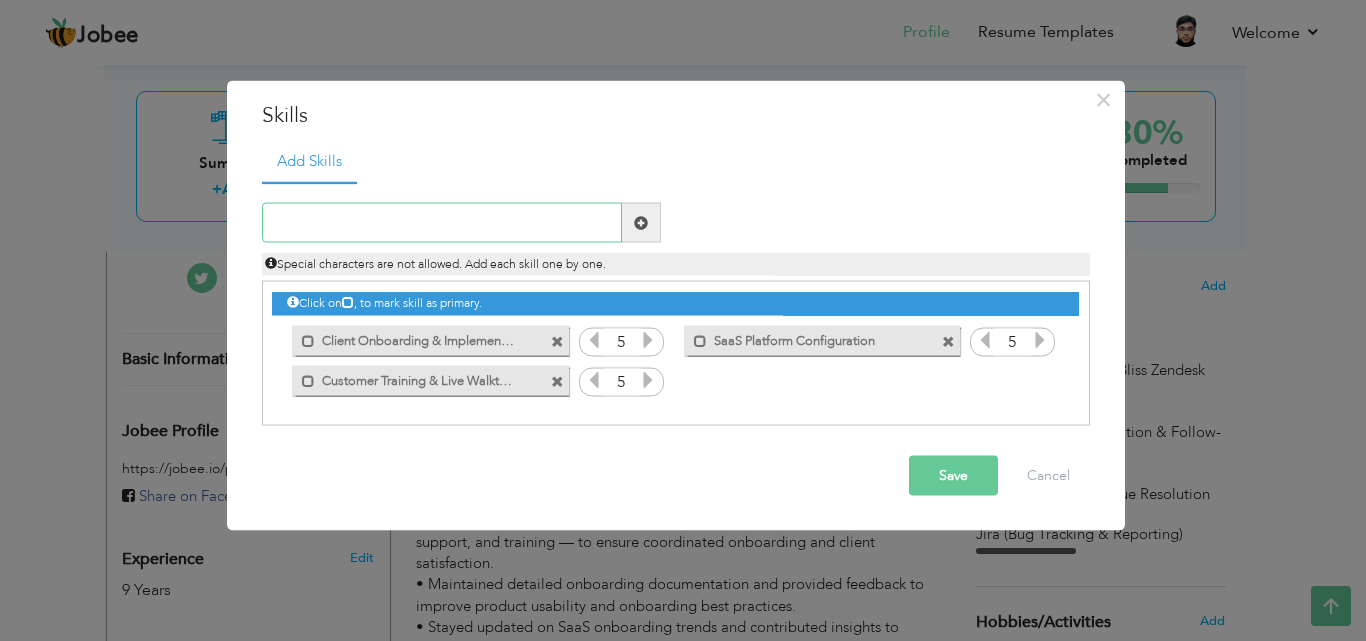 click at bounding box center (442, 223) 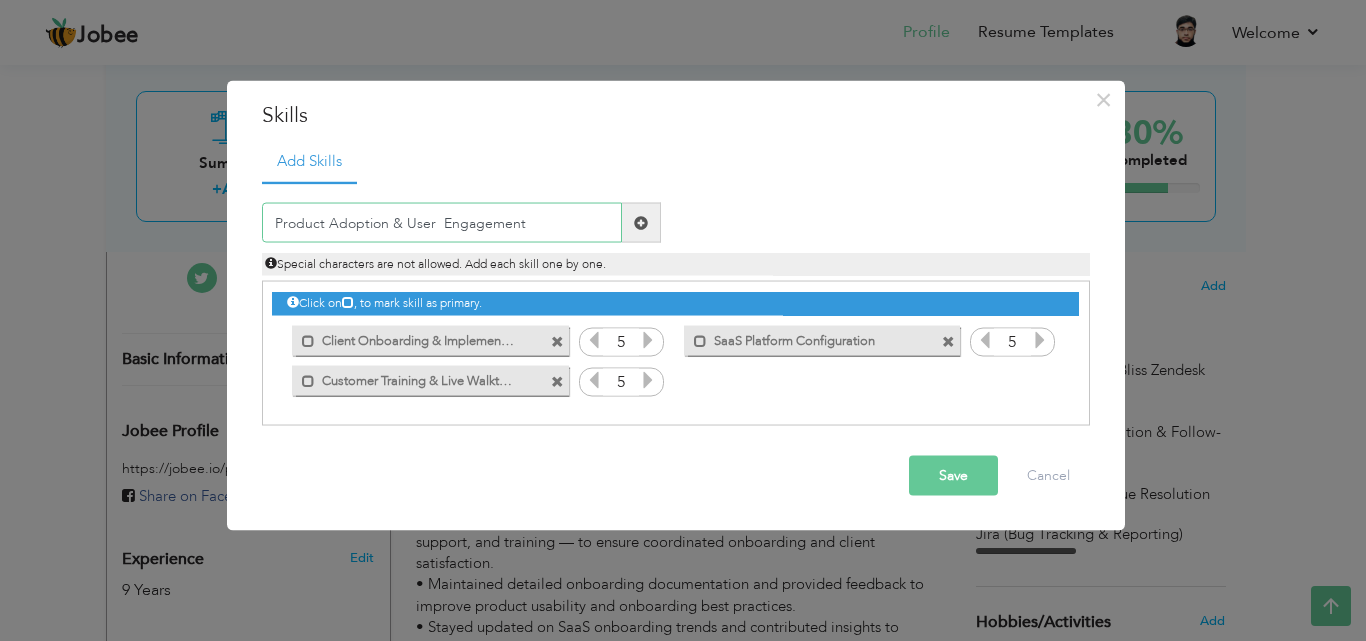 type on "Product Adoption & User  Engagement" 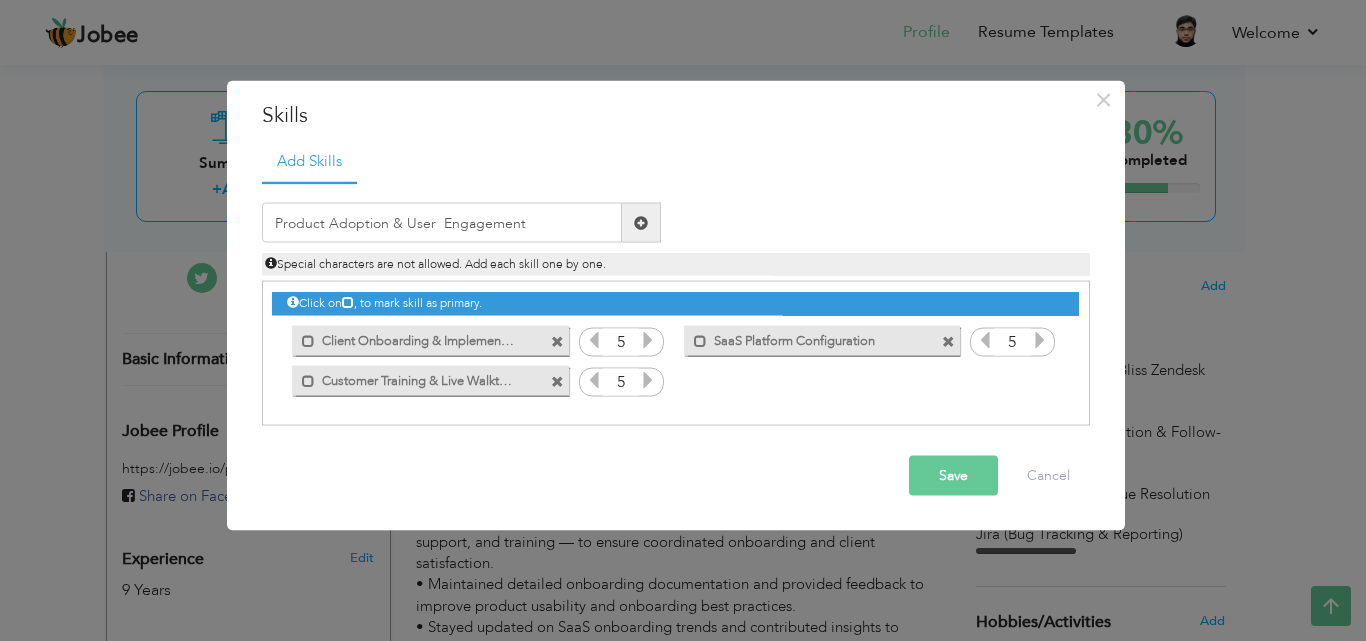 click at bounding box center [641, 223] 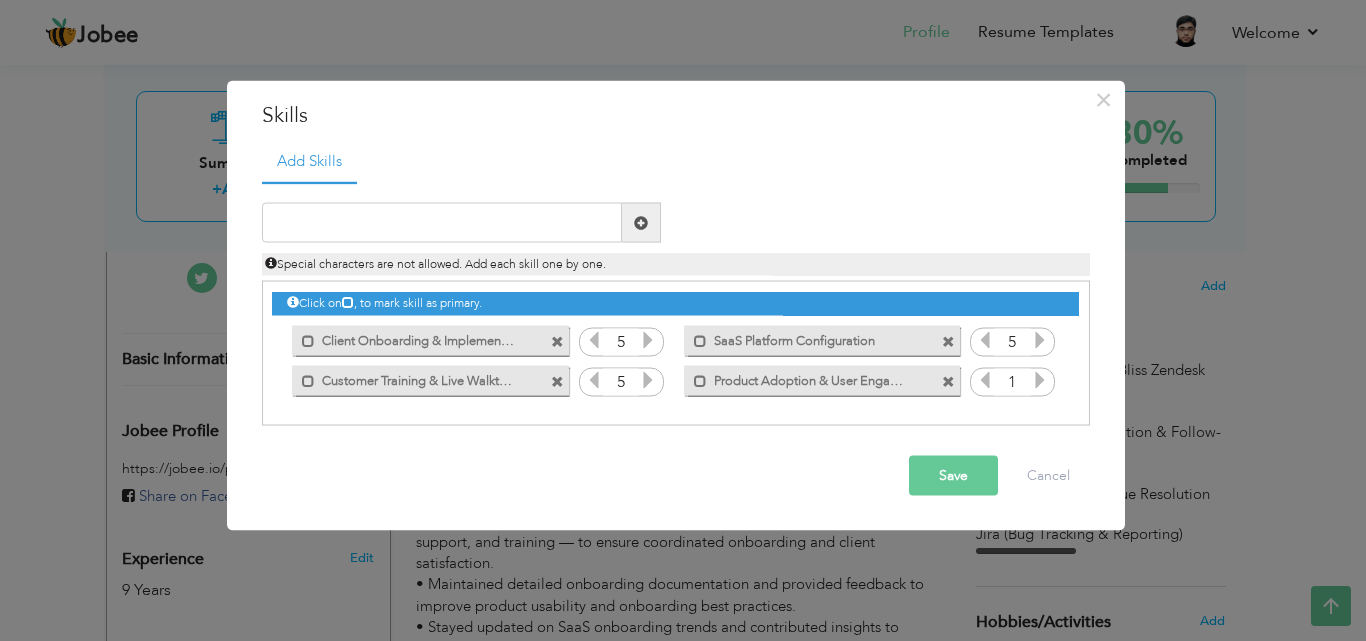click at bounding box center [1040, 380] 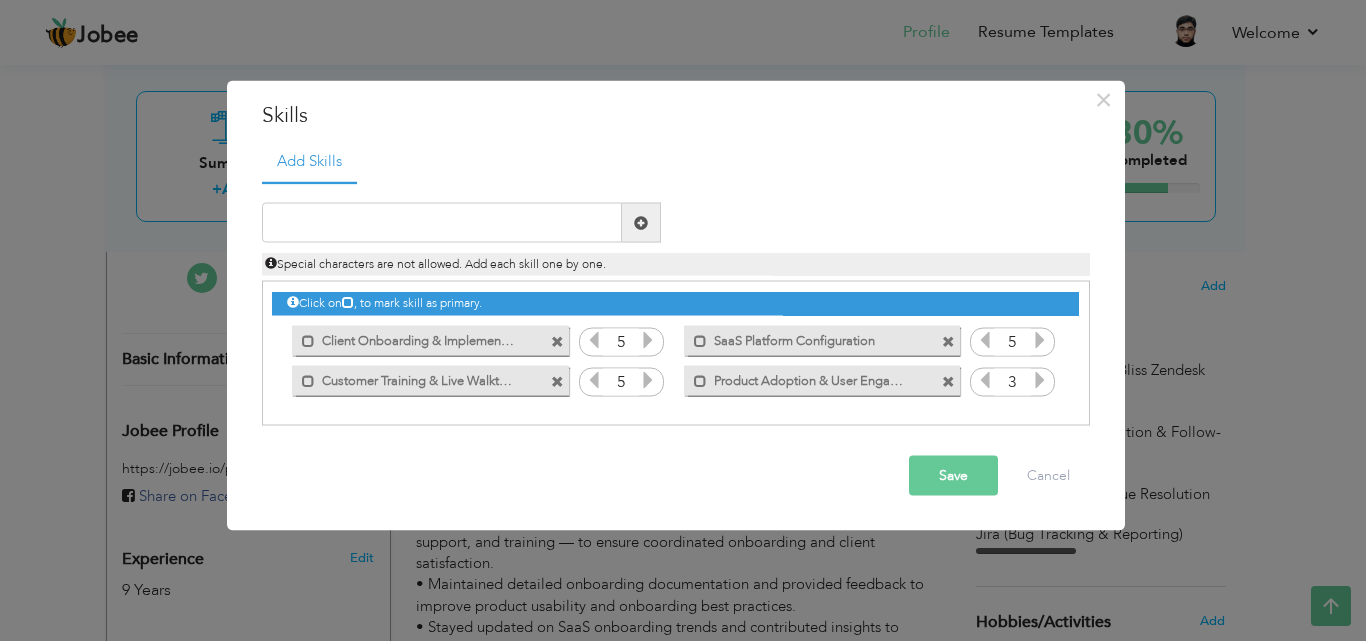 click at bounding box center [1040, 380] 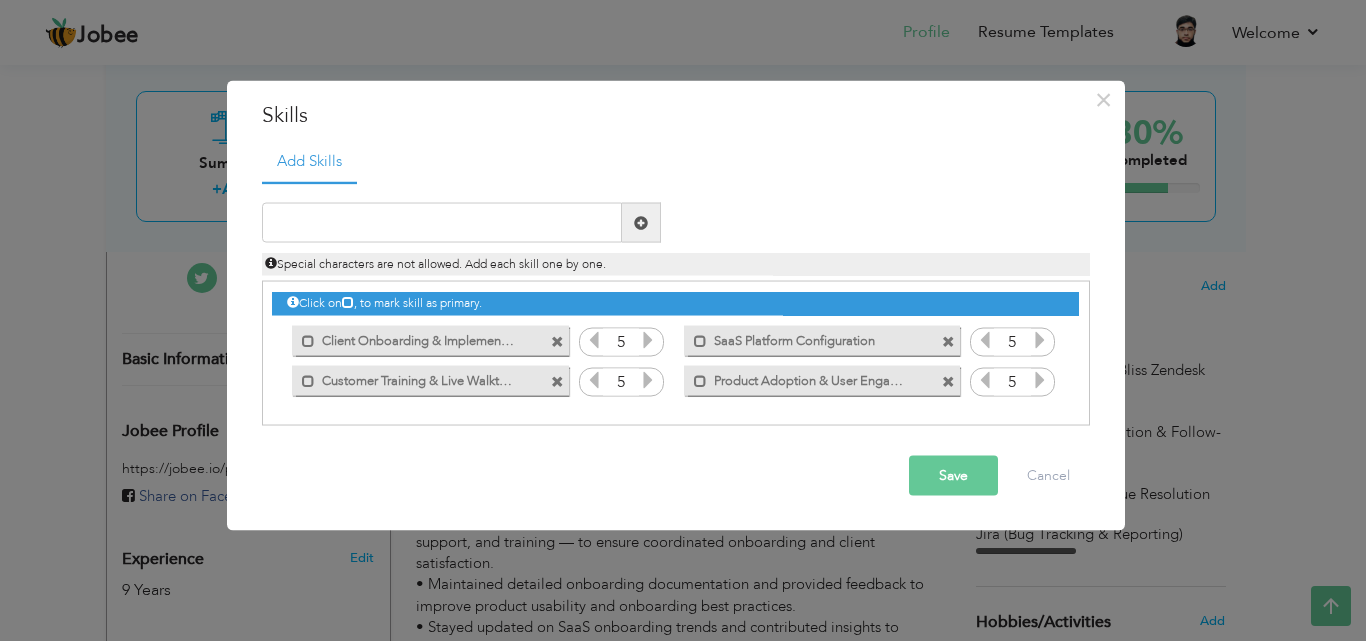 click at bounding box center [1040, 380] 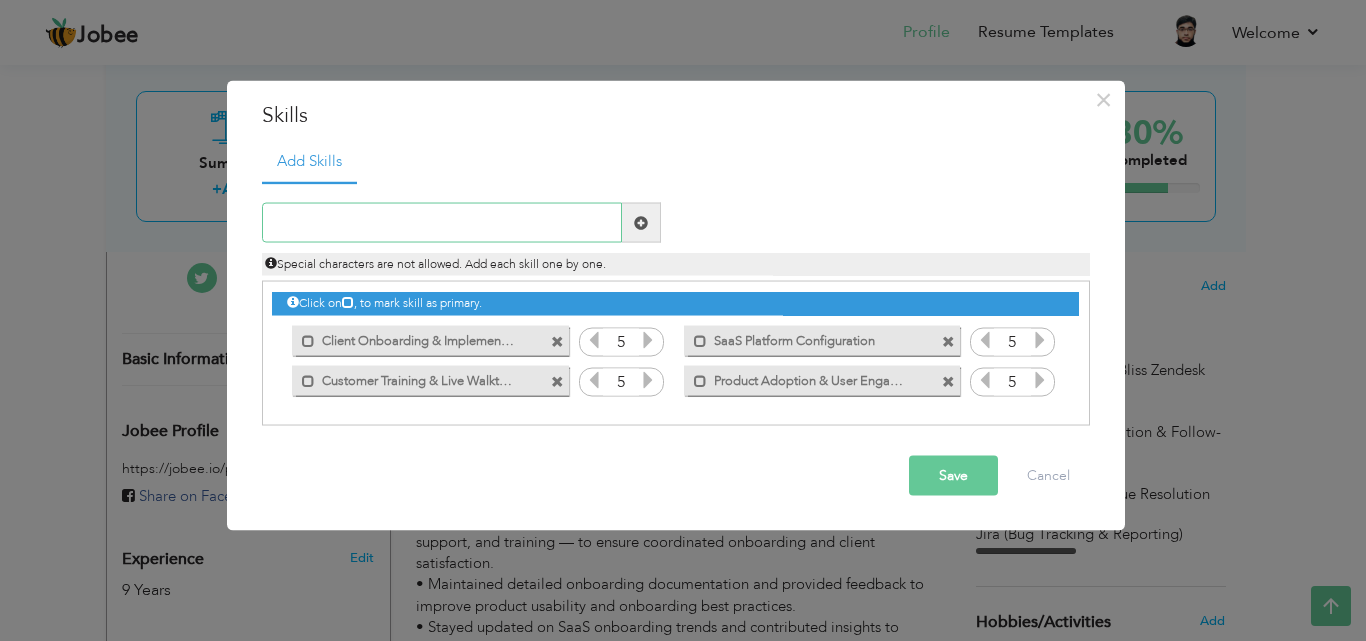 drag, startPoint x: 439, startPoint y: 233, endPoint x: 599, endPoint y: 230, distance: 160.02812 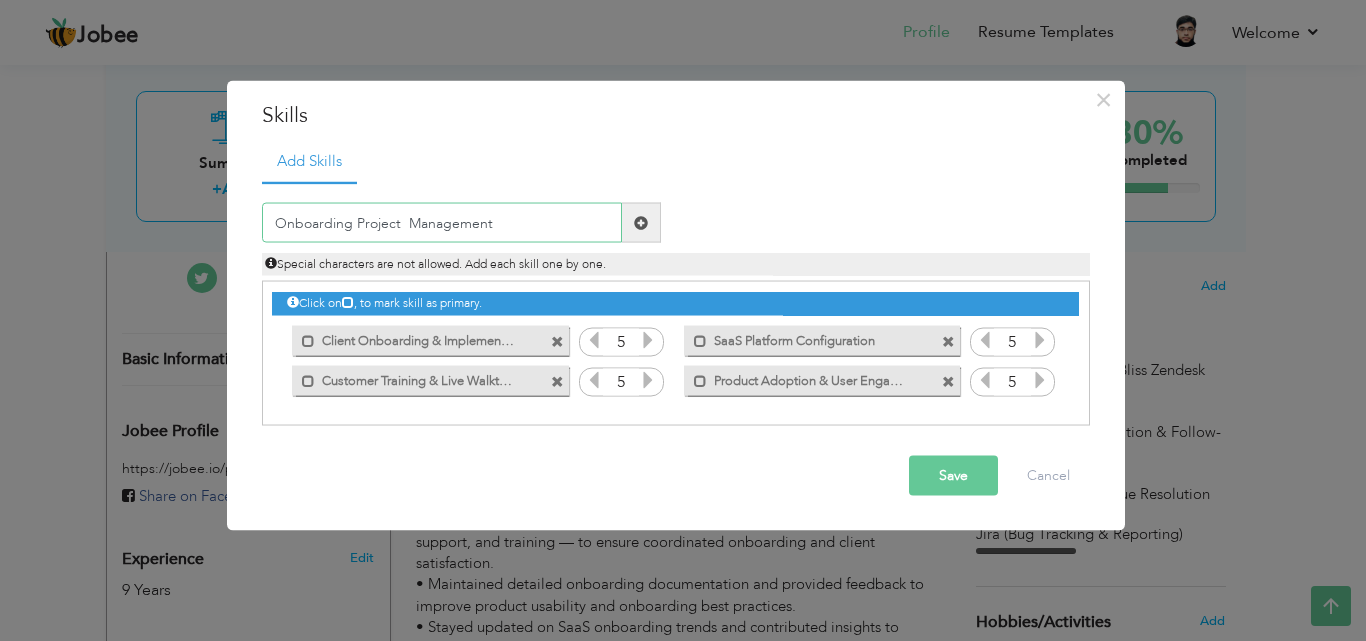 drag, startPoint x: 599, startPoint y: 230, endPoint x: 652, endPoint y: 230, distance: 53 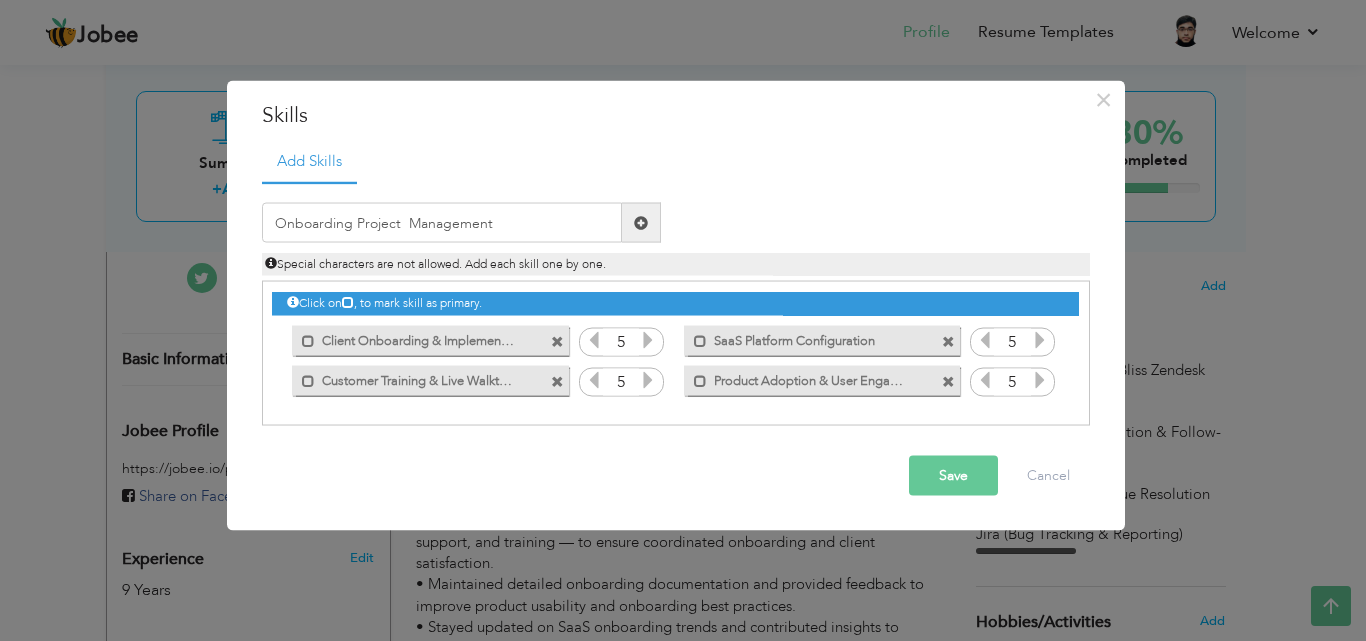 click at bounding box center [641, 223] 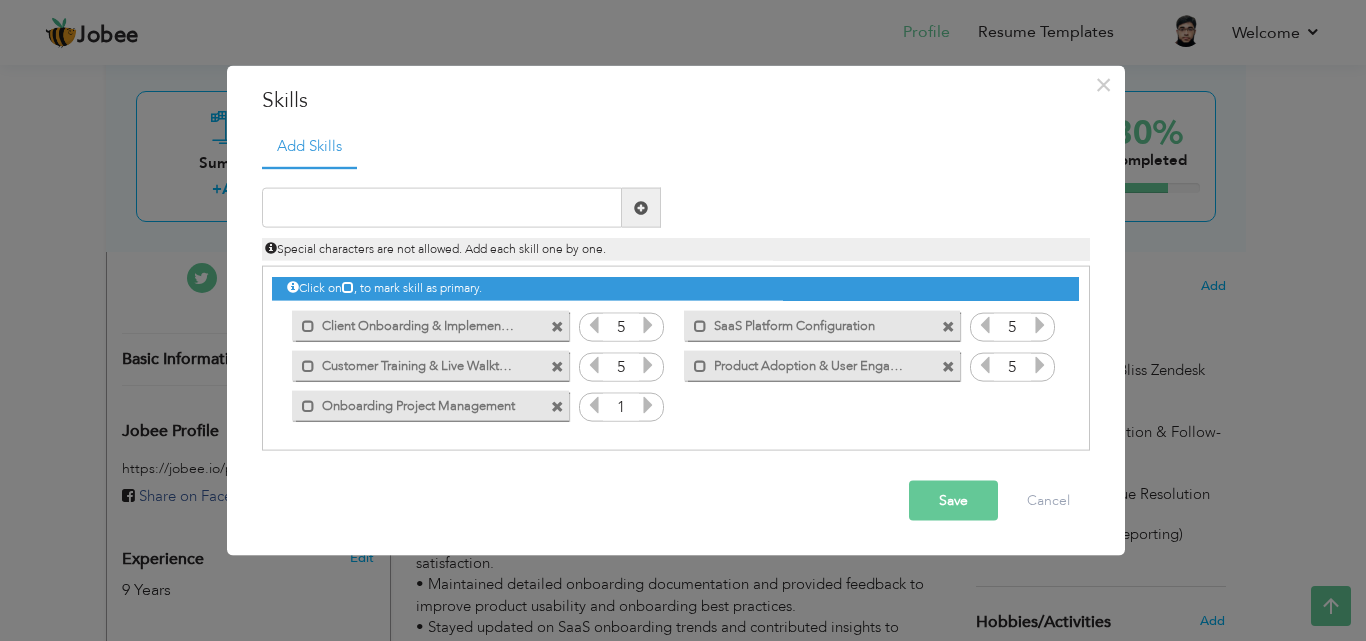 click at bounding box center [641, 208] 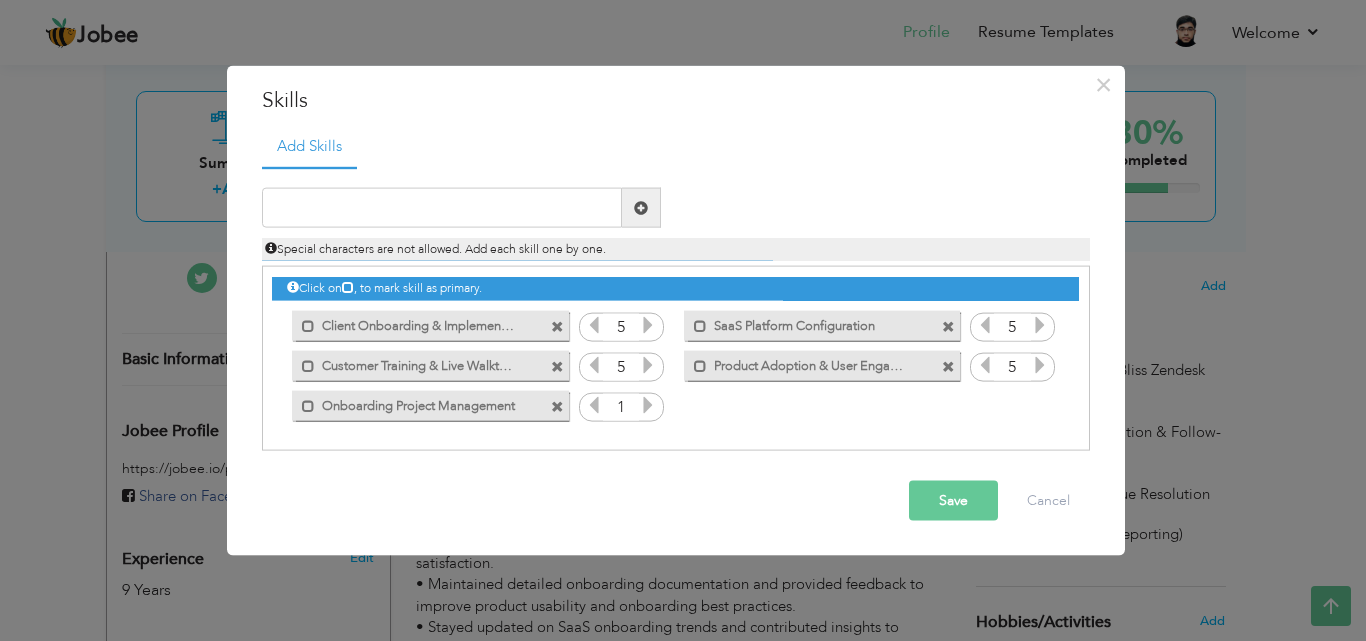 click at bounding box center [648, 405] 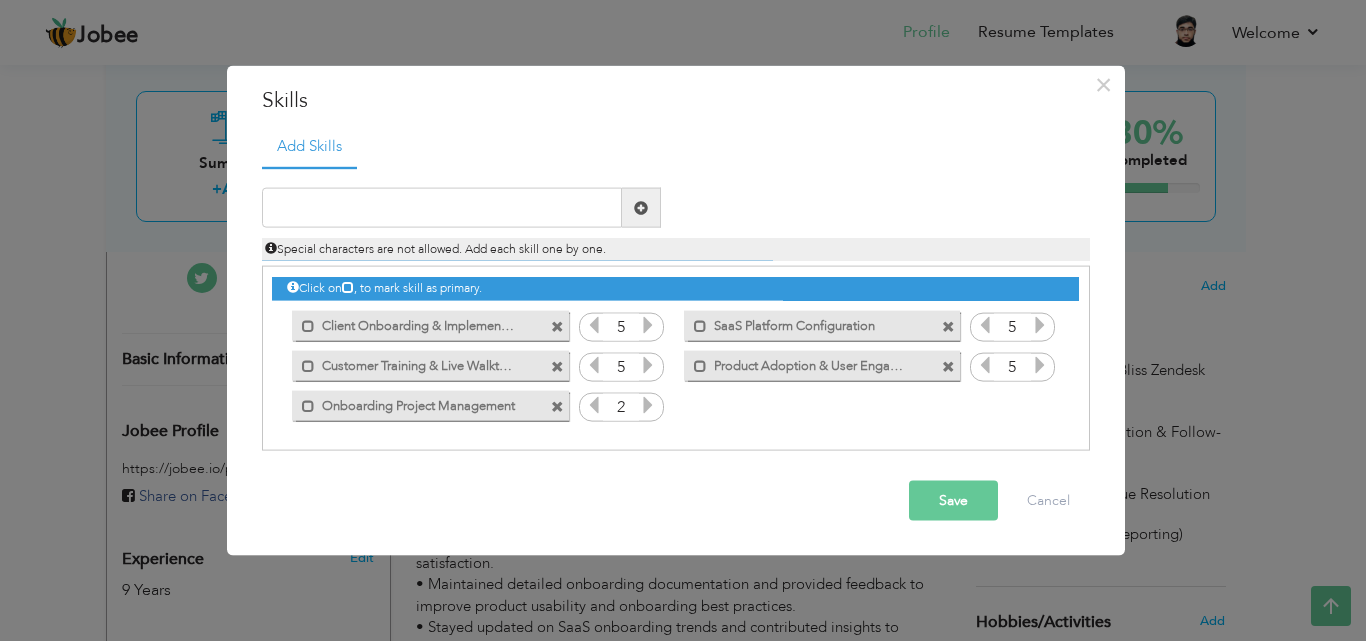 click at bounding box center (648, 405) 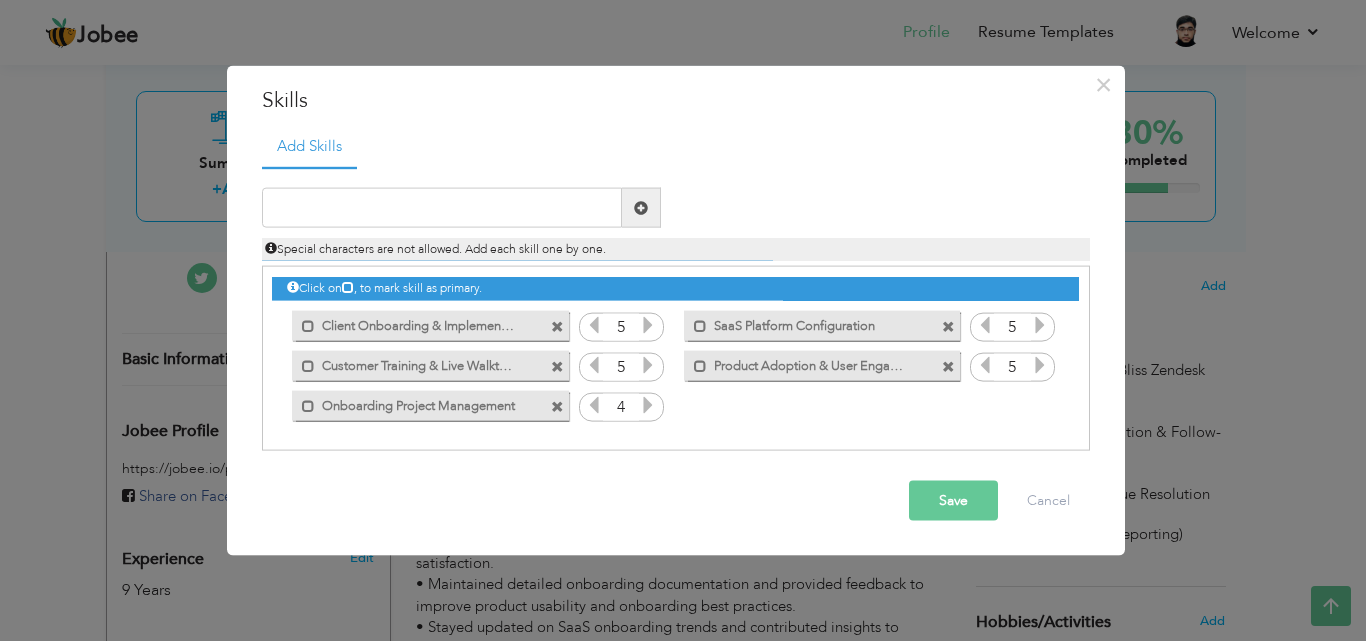 click at bounding box center [648, 405] 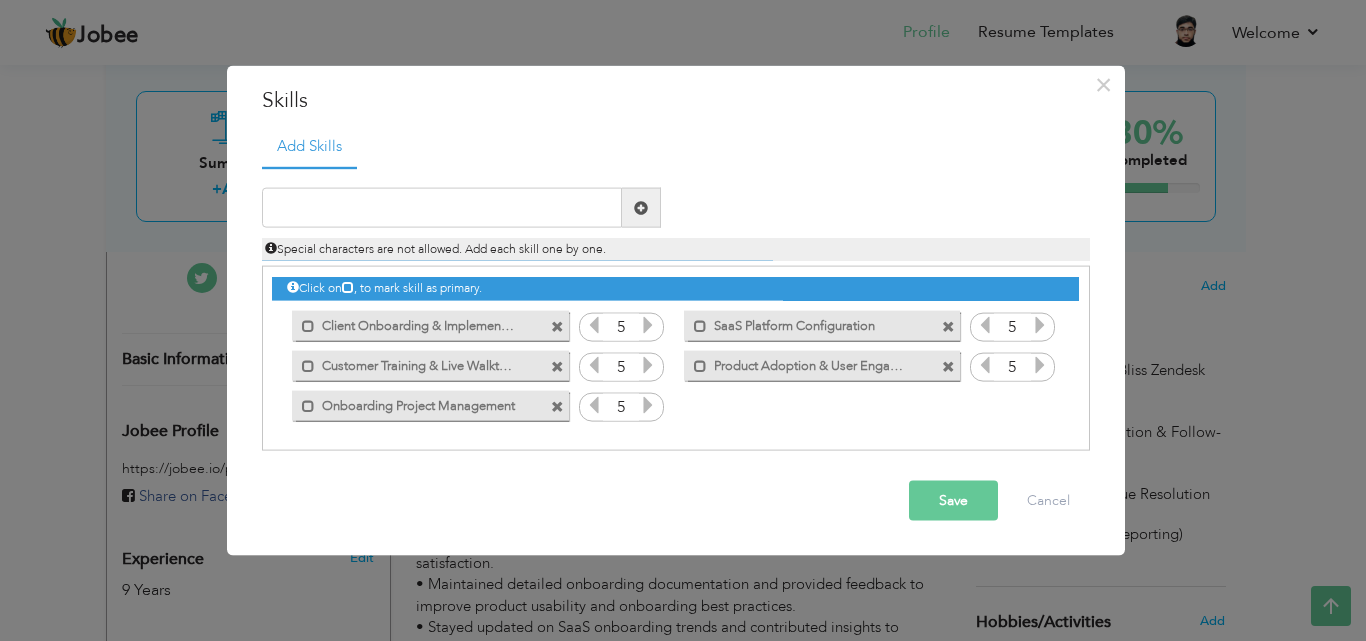 click at bounding box center [648, 405] 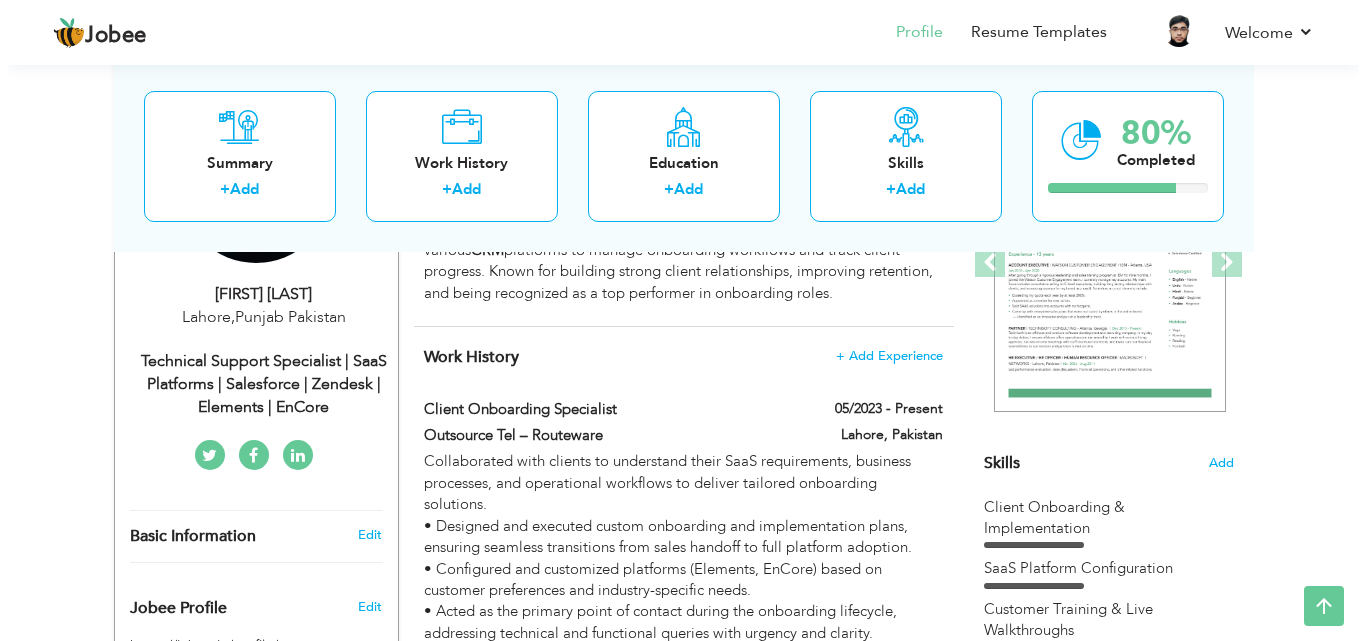 scroll, scrollTop: 305, scrollLeft: 0, axis: vertical 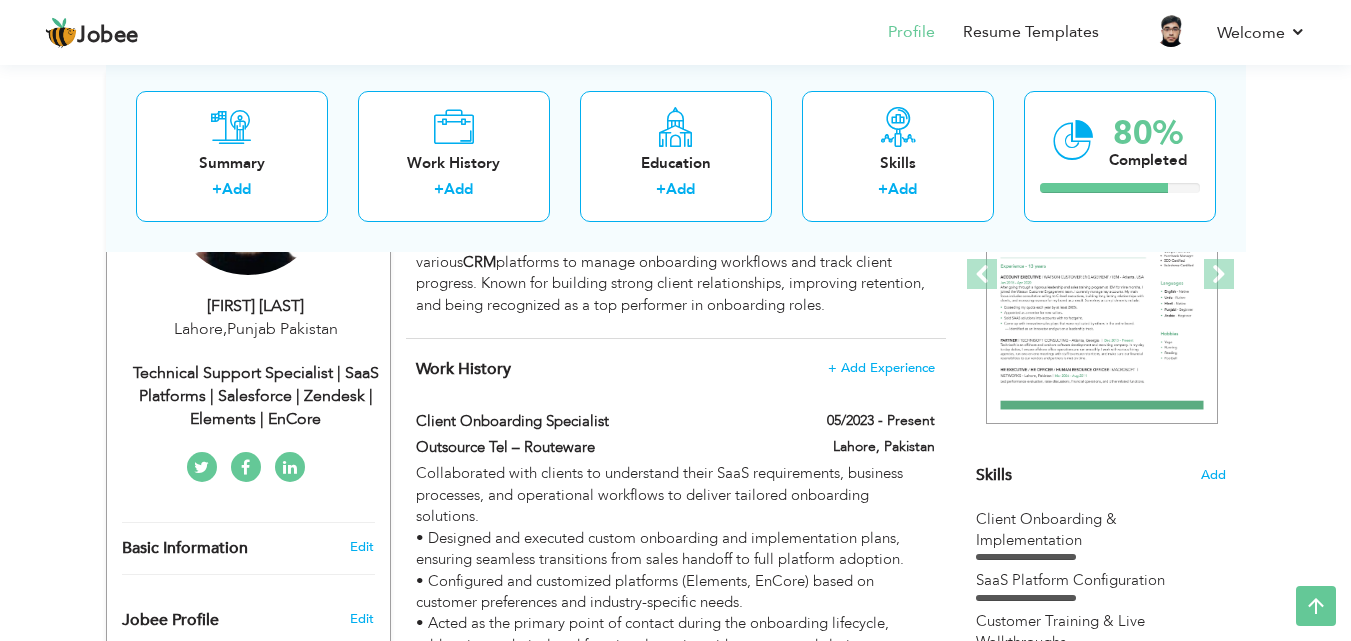 click on "Technical Support Specialist | SaaS Platforms | Salesforce | Zendesk | Elements | EnCore" at bounding box center (256, 396) 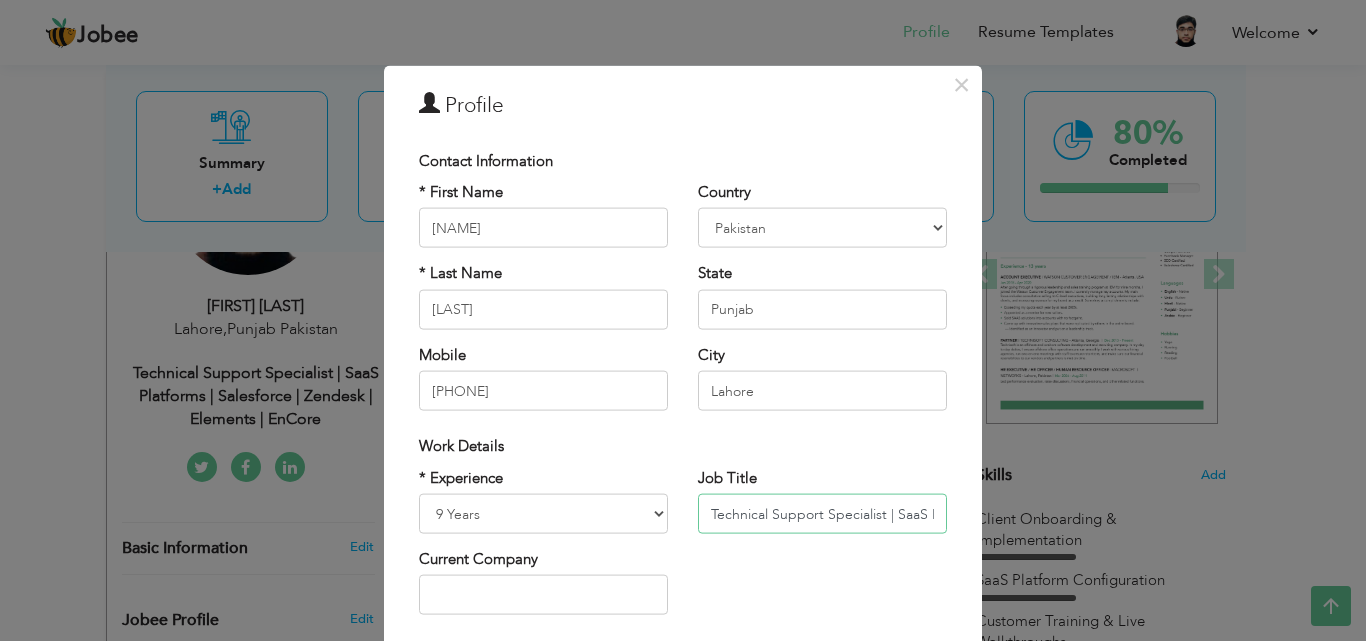 click on "Technical Support Specialist | SaaS Platforms | Salesforce | Zendesk | Elements | EnCore" at bounding box center (822, 514) 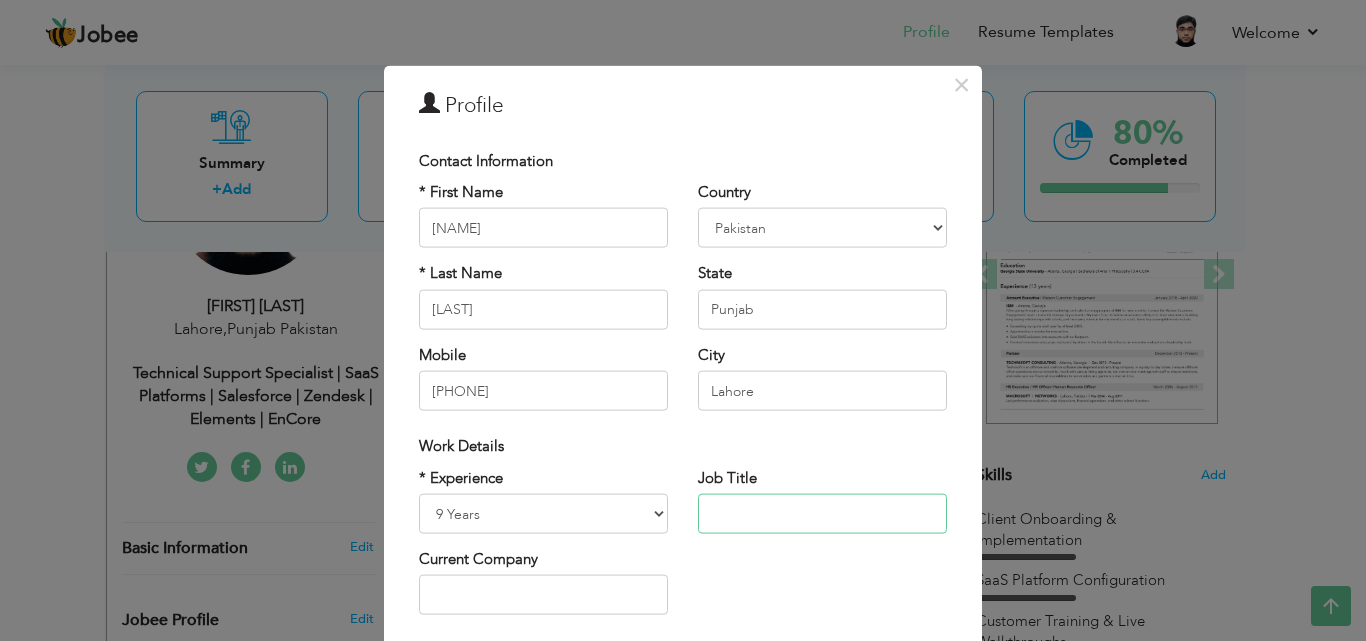 click at bounding box center [822, 514] 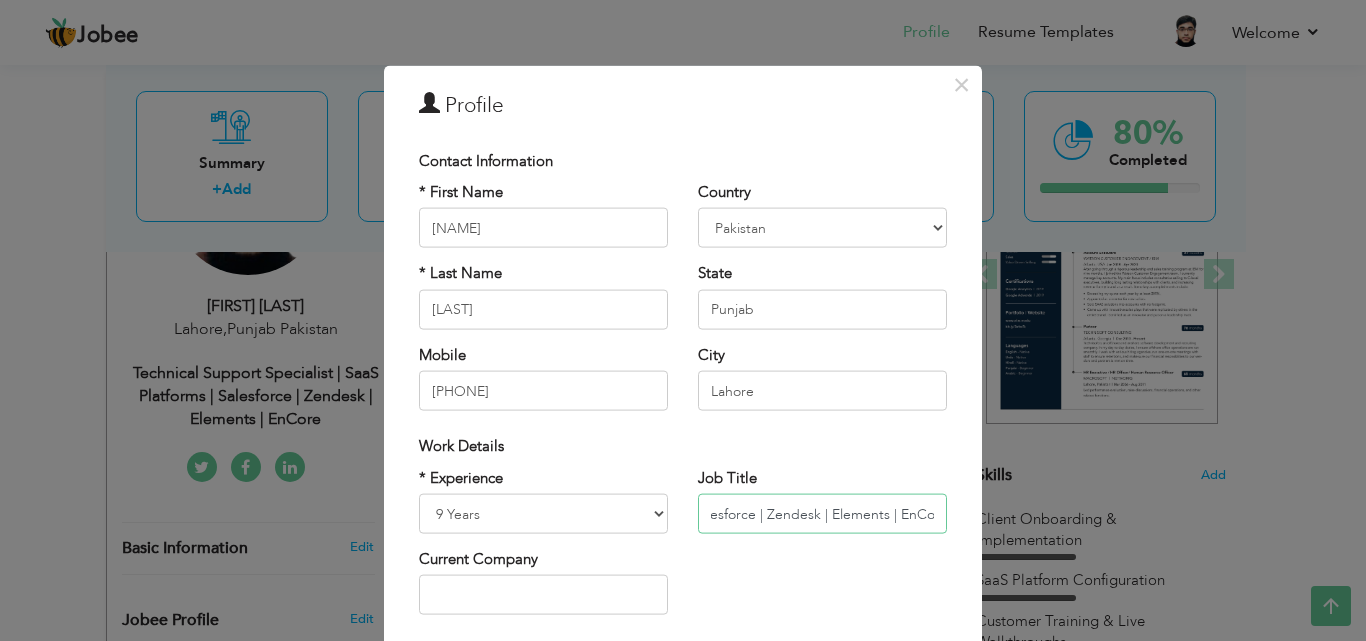 scroll, scrollTop: 0, scrollLeft: 348, axis: horizontal 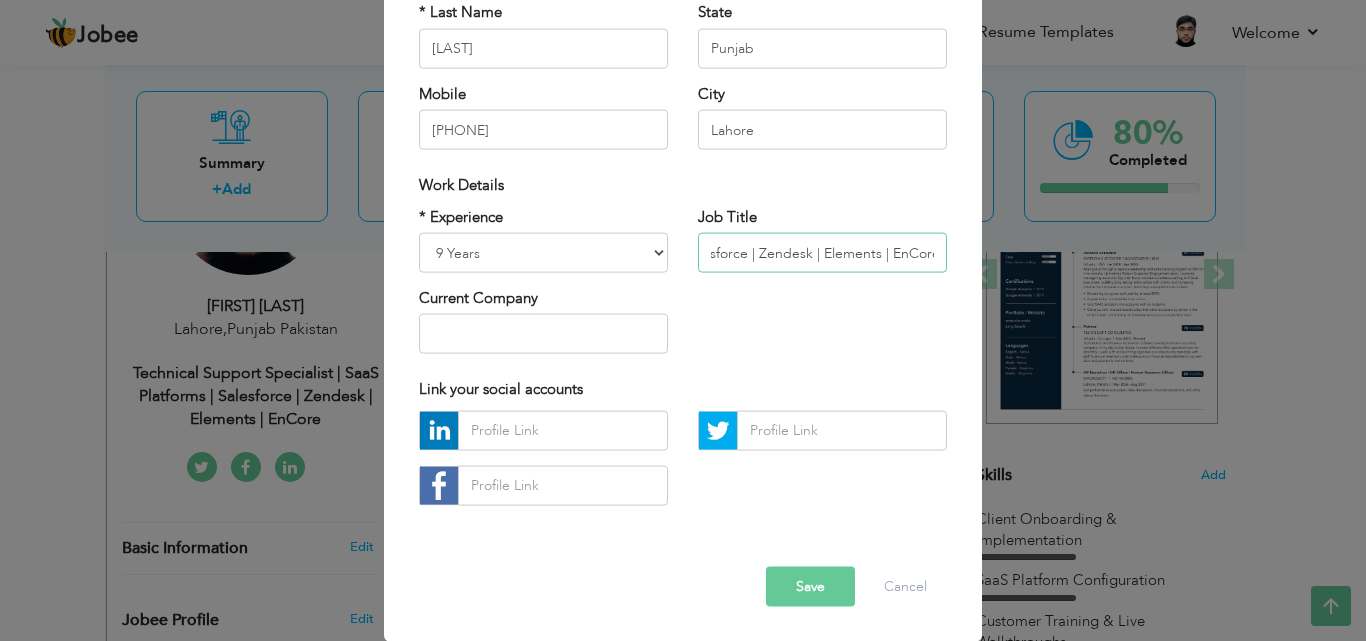 type on "Customer Onboarding Specialist | SaaS Platforms | Salesforce | Zendesk | Elements | EnCore" 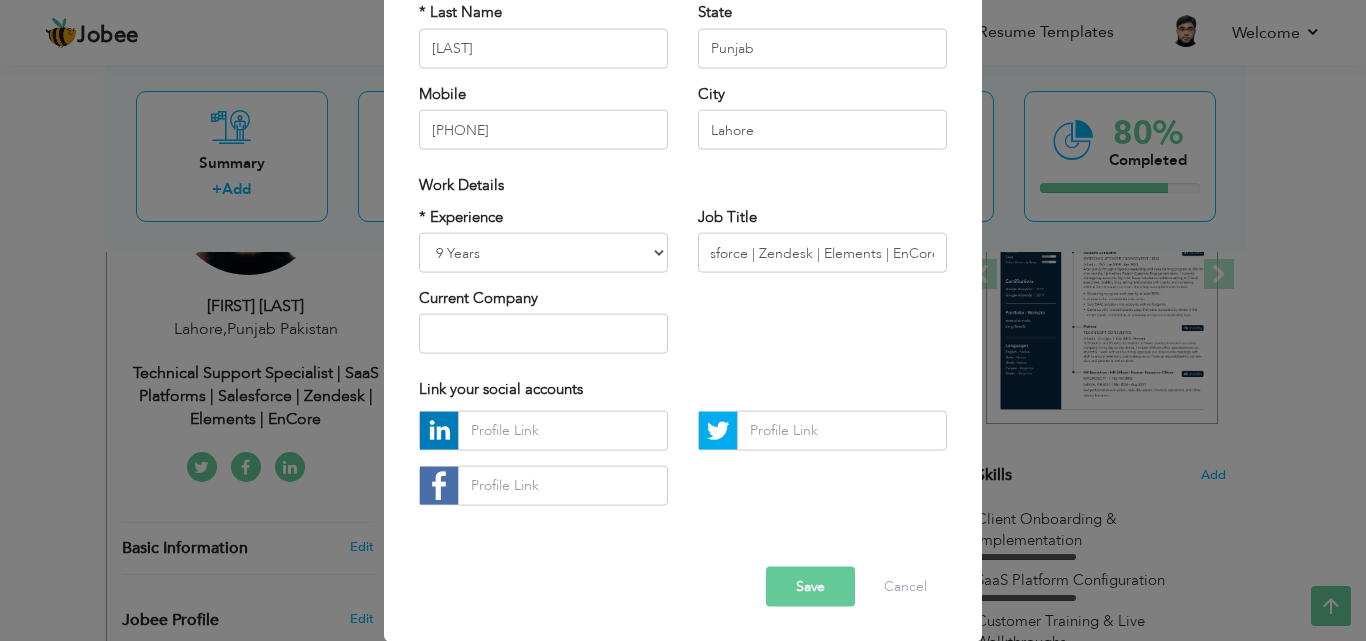 click on "Save" at bounding box center [810, 586] 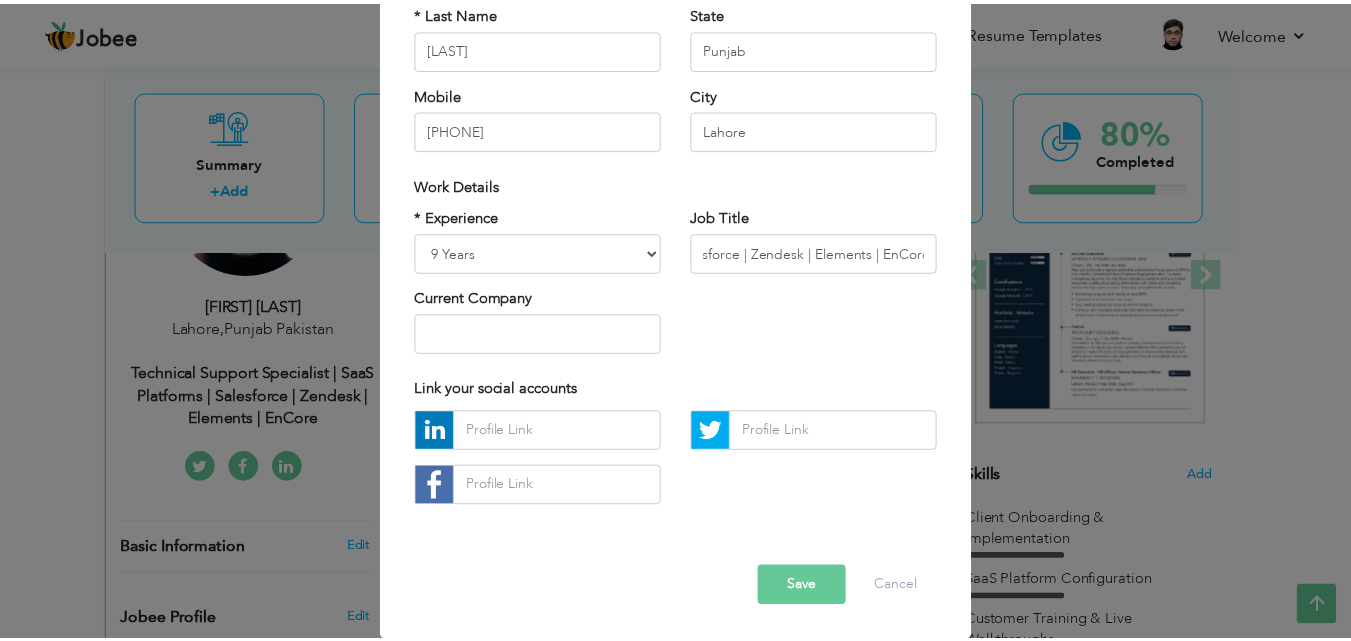 scroll, scrollTop: 0, scrollLeft: 0, axis: both 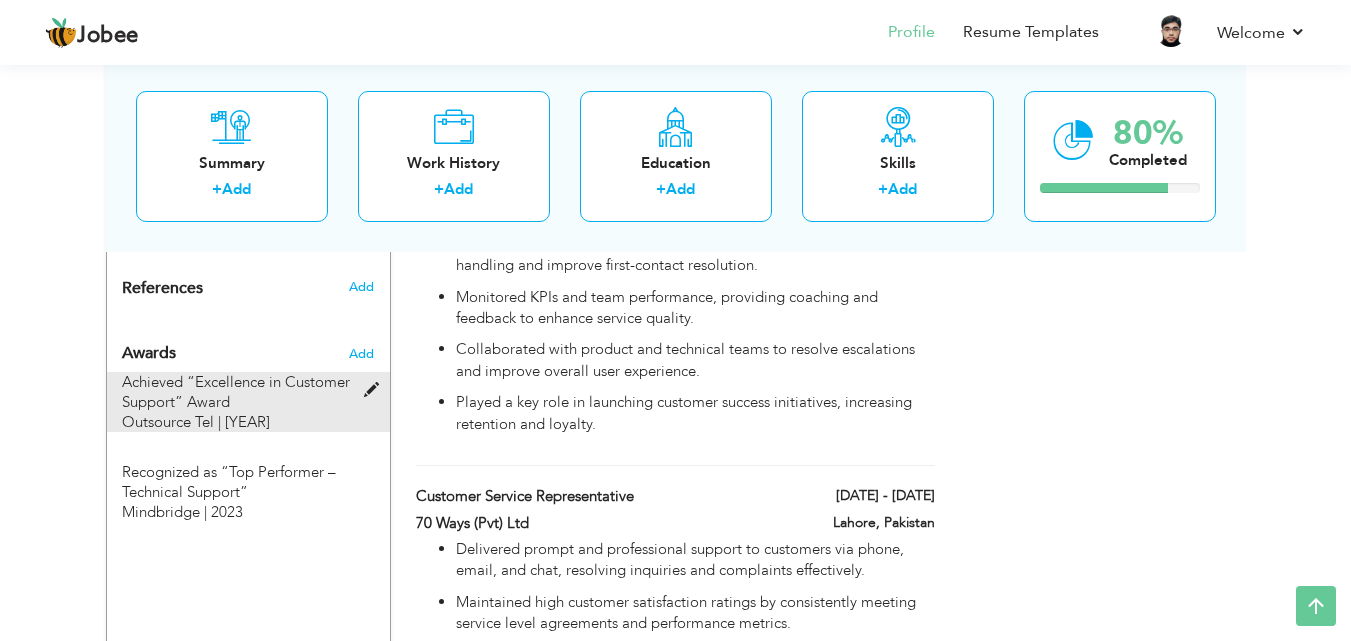 click at bounding box center (376, 390) 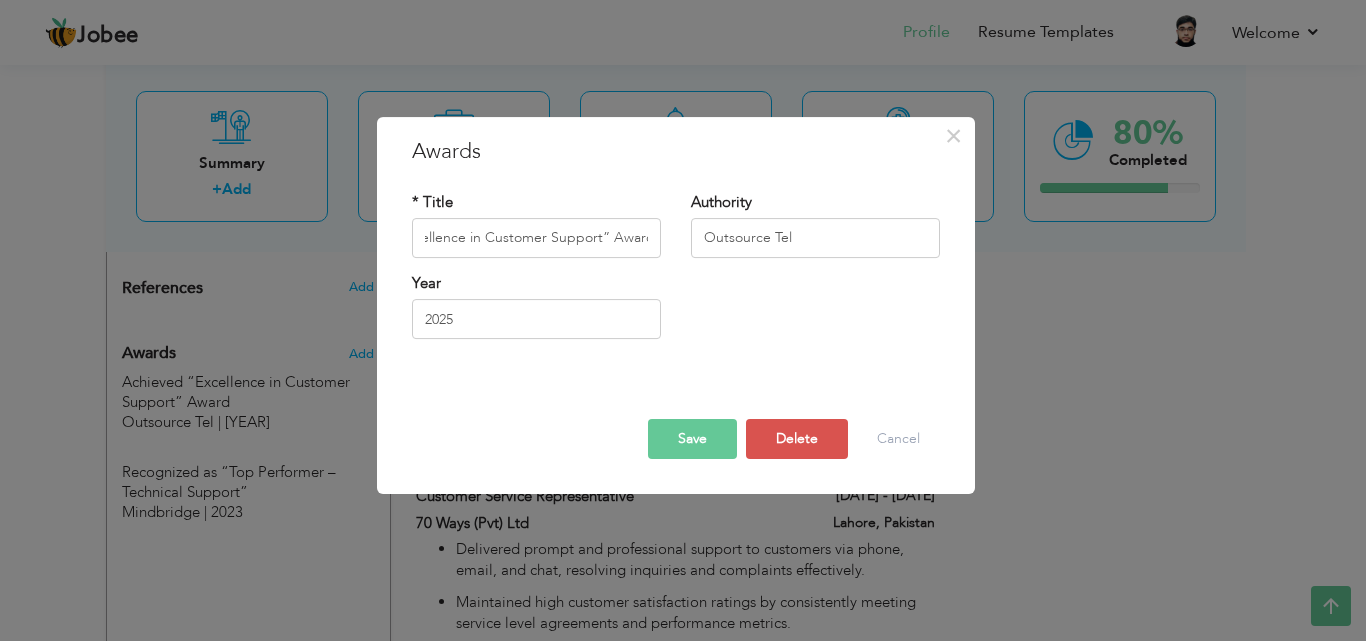 scroll, scrollTop: 0, scrollLeft: 0, axis: both 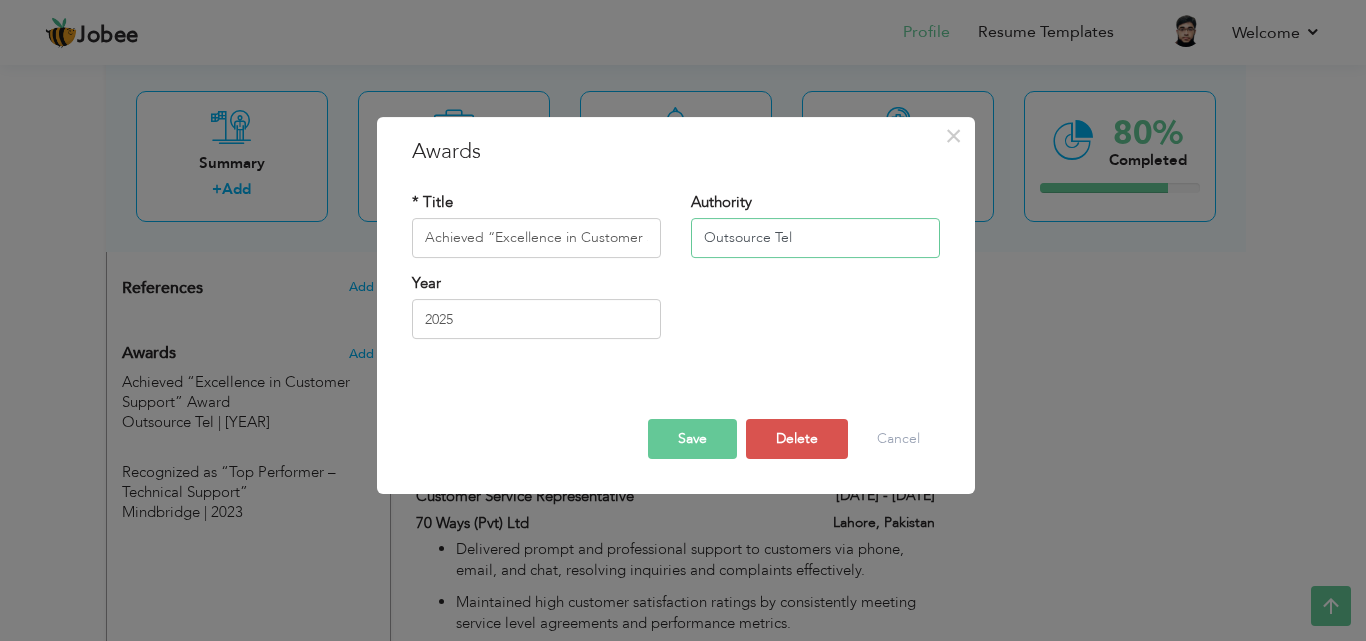 click on "Outsource Tel" at bounding box center (815, 238) 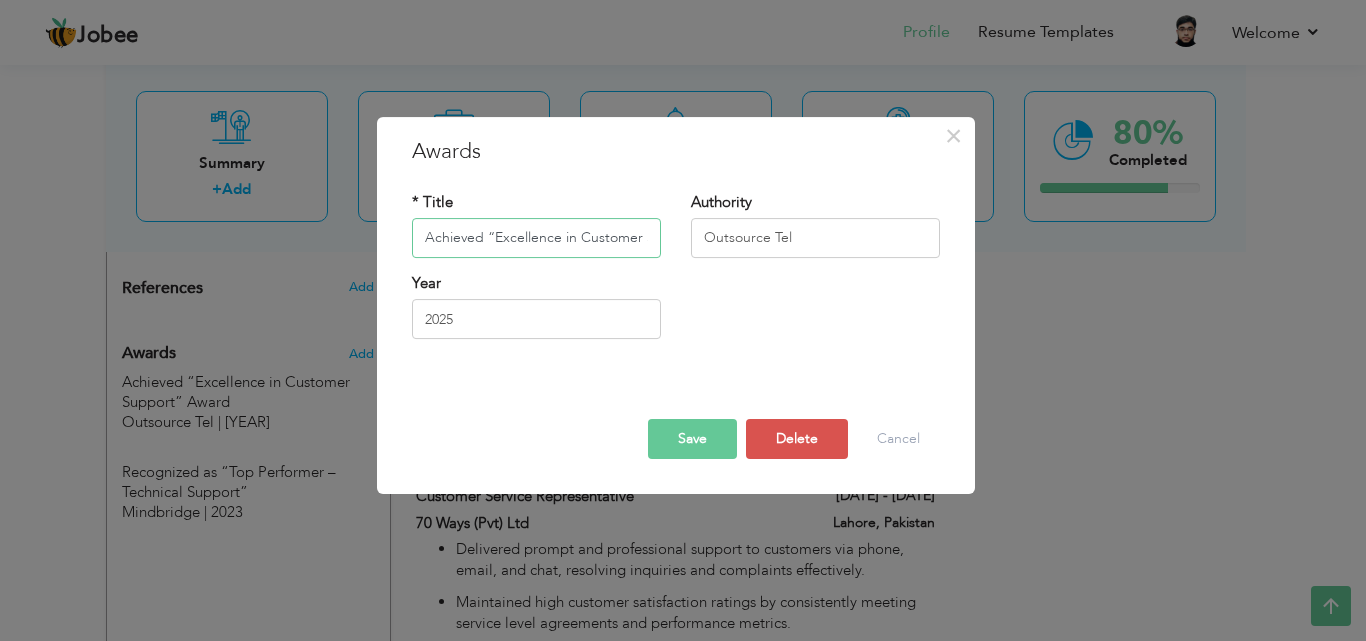 click on "Achieved “Excellence in Customer Support” Award" at bounding box center [536, 238] 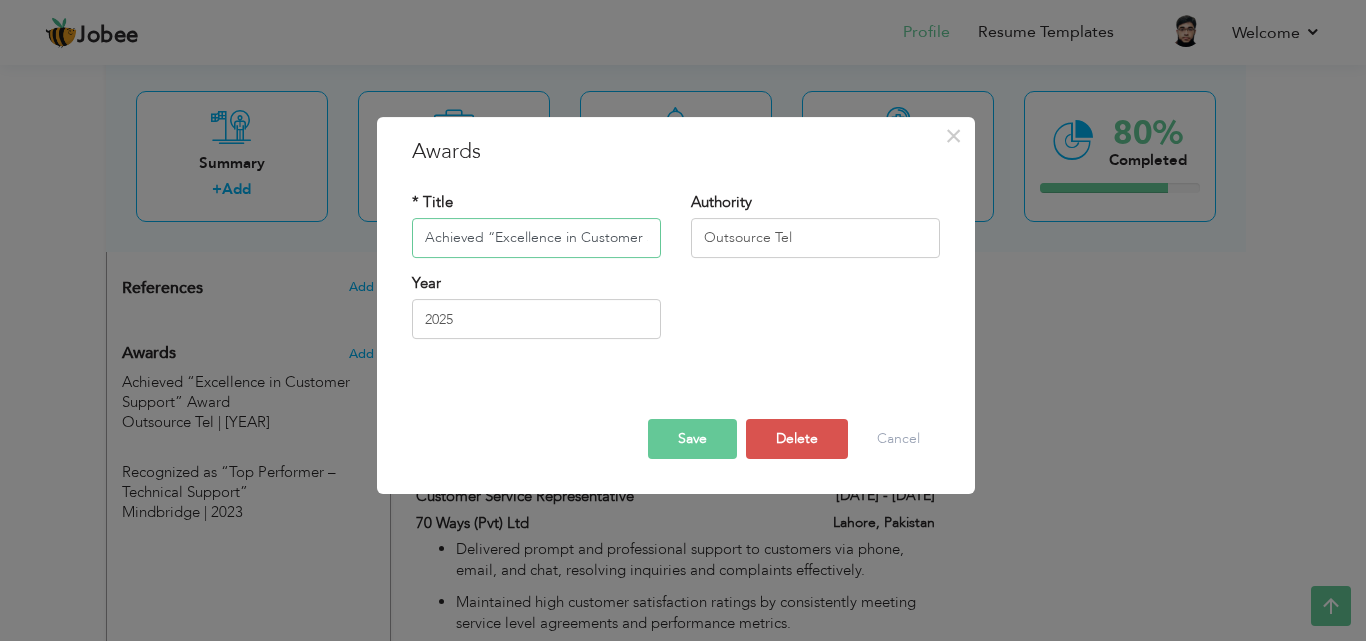 paste on "Recognized for  Outstanding Performance  in Client Onboarding" 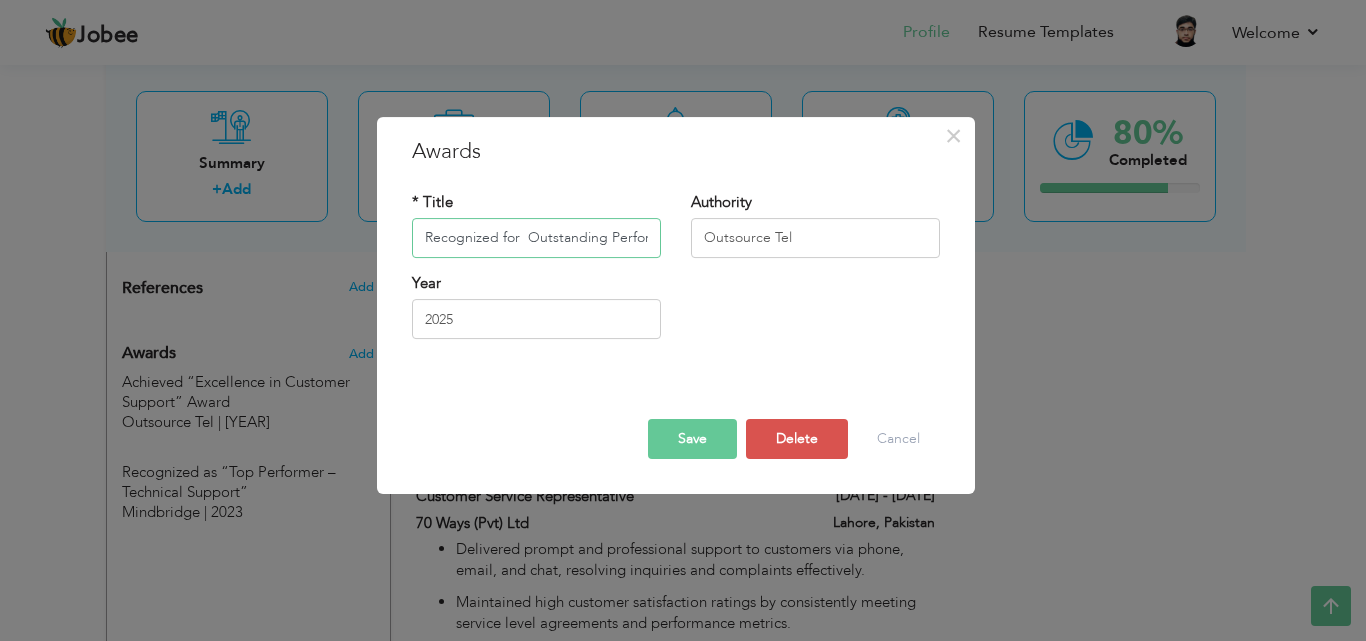scroll, scrollTop: 0, scrollLeft: 178, axis: horizontal 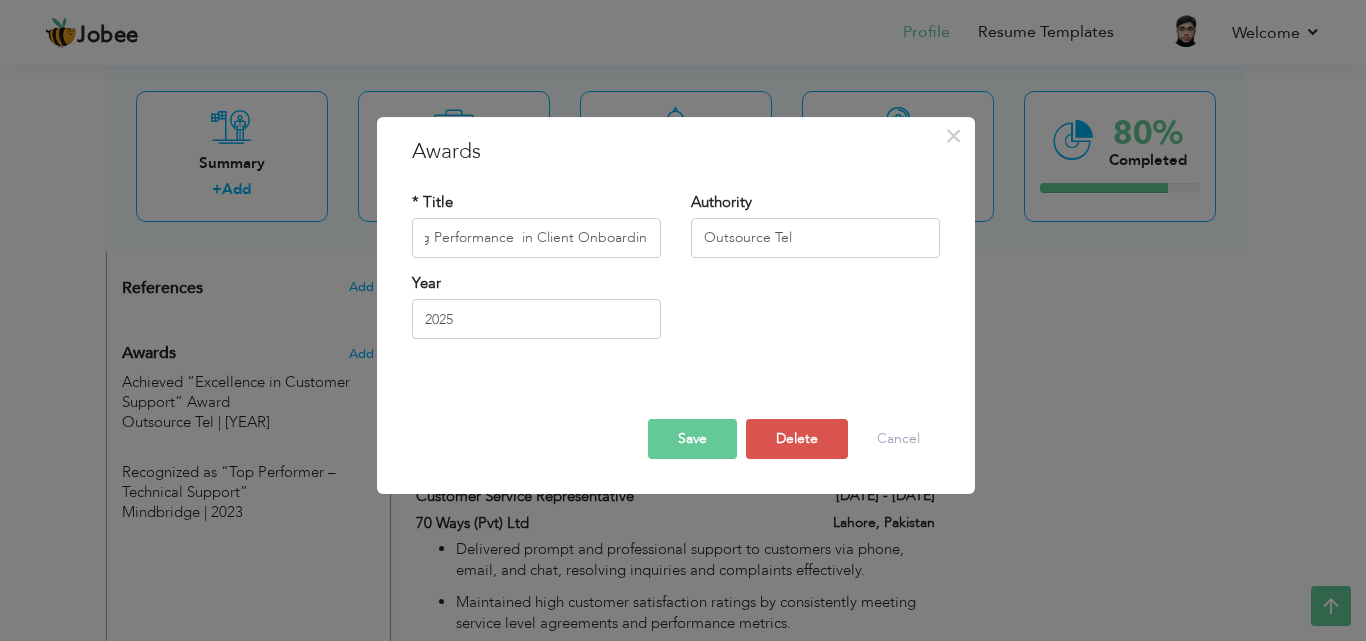 click on "Save" at bounding box center (692, 439) 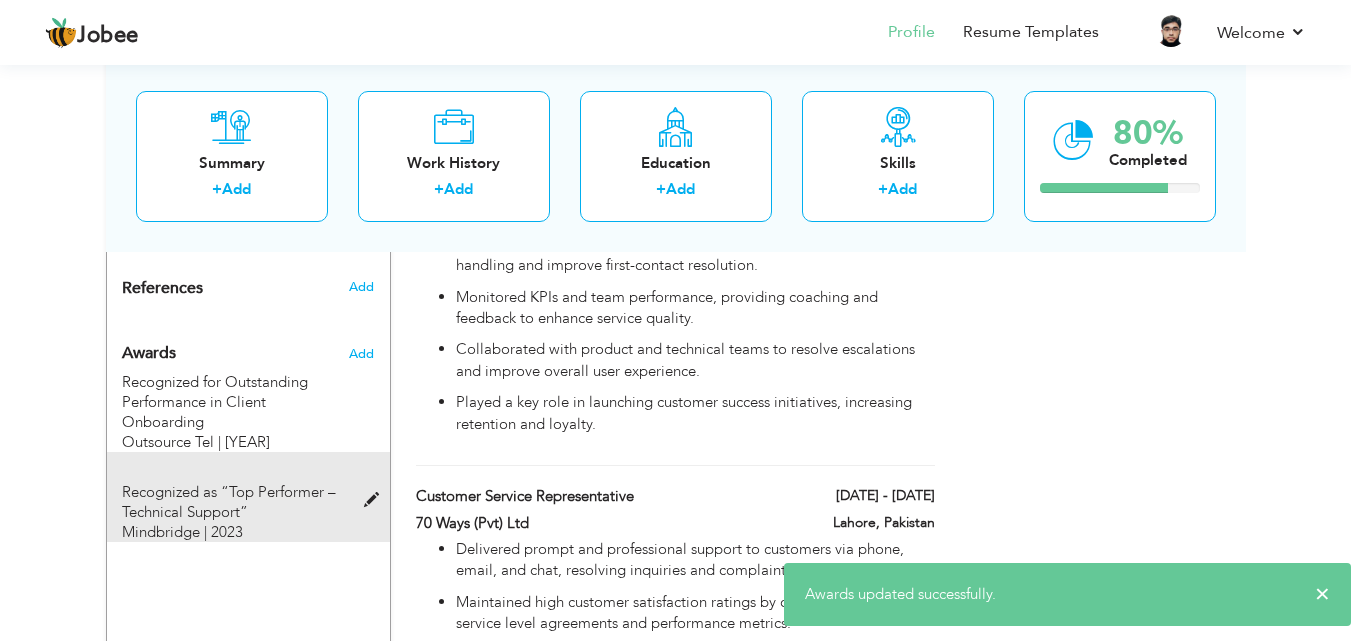 click at bounding box center [376, 500] 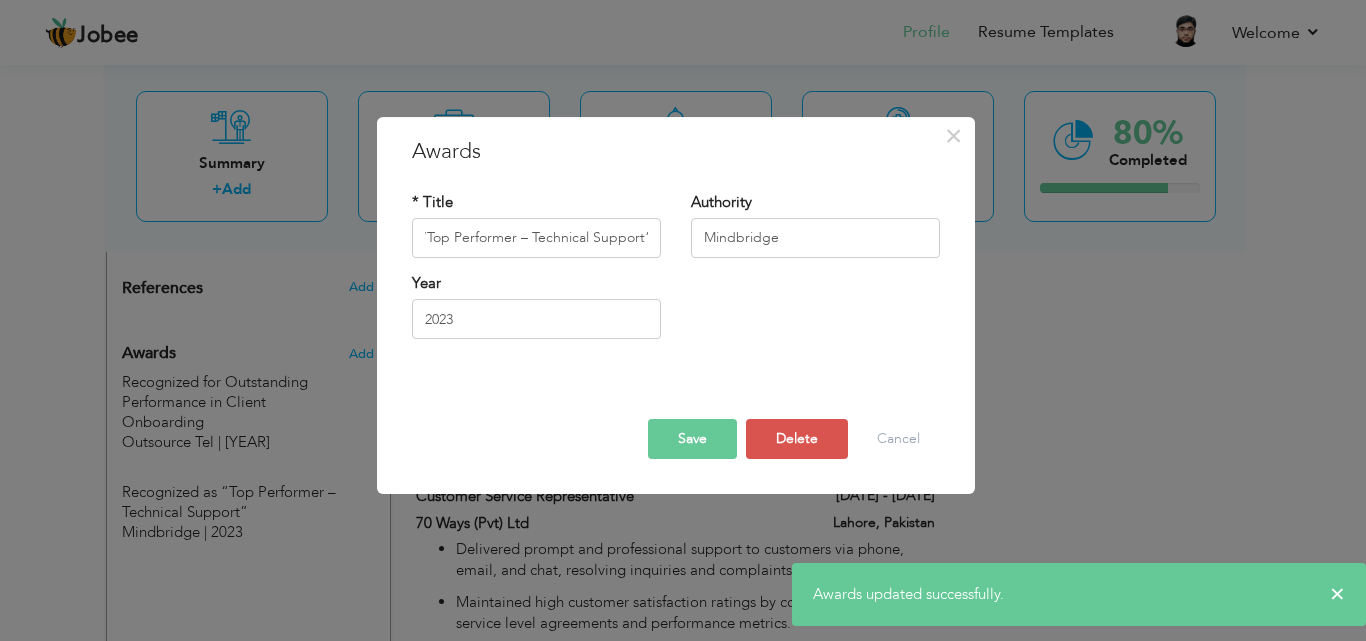 scroll, scrollTop: 0, scrollLeft: 0, axis: both 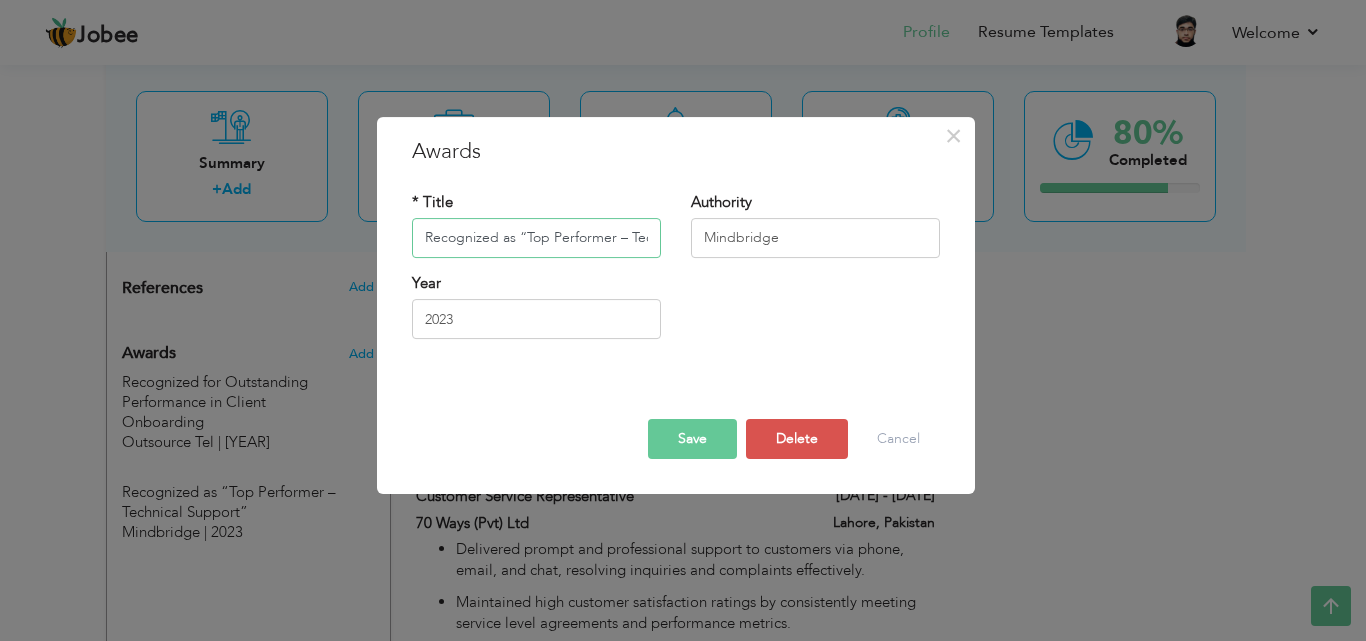 click on "Recognized as “Top Performer – Technical Support”" at bounding box center (536, 238) 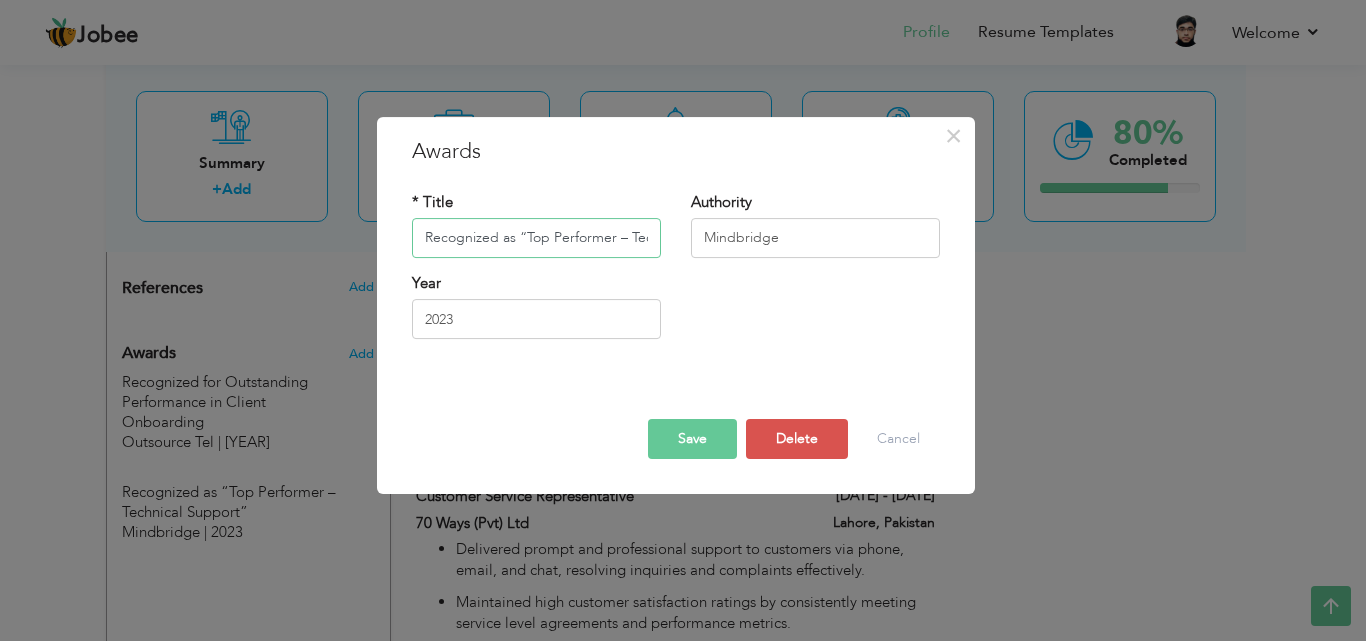 paste on "Top Onboarding  Specialist" 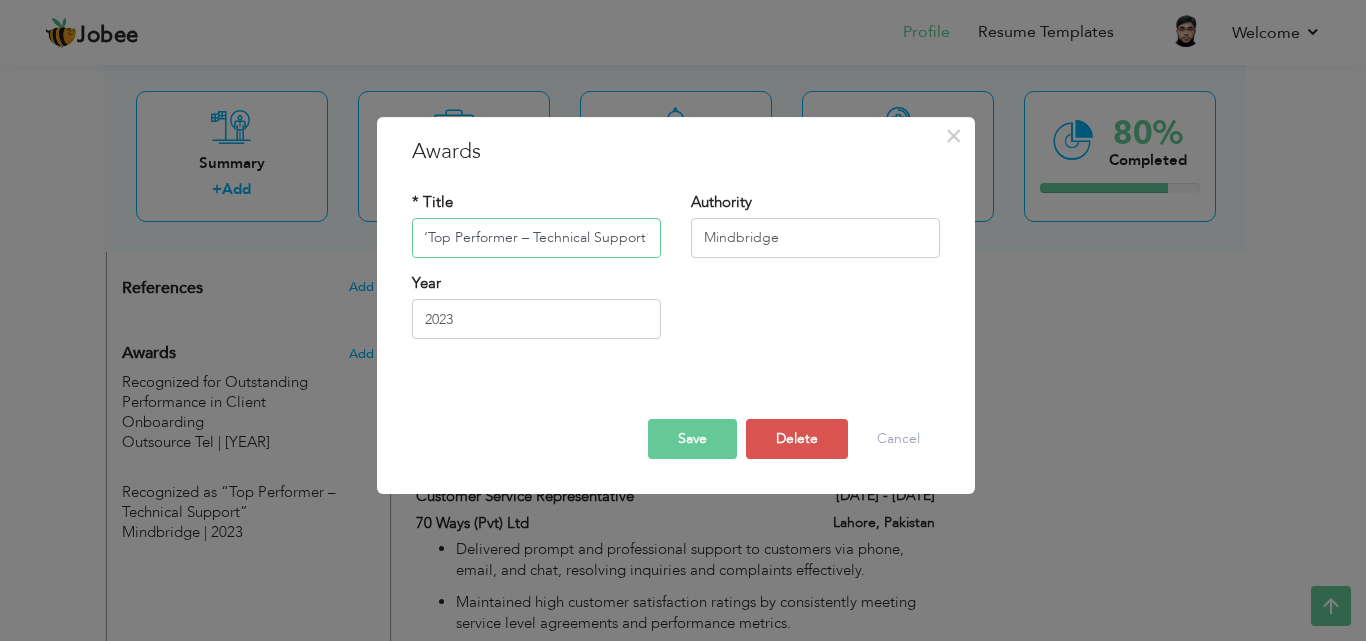 click on "Recognized as “Top Pe Top Onboarding  Specialist rformer – Technical Support”" at bounding box center [536, 238] 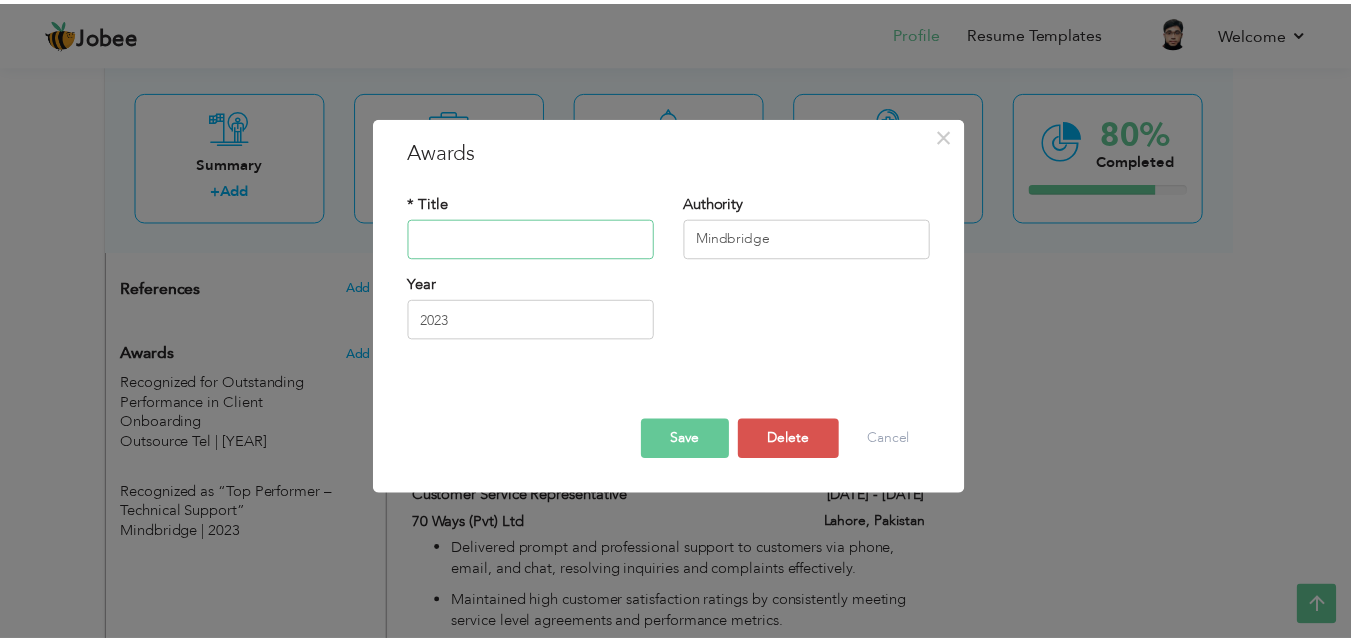 scroll, scrollTop: 0, scrollLeft: 0, axis: both 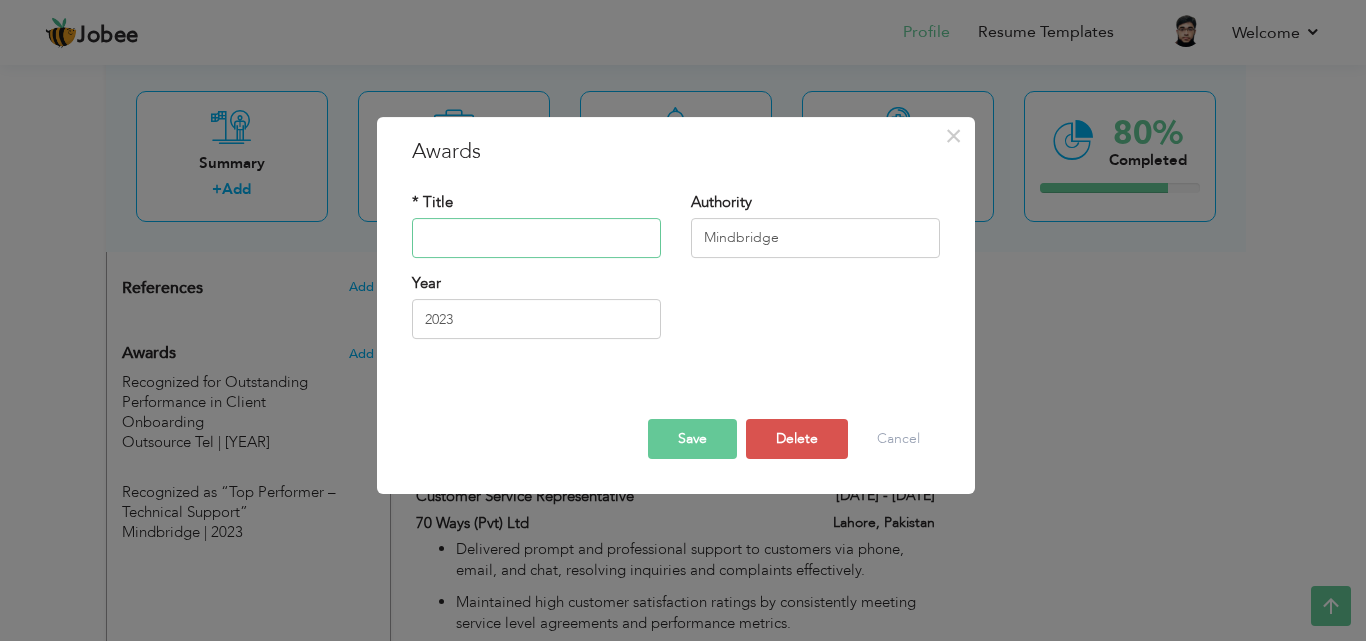 paste on "Top Onboarding  Specialist" 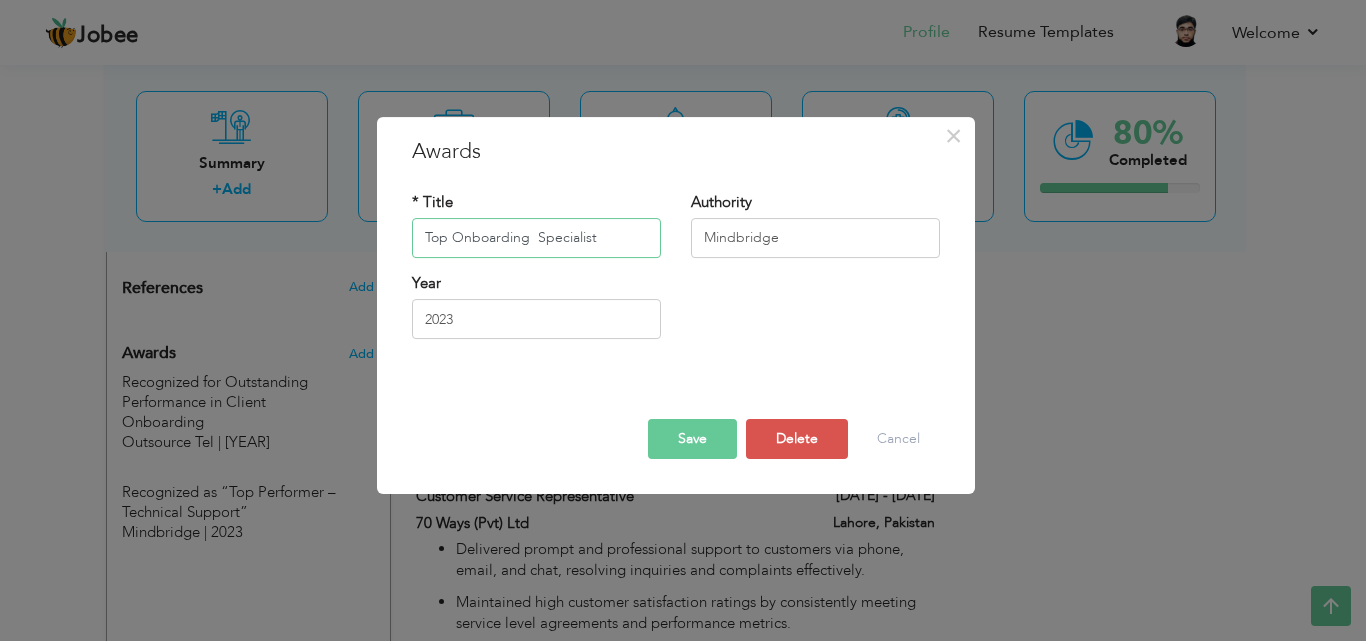 click on "Top Onboarding  Specialist" at bounding box center (536, 238) 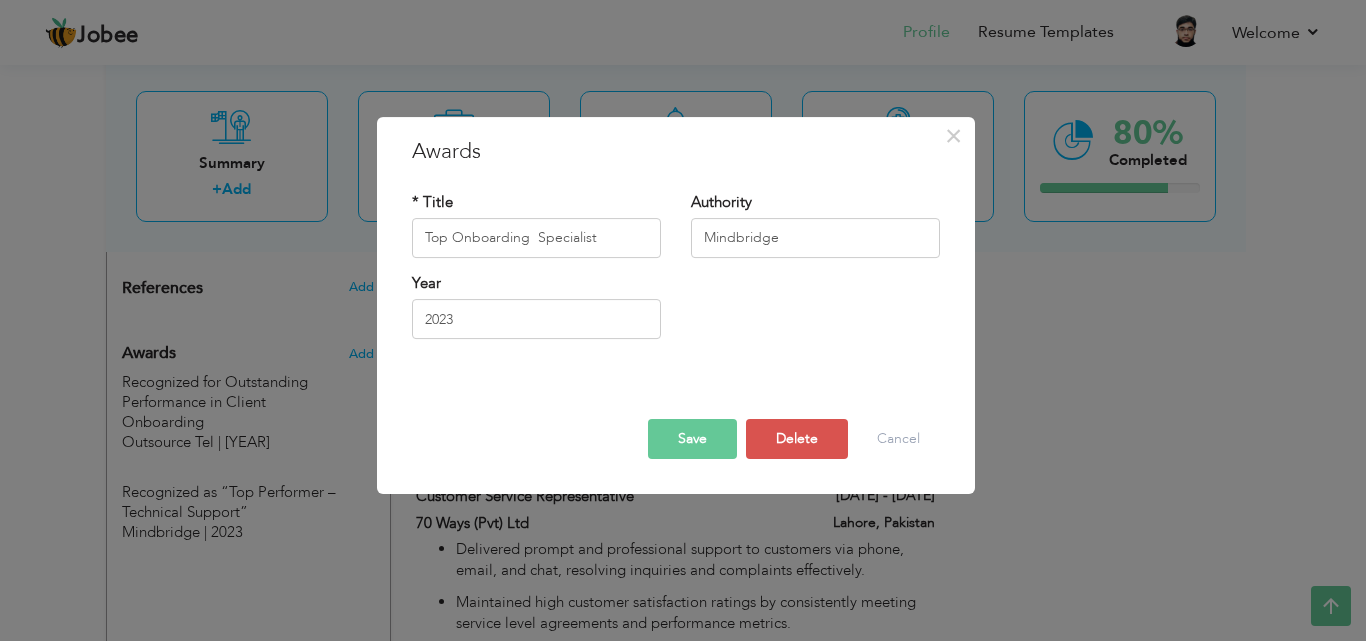 click on "Save" at bounding box center (692, 439) 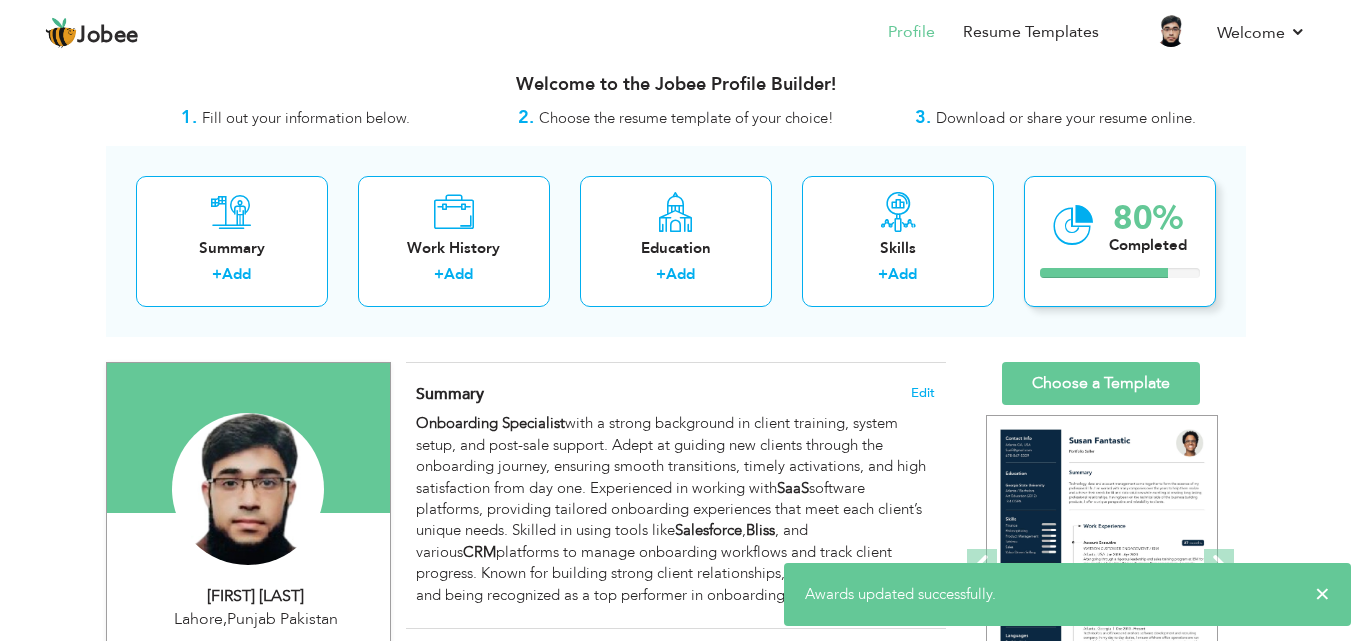scroll, scrollTop: 0, scrollLeft: 0, axis: both 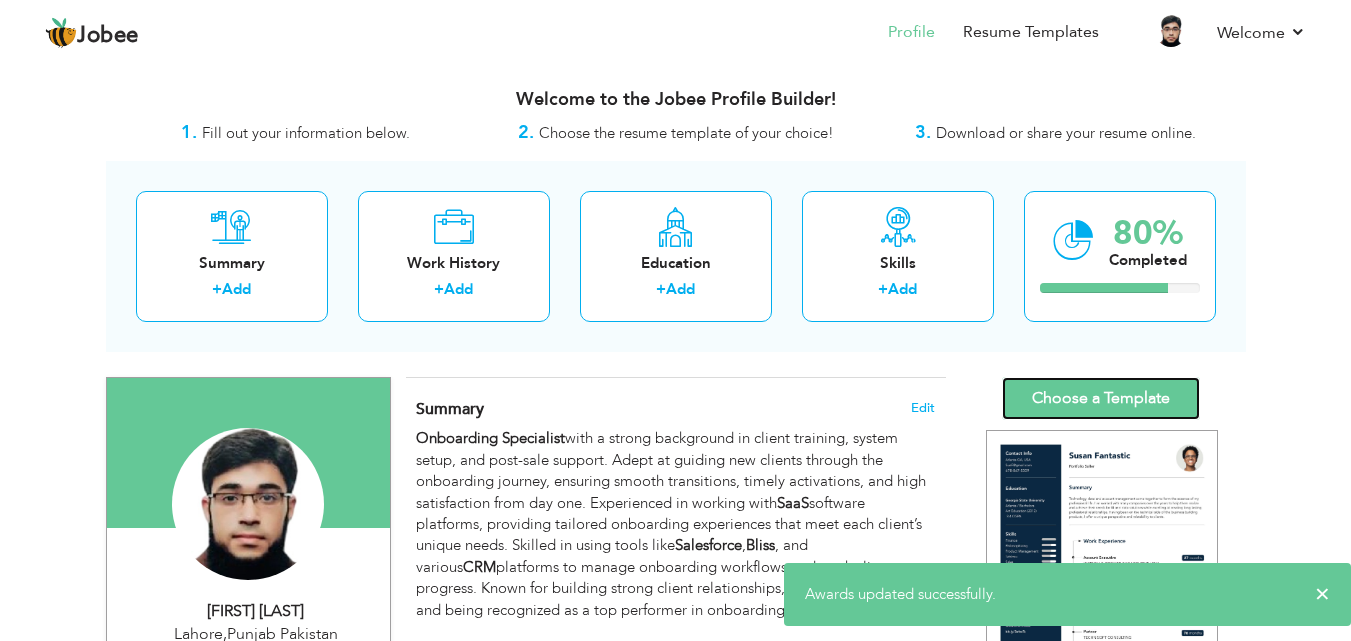 click on "Choose a Template" at bounding box center [1101, 398] 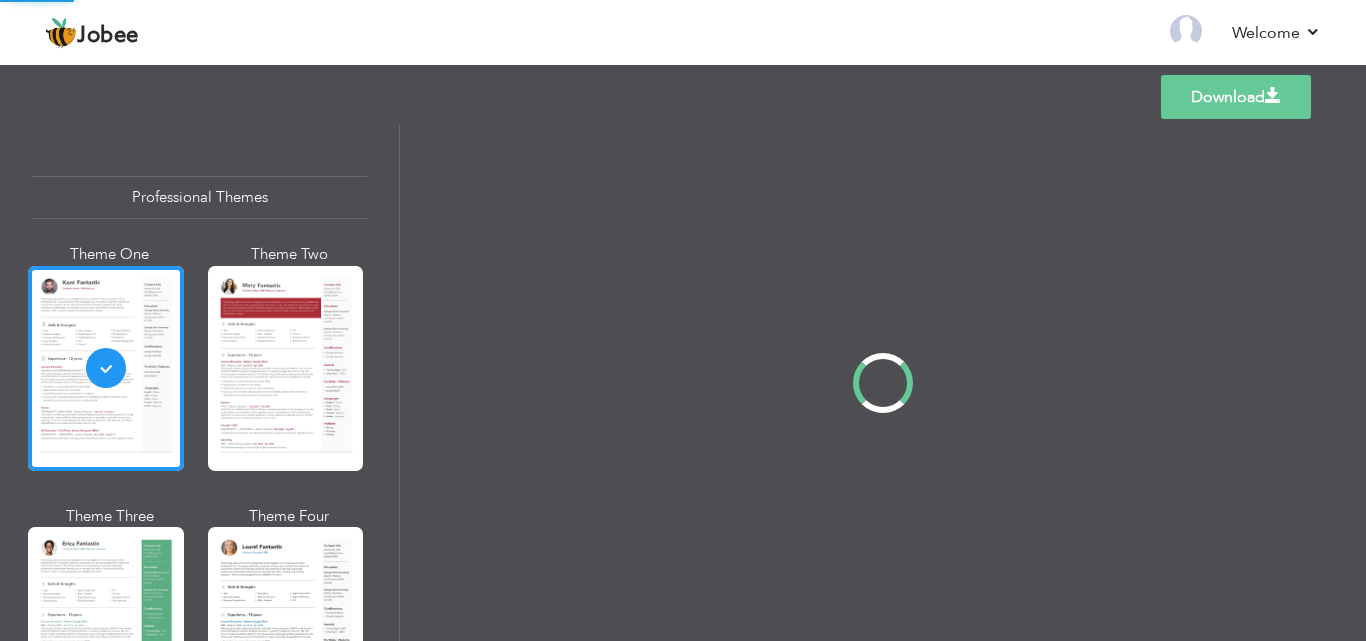 scroll, scrollTop: 0, scrollLeft: 0, axis: both 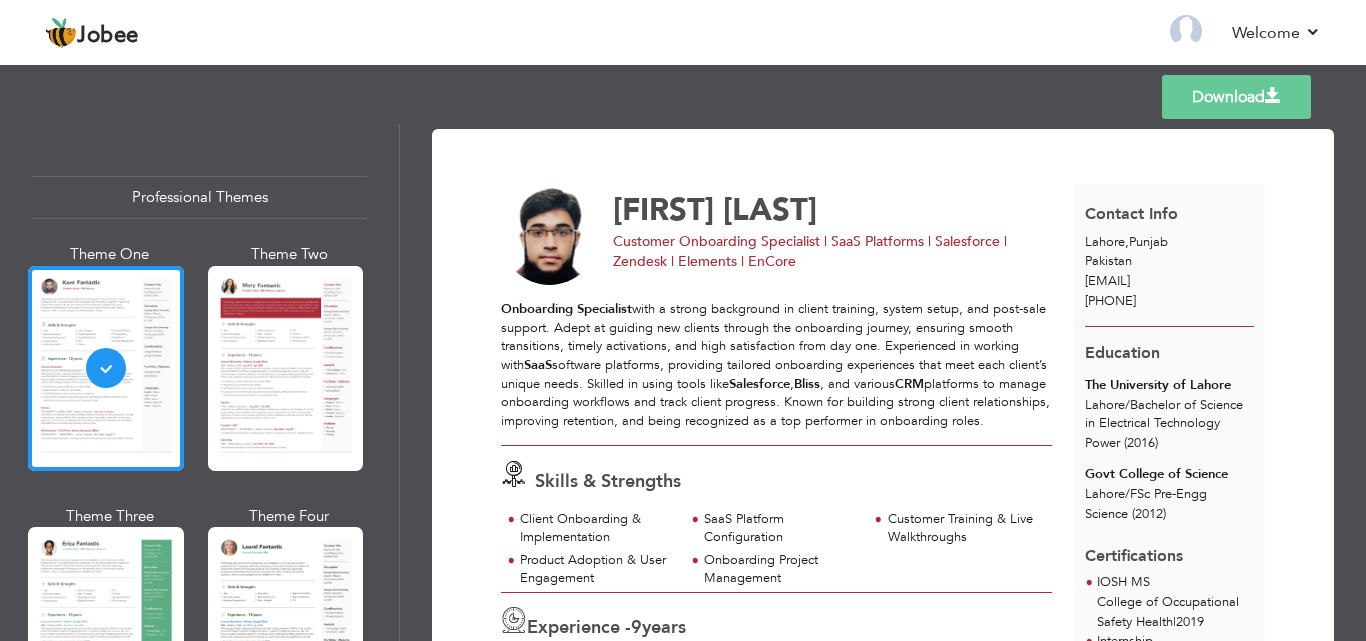 click at bounding box center [106, 629] 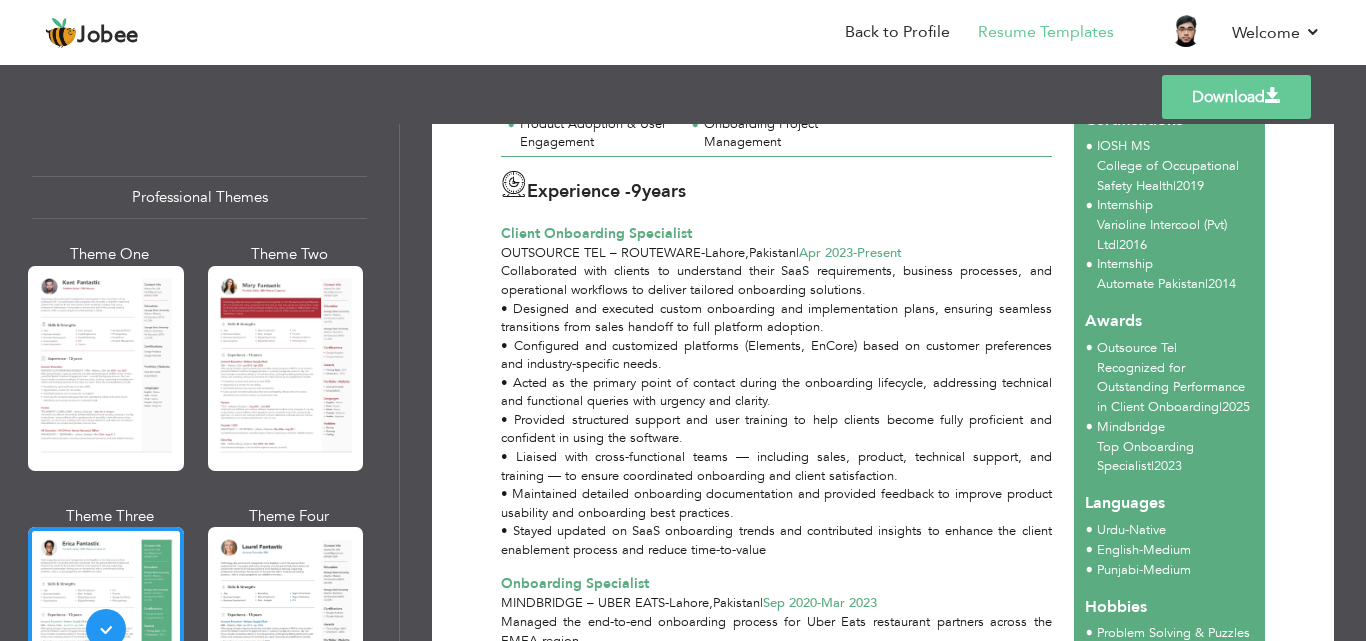 scroll, scrollTop: 371, scrollLeft: 0, axis: vertical 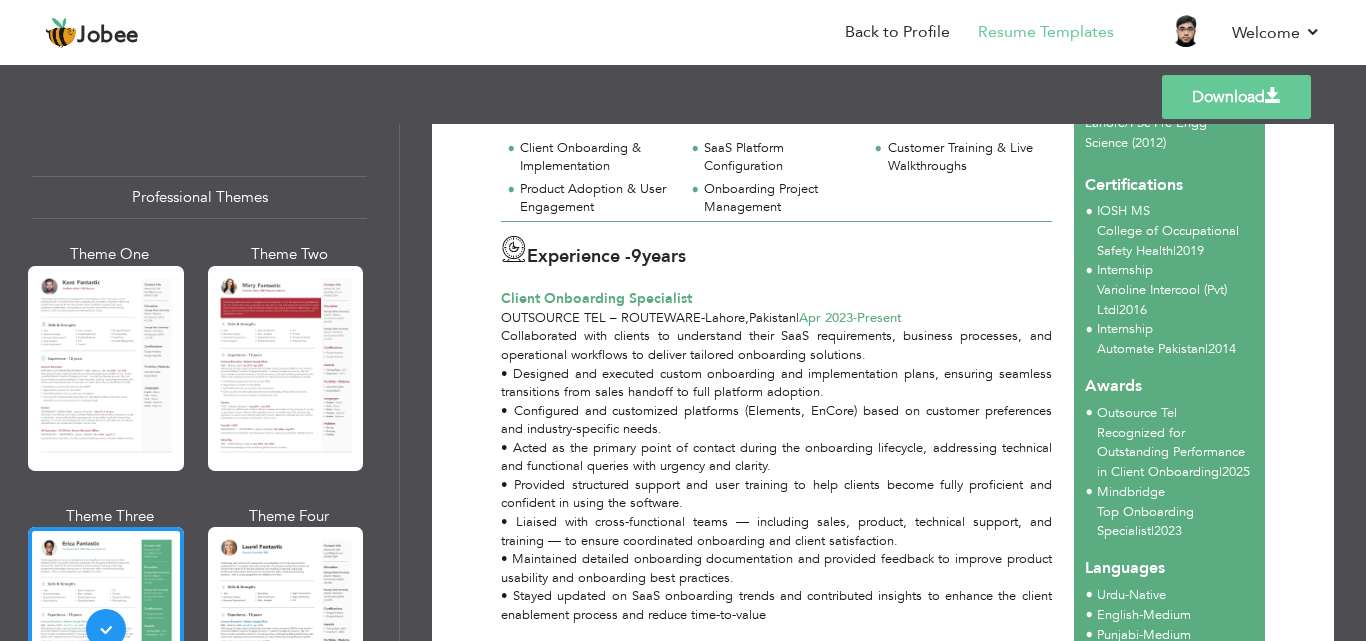 drag, startPoint x: 1355, startPoint y: 375, endPoint x: 1355, endPoint y: 417, distance: 42 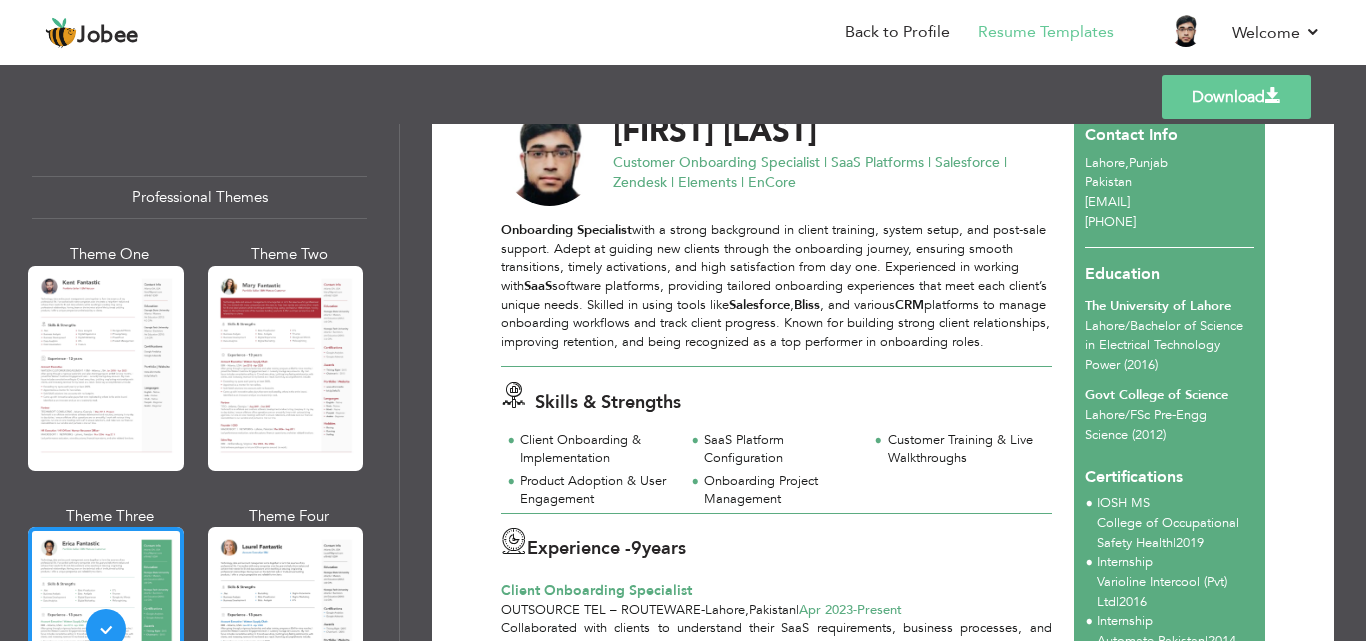 scroll, scrollTop: 38, scrollLeft: 0, axis: vertical 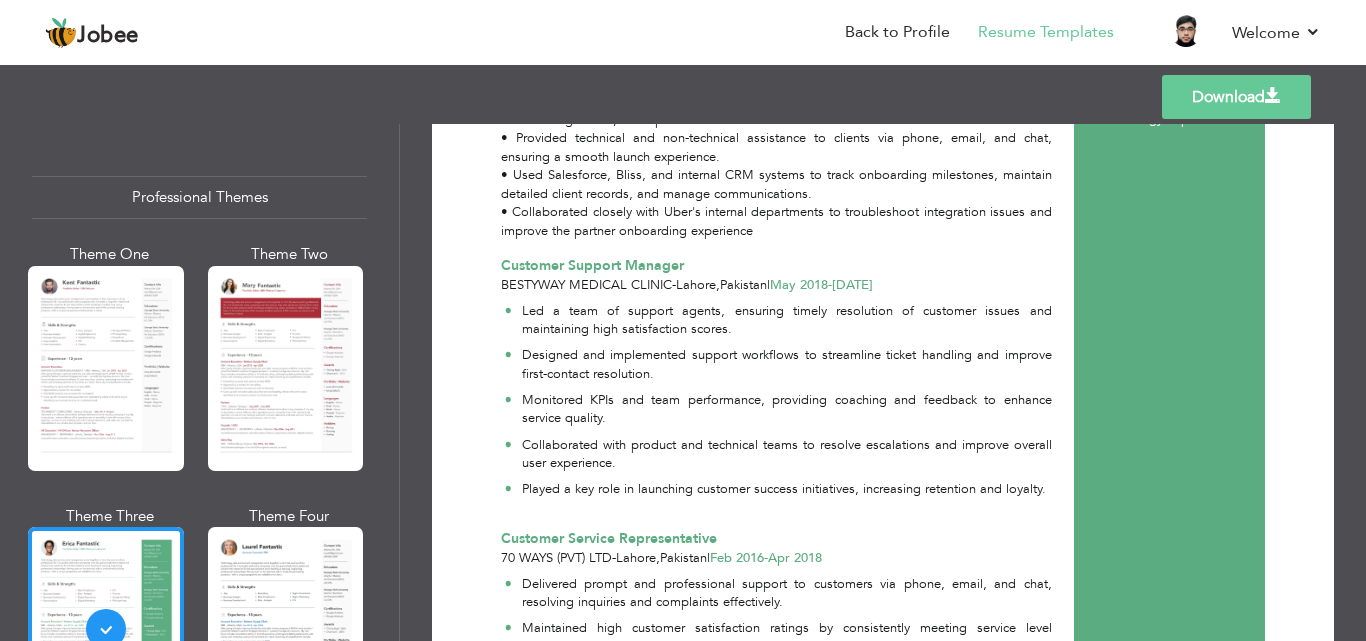click on "Download" at bounding box center (1236, 97) 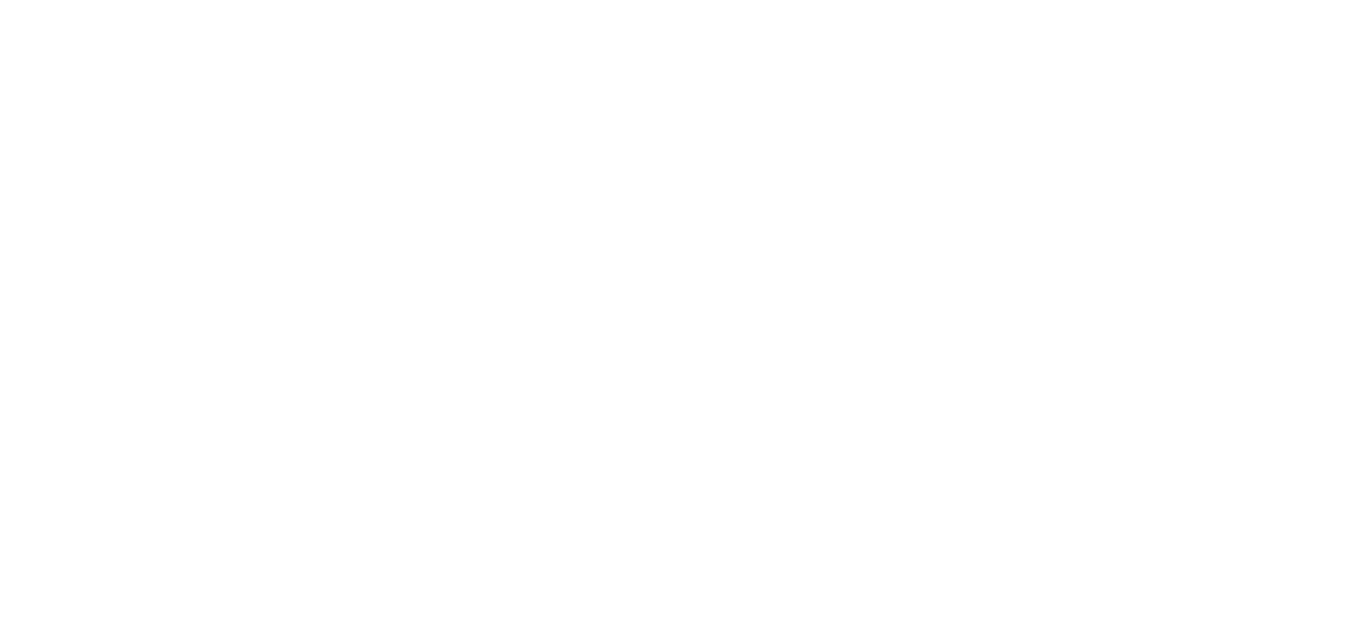 scroll, scrollTop: 0, scrollLeft: 0, axis: both 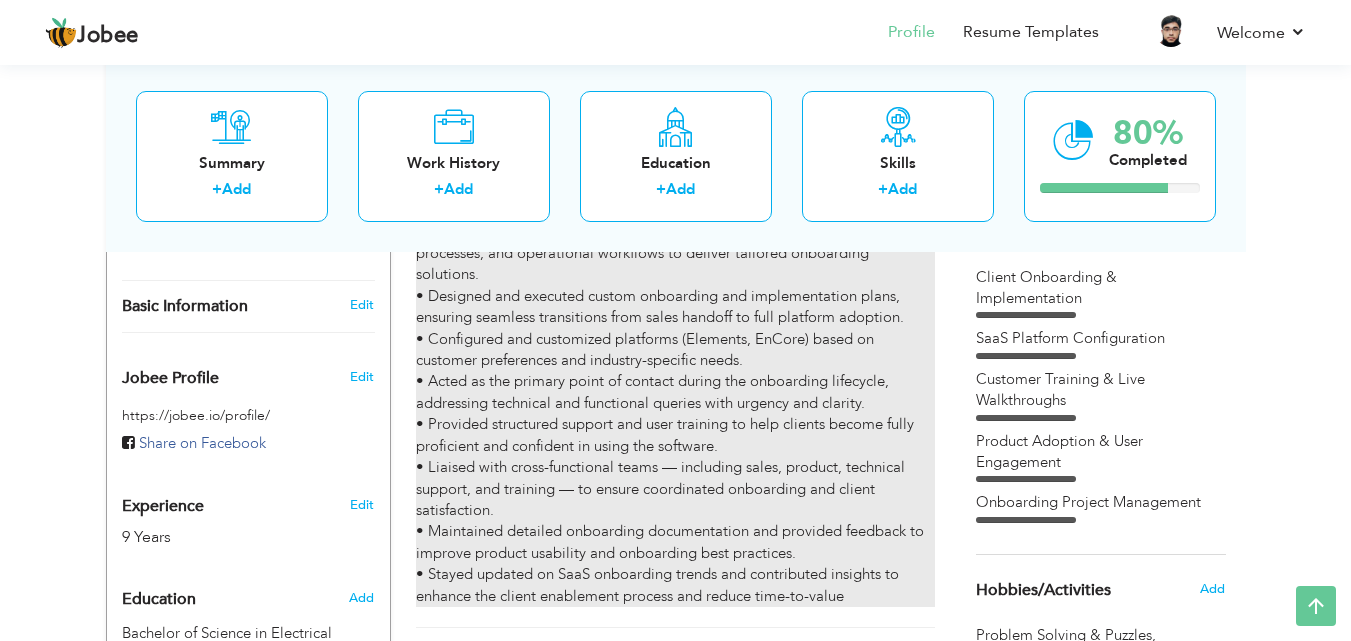 click on "Collaborated with clients to understand their SaaS requirements, business processes, and operational workflows to deliver tailored onboarding solutions.
• Designed and executed custom onboarding and implementation plans, ensuring seamless transitions from sales handoff to full platform adoption.
• Configured and customized platforms (Elements, EnCore) based on customer preferences and industry-specific needs.
• Acted as the primary point of contact during the onboarding lifecycle, addressing technical and functional queries with urgency and clarity.
• Provided structured support and user training to help clients become fully proficient and confident in using the software.
• Liaised with cross-functional teams — including sales, product, technical support, and training — to ensure coordinated onboarding and client satisfaction.
• Maintained detailed onboarding documentation and provided feedback to improve product usability and onboarding best practices." at bounding box center (675, 414) 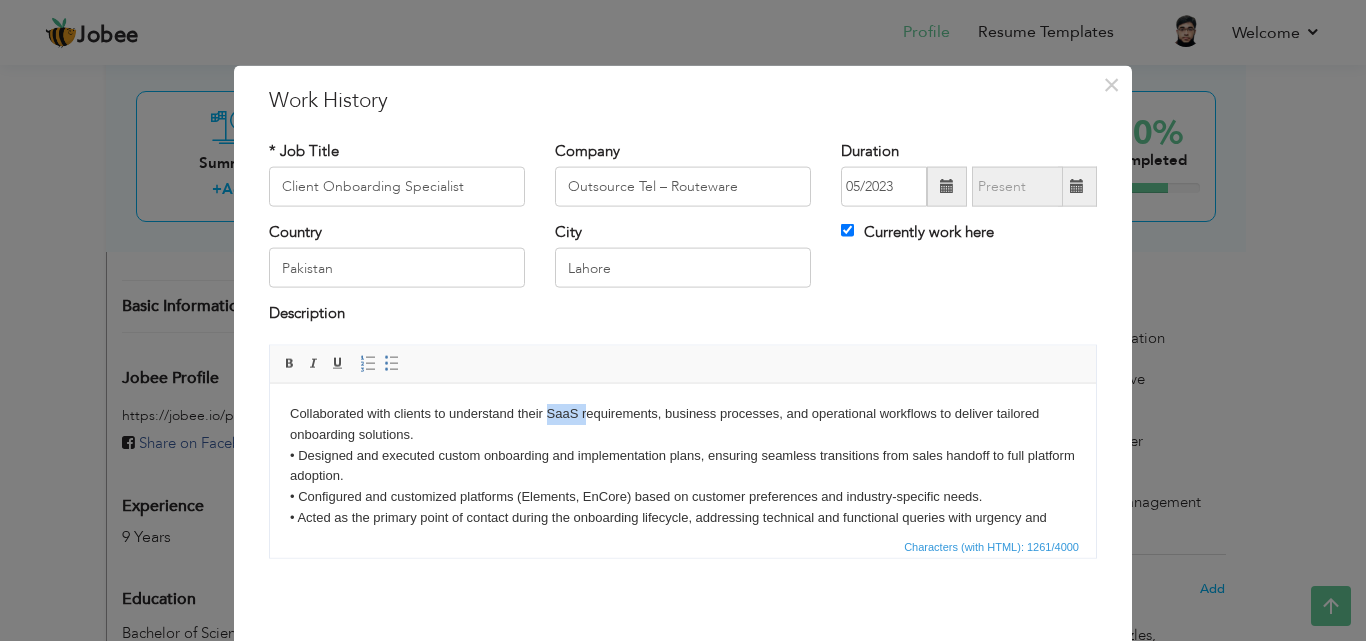 drag, startPoint x: 585, startPoint y: 413, endPoint x: 545, endPoint y: 416, distance: 40.112343 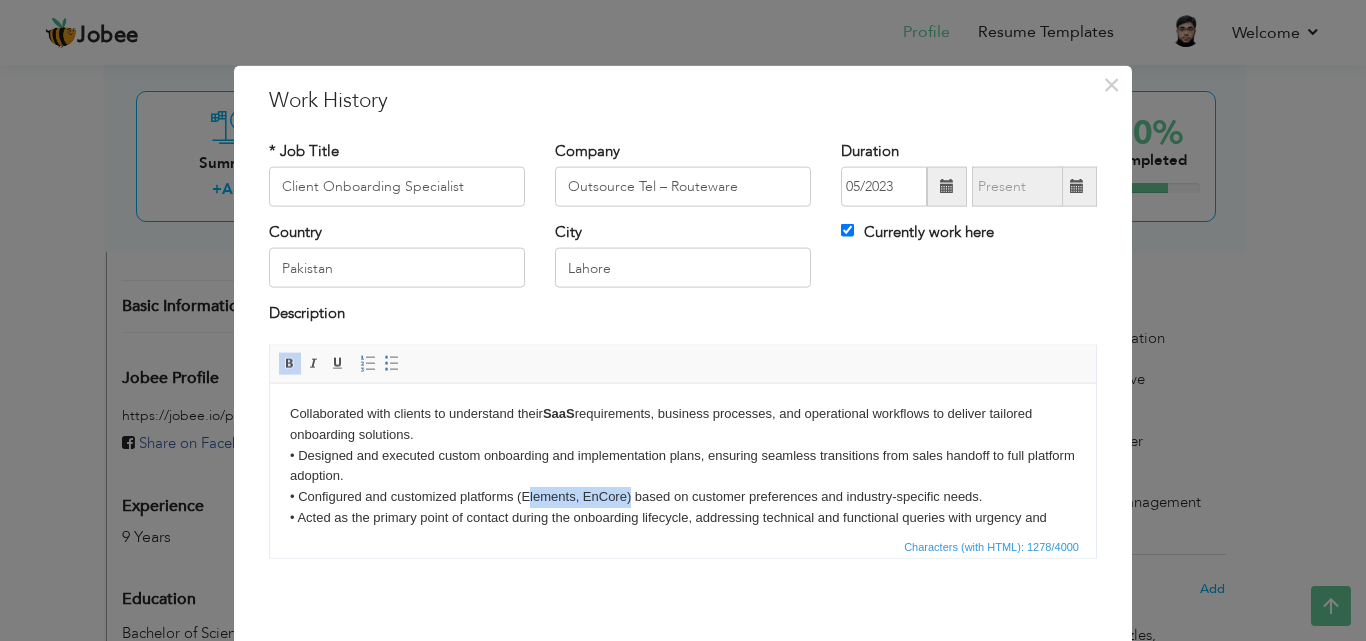 drag, startPoint x: 630, startPoint y: 495, endPoint x: 524, endPoint y: 489, distance: 106.16968 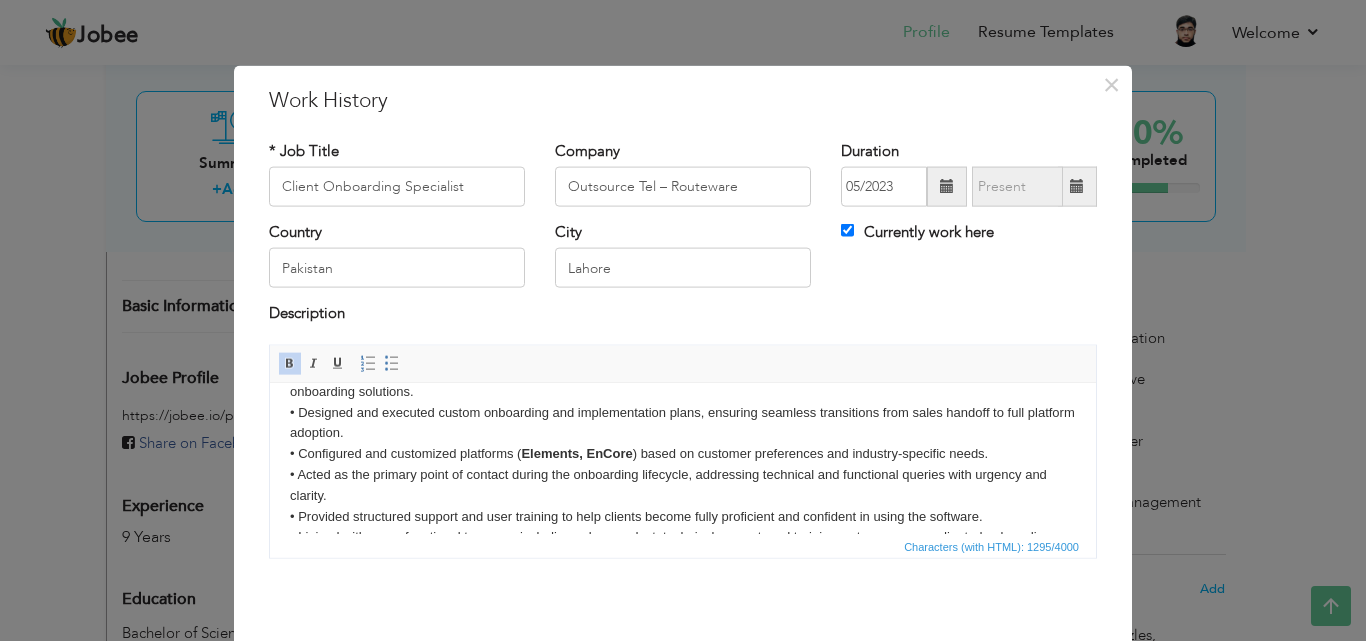 scroll, scrollTop: 52, scrollLeft: 0, axis: vertical 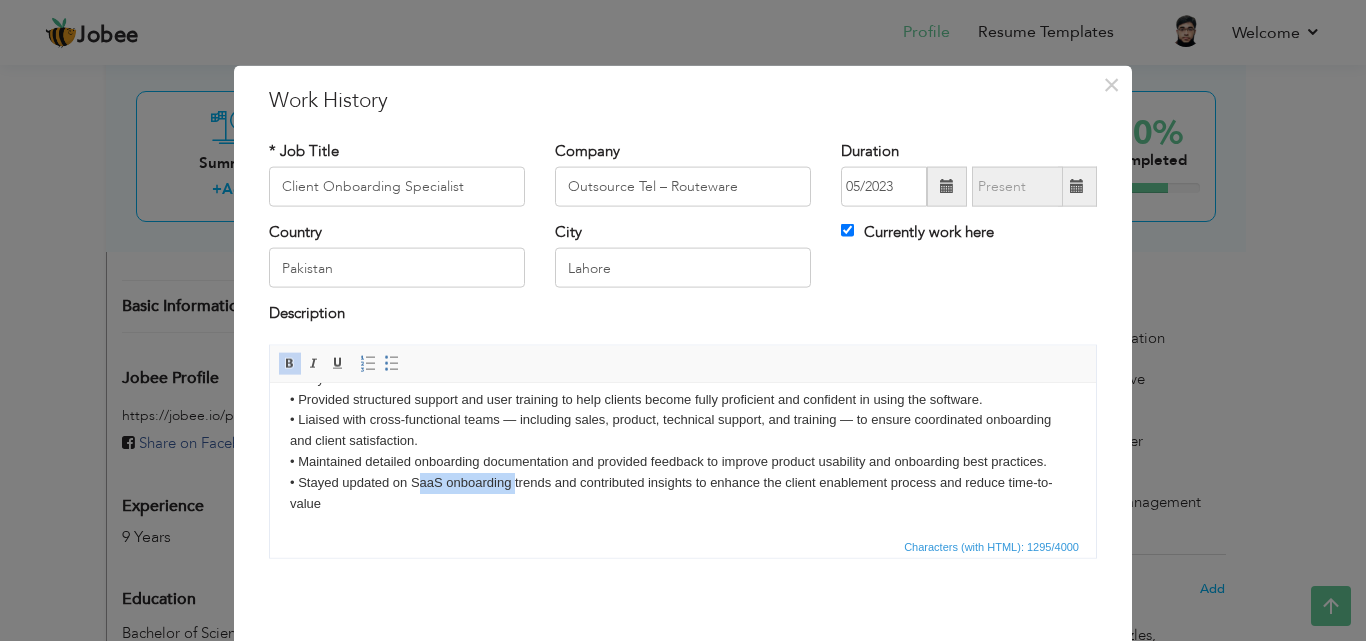 drag, startPoint x: 515, startPoint y: 484, endPoint x: 413, endPoint y: 484, distance: 102 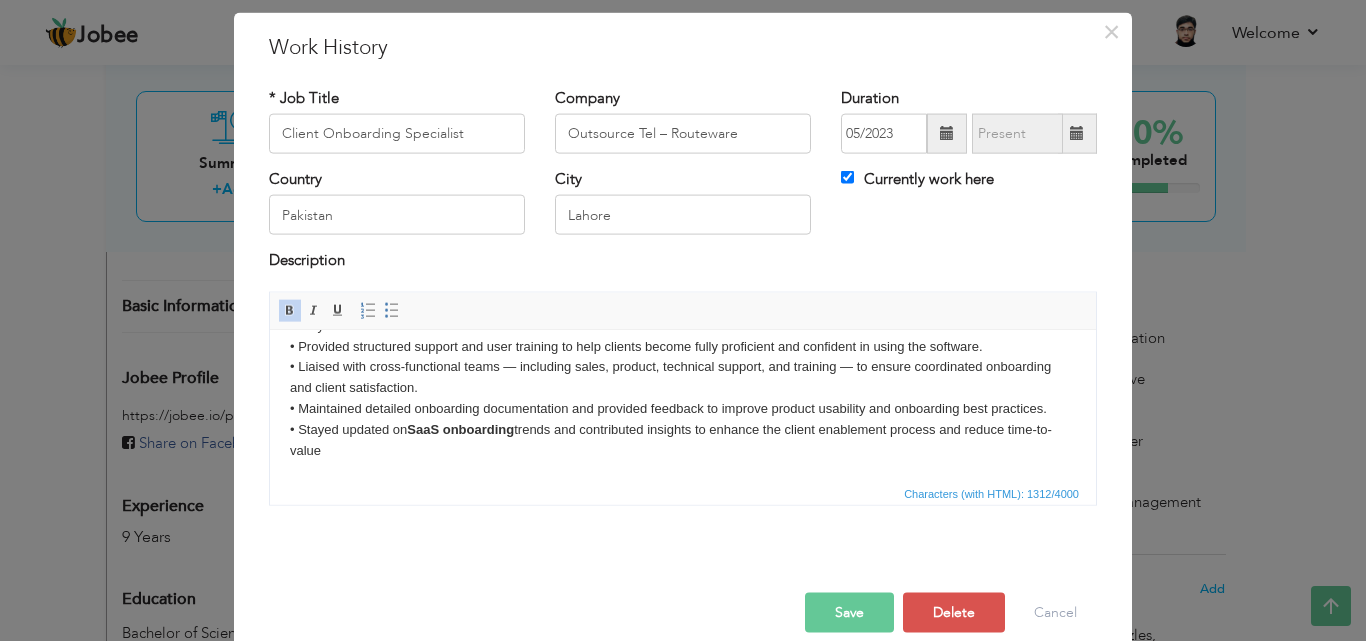 scroll, scrollTop: 79, scrollLeft: 0, axis: vertical 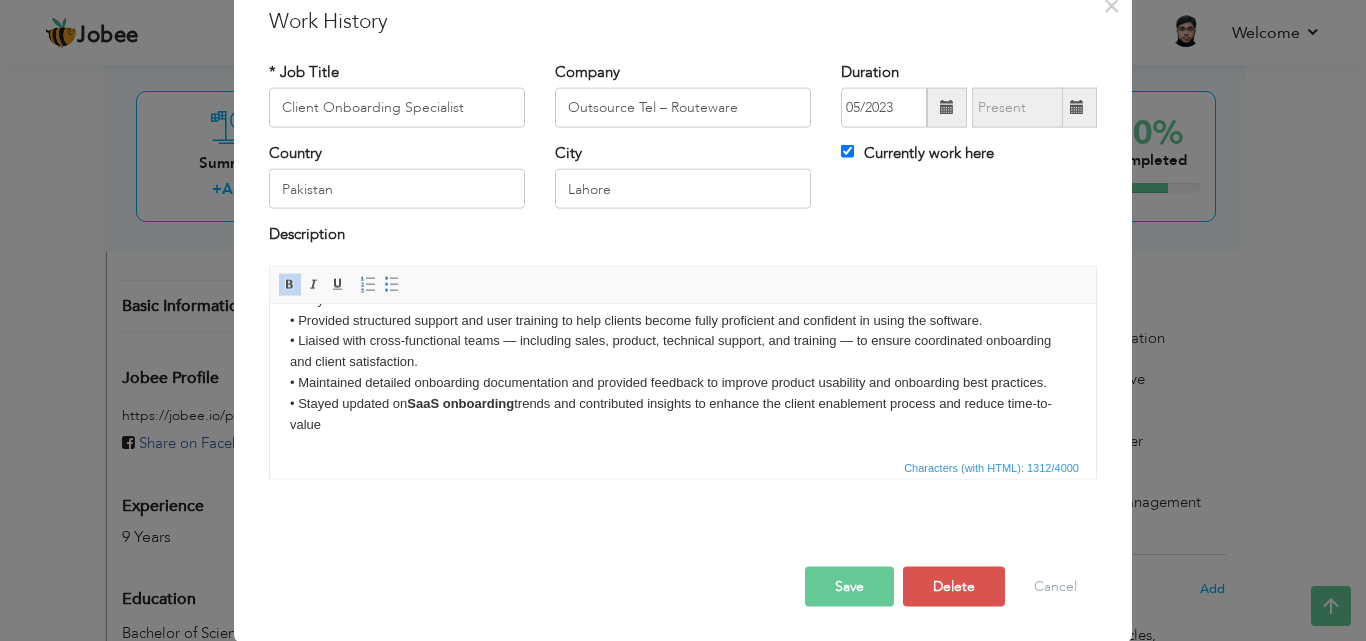 click on "Save" at bounding box center (849, 586) 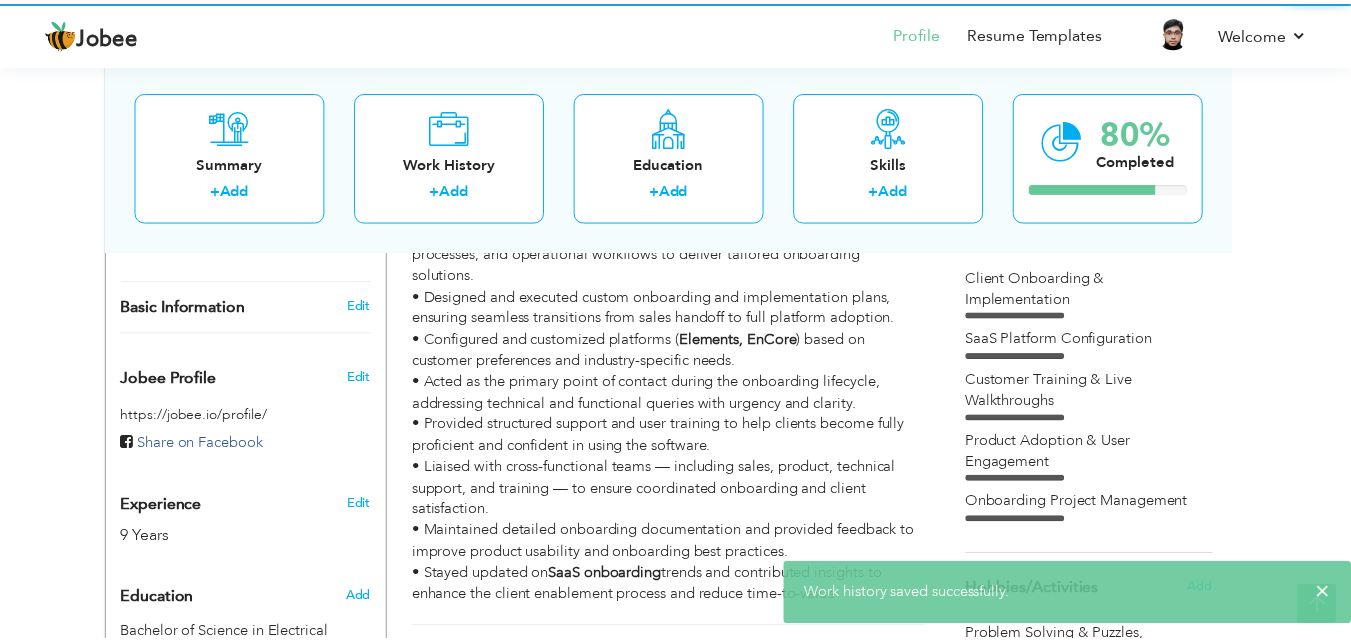 scroll, scrollTop: 0, scrollLeft: 0, axis: both 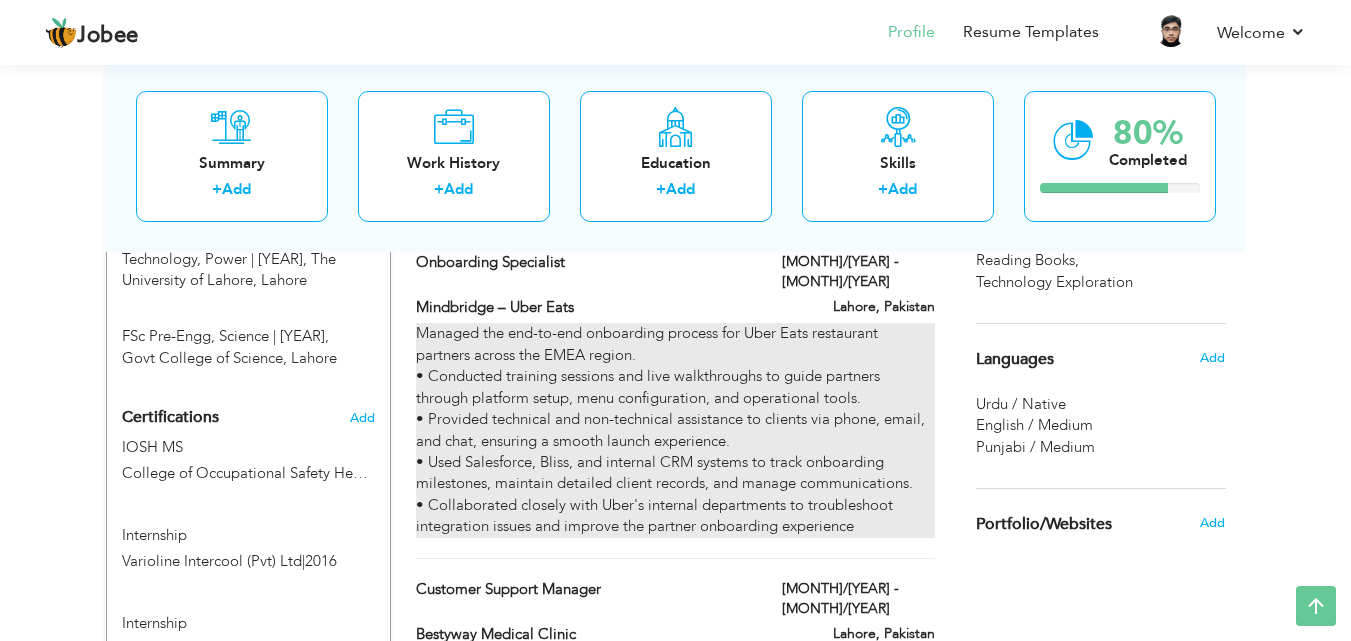 click on "Managed the end-to-end onboarding process for Uber Eats restaurant partners across the EMEA region.
• Conducted training sessions and live walkthroughs to guide partners through platform setup, menu configuration, and operational tools.
• Provided technical and non-technical assistance to clients via phone, email, and chat, ensuring a smooth launch experience.
• Used Salesforce, Bliss, and internal CRM systems to track onboarding milestones, maintain detailed client records, and manage communications.
• Collaborated closely with Uber's internal departments to troubleshoot integration issues and improve the partner onboarding experience" at bounding box center [675, 430] 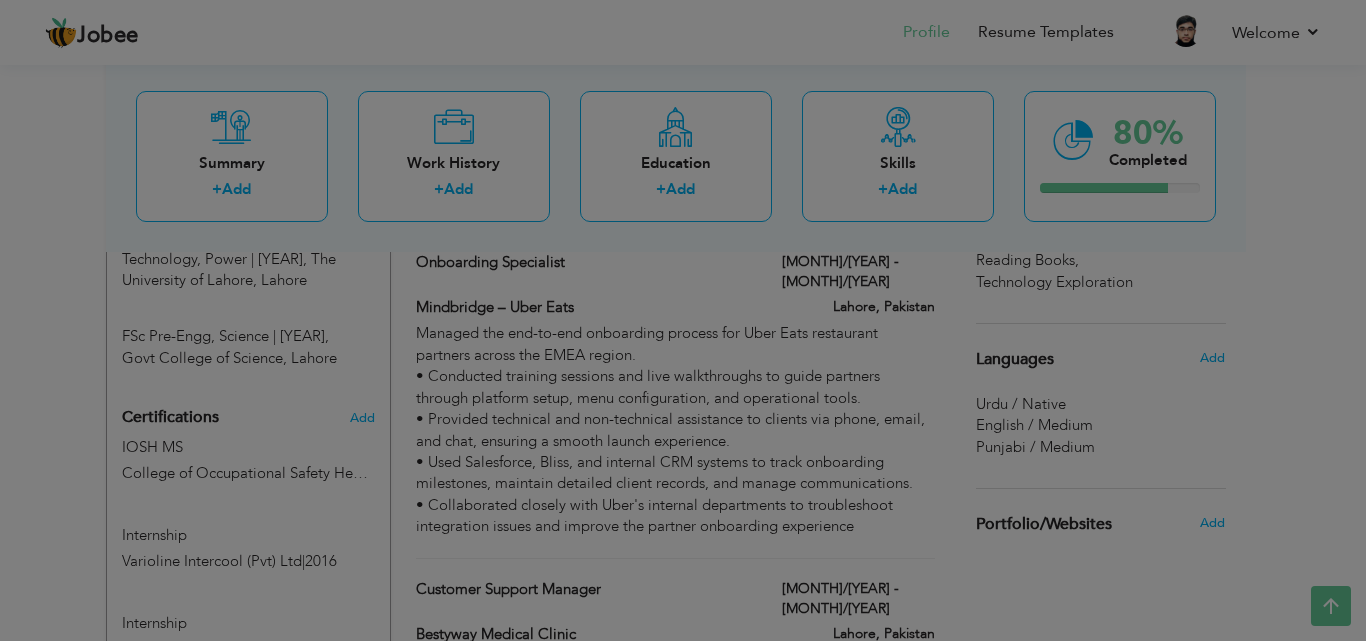 scroll, scrollTop: 0, scrollLeft: 0, axis: both 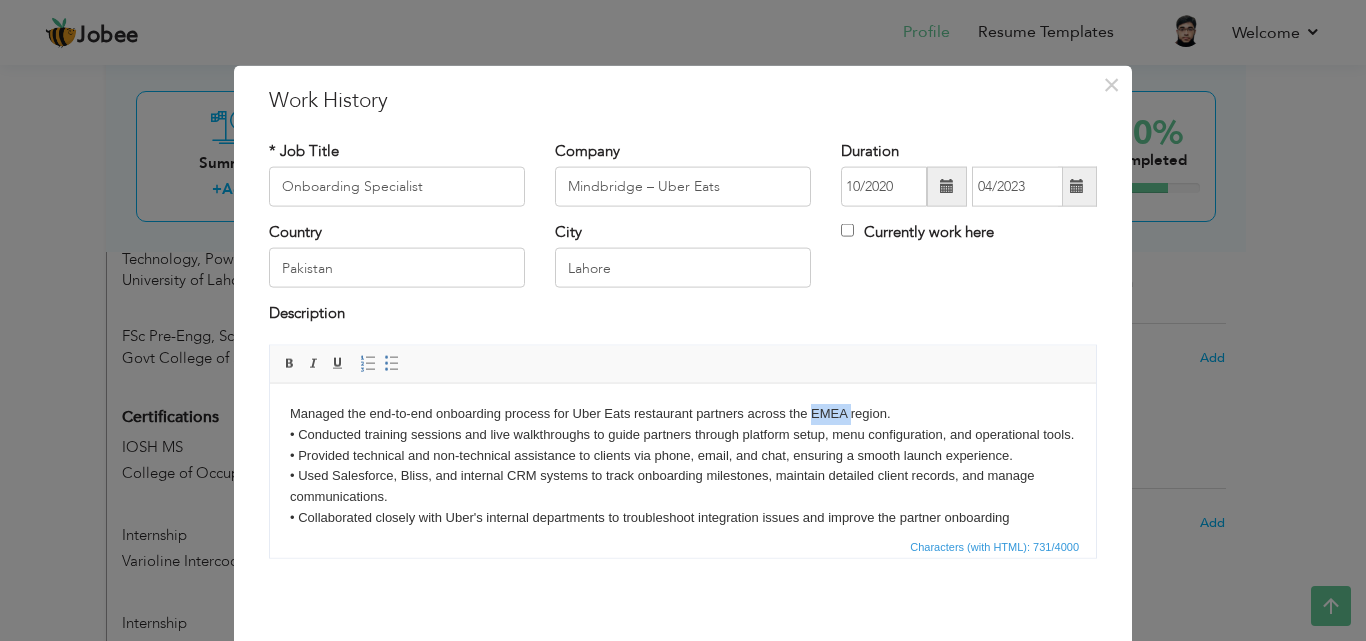 drag, startPoint x: 851, startPoint y: 414, endPoint x: 809, endPoint y: 412, distance: 42.047592 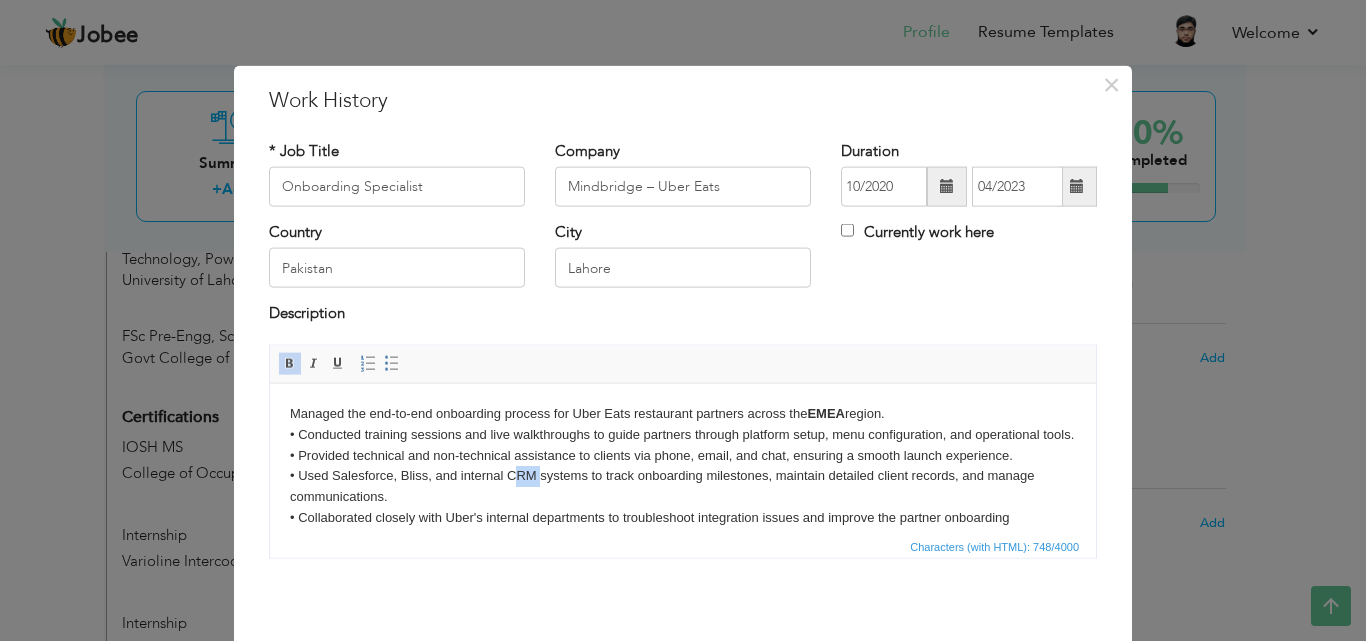 drag, startPoint x: 541, startPoint y: 496, endPoint x: 511, endPoint y: 492, distance: 30.265491 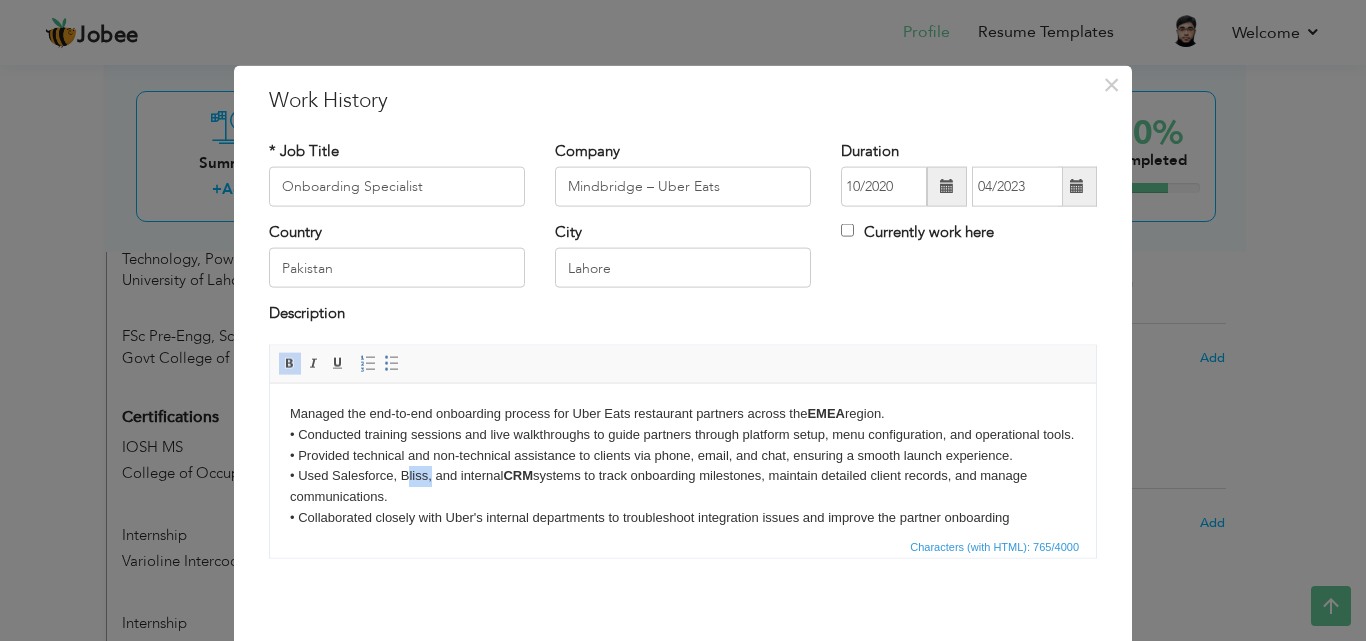 drag, startPoint x: 431, startPoint y: 497, endPoint x: 400, endPoint y: 489, distance: 32.01562 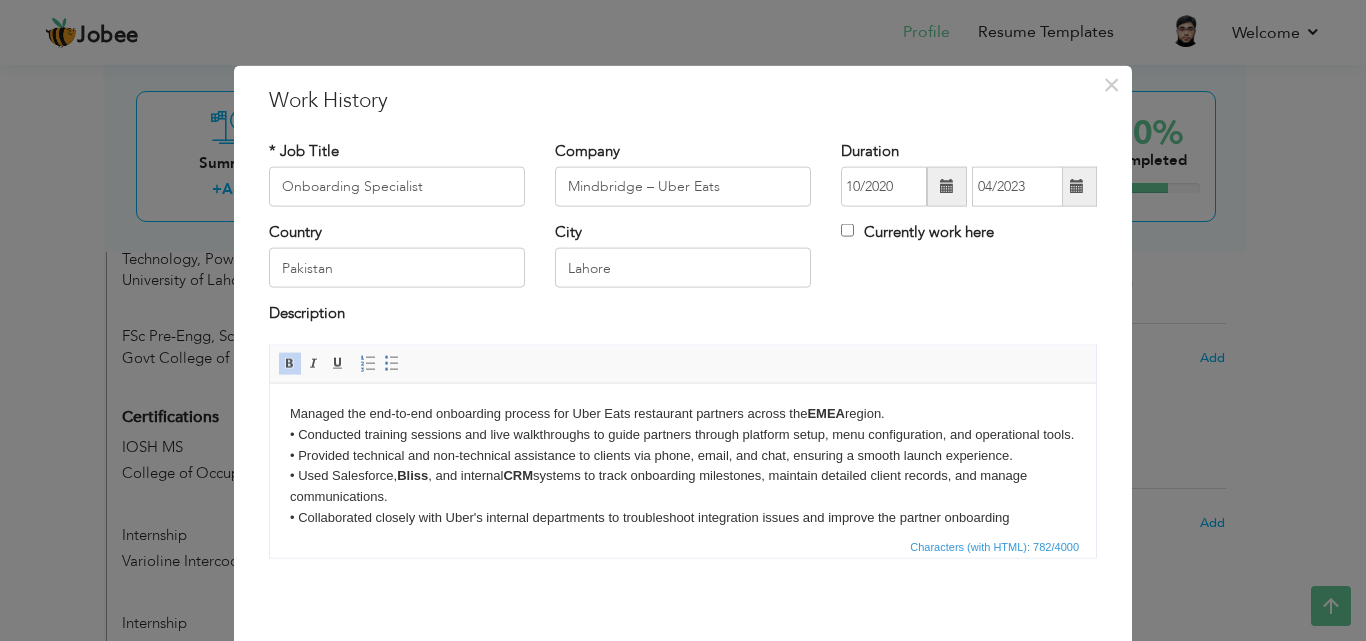 click on "Managed the end-to-end onboarding process for Uber Eats restaurant partners across the EMEA region. • Conducted training sessions and live walkthroughs to guide partners through platform setup, menu configuration, and operational tools. • Provided technical and non-technical assistance to clients via phone, email, and chat, ensuring a smooth launch experience. • Used Salesforce, Bliss , and internal CRM systems to track onboarding milestones, maintain detailed client records, and manage communications. • Collaborated closely with Uber's internal departments to troubleshoot integration issues and improve the partner onboarding experience" at bounding box center (683, 476) 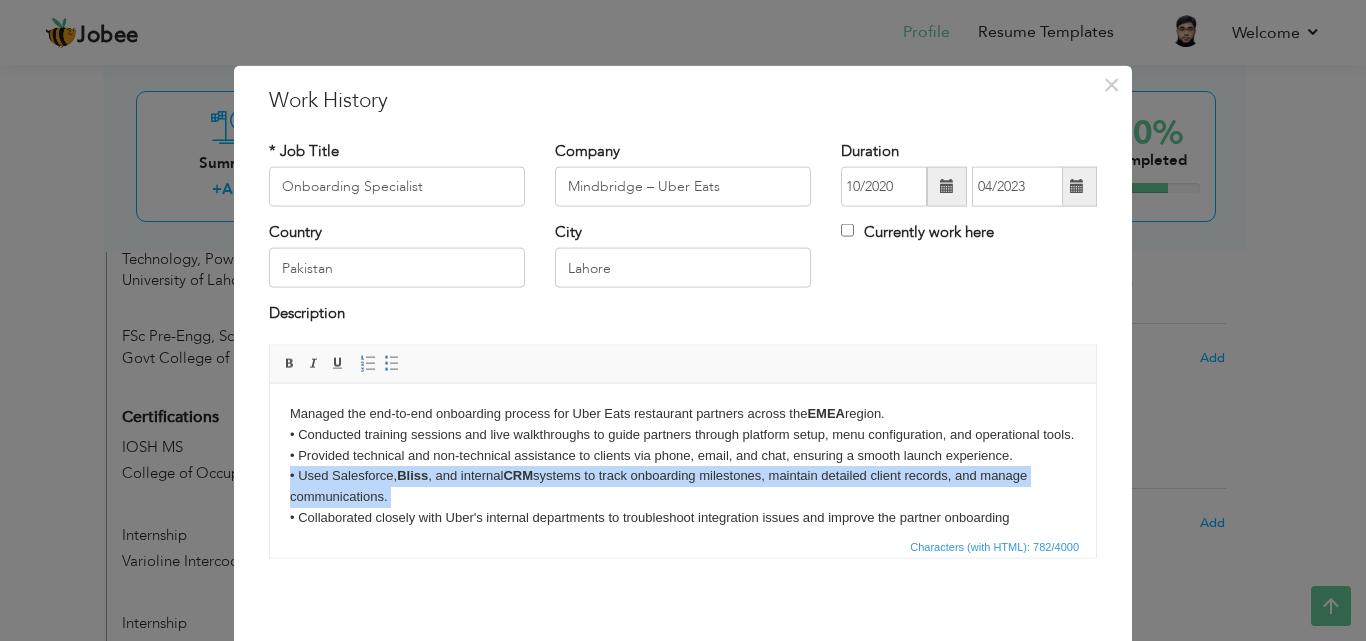 click on "Managed the end-to-end onboarding process for Uber Eats restaurant partners across the EMEA region. • Conducted training sessions and live walkthroughs to guide partners through platform setup, menu configuration, and operational tools. • Provided technical and non-technical assistance to clients via phone, email, and chat, ensuring a smooth launch experience. • Used Salesforce, Bliss , and internal CRM systems to track onboarding milestones, maintain detailed client records, and manage communications. • Collaborated closely with Uber's internal departments to troubleshoot integration issues and improve the partner onboarding experience" at bounding box center [683, 476] 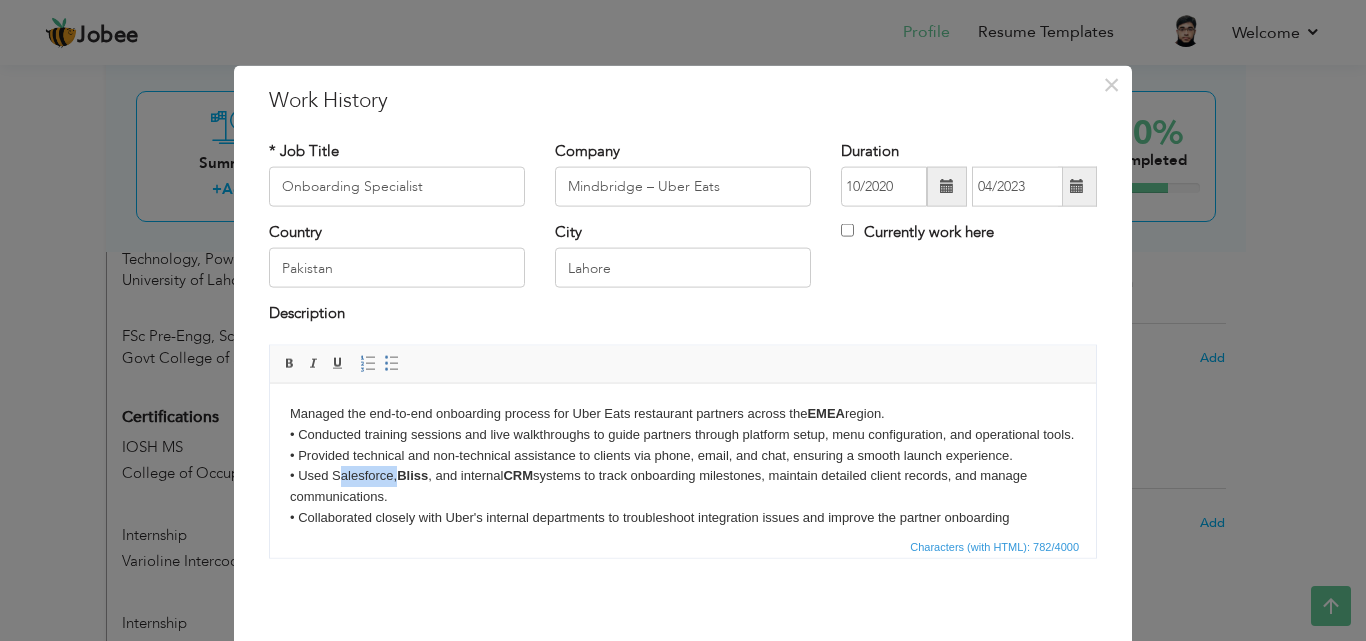 drag, startPoint x: 397, startPoint y: 492, endPoint x: 334, endPoint y: 494, distance: 63.03174 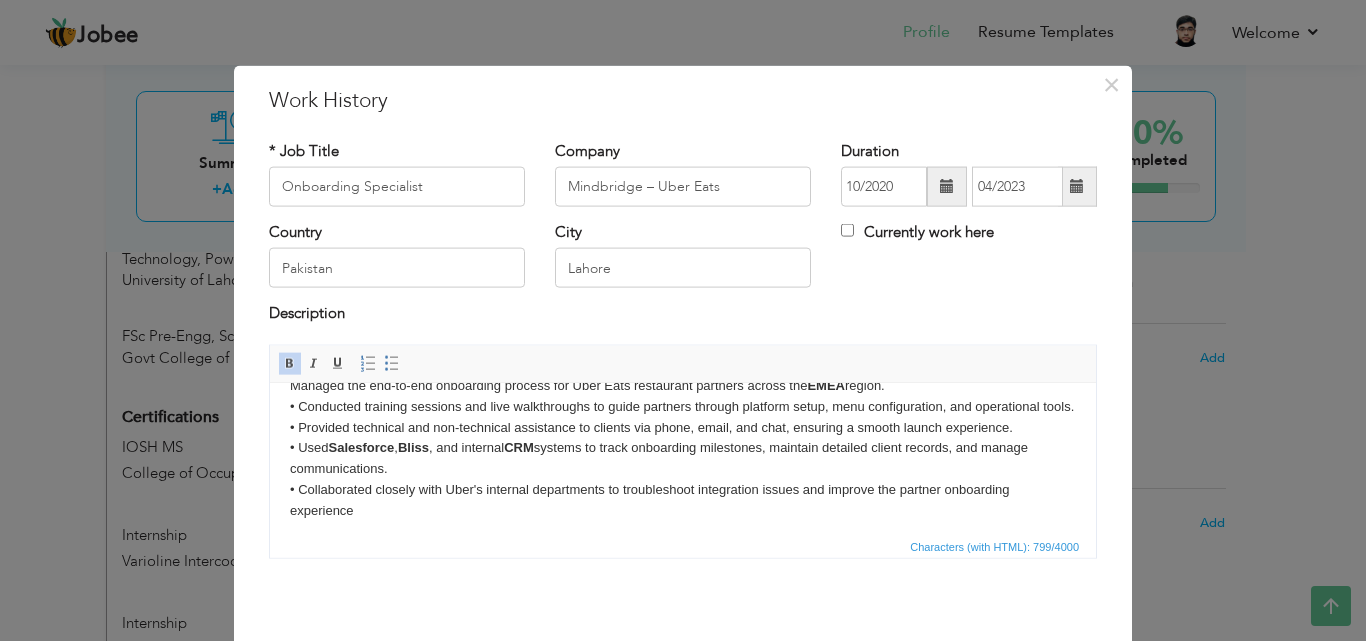 scroll, scrollTop: 56, scrollLeft: 0, axis: vertical 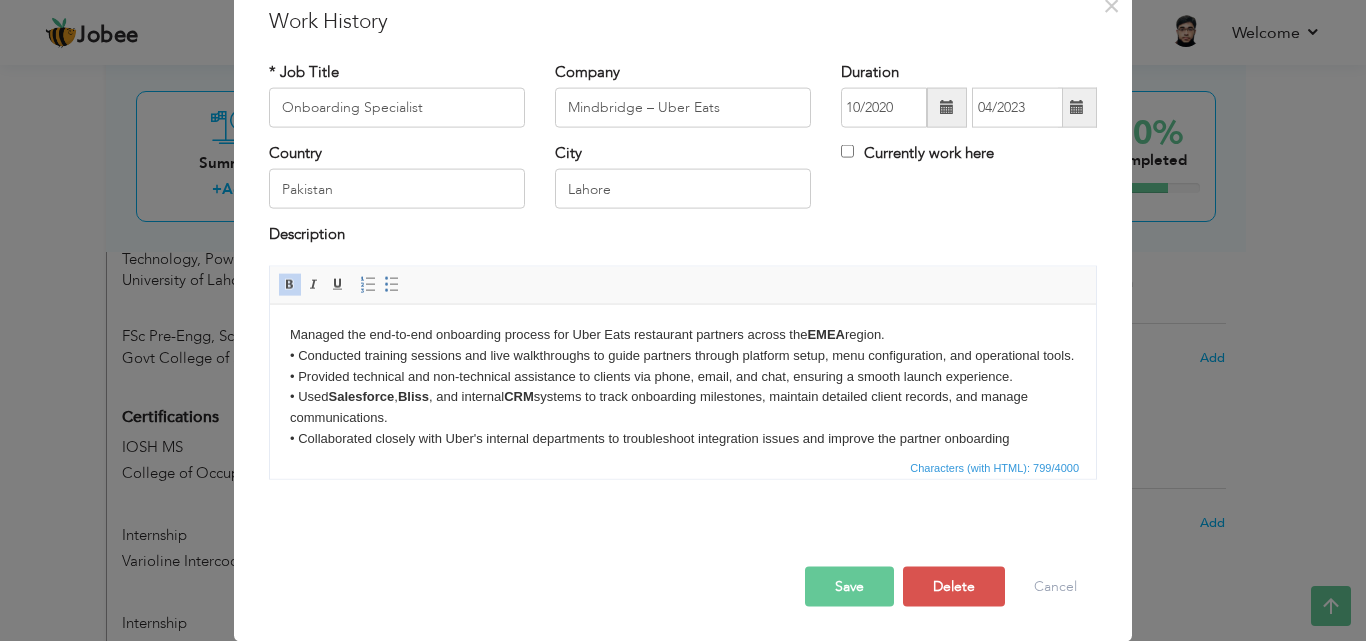click on "Save" at bounding box center (849, 586) 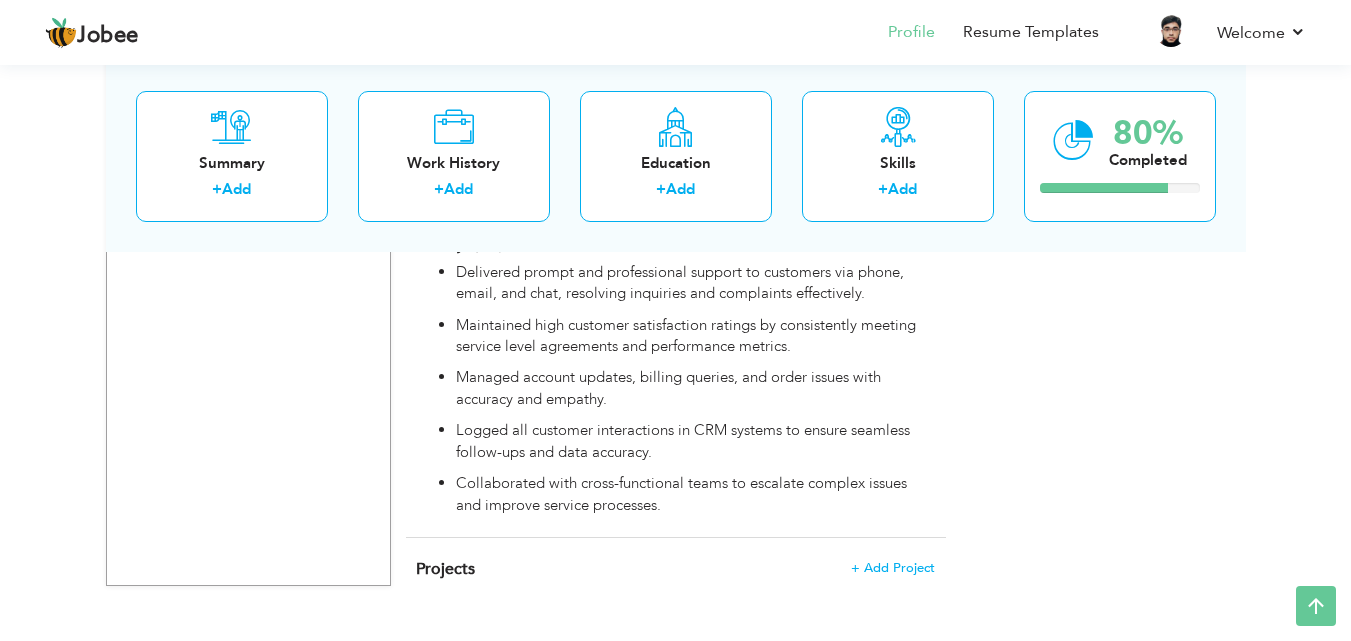 scroll, scrollTop: 202, scrollLeft: 0, axis: vertical 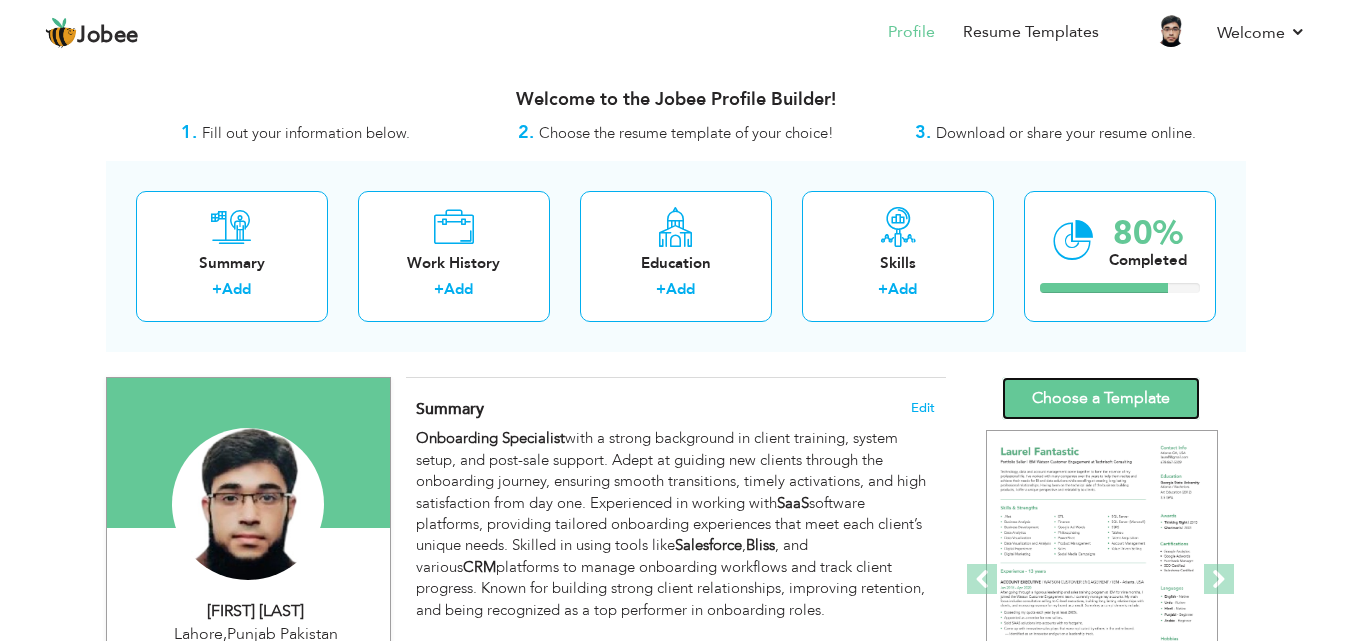 click on "Choose a Template" at bounding box center (1101, 398) 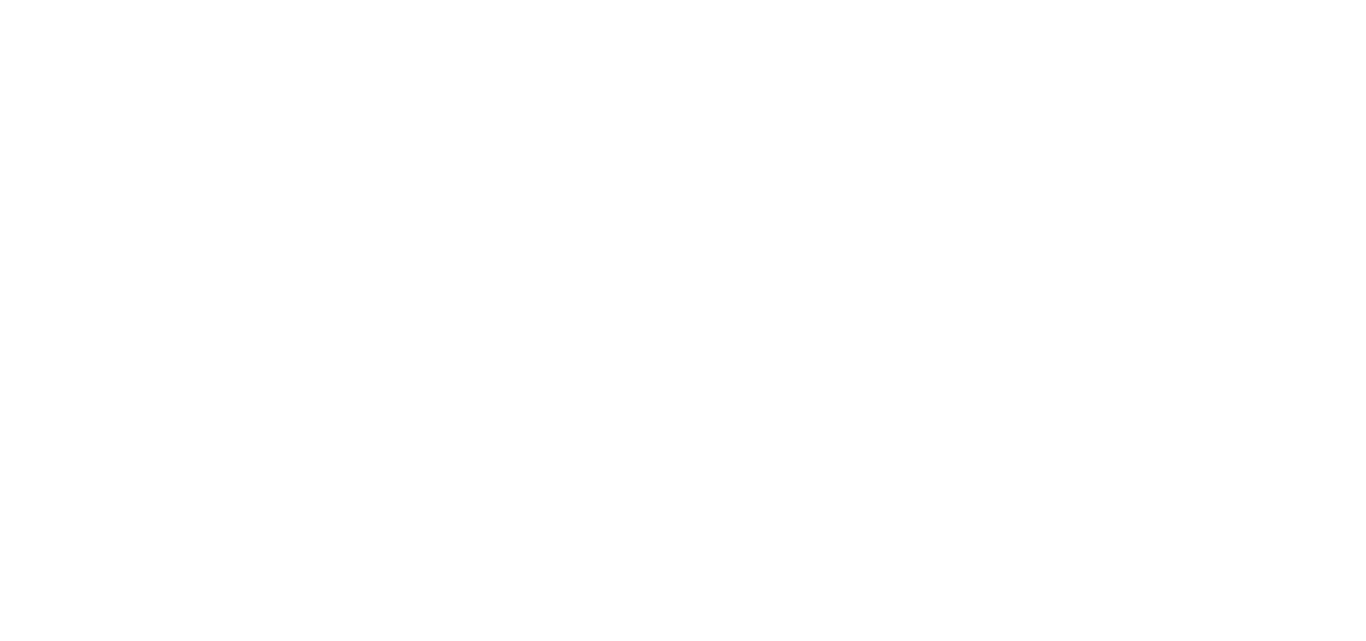 scroll, scrollTop: 0, scrollLeft: 0, axis: both 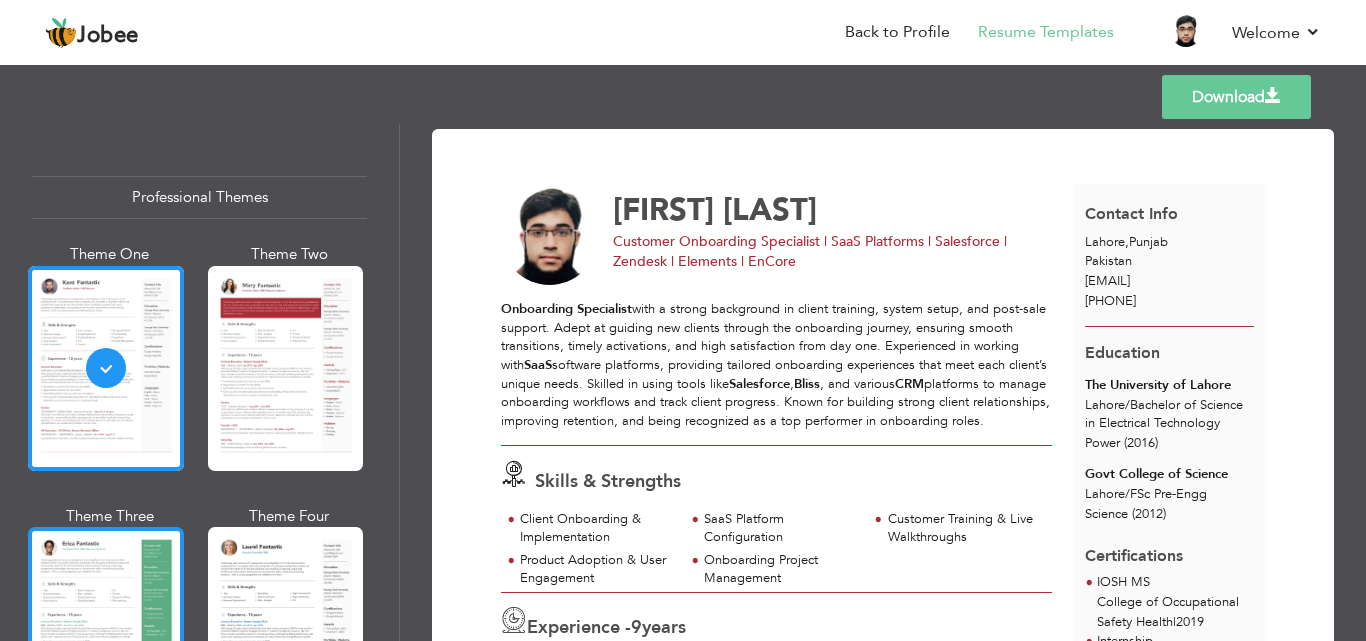 click at bounding box center (106, 629) 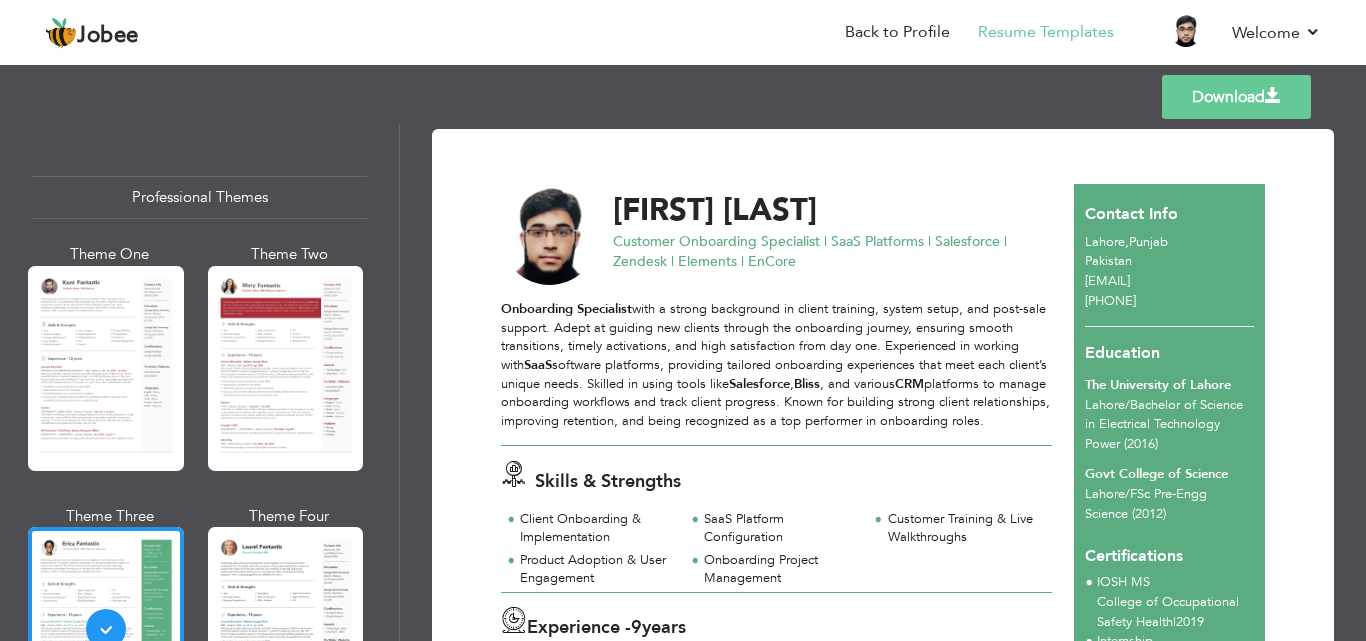 drag, startPoint x: 1357, startPoint y: 242, endPoint x: 1357, endPoint y: 282, distance: 40 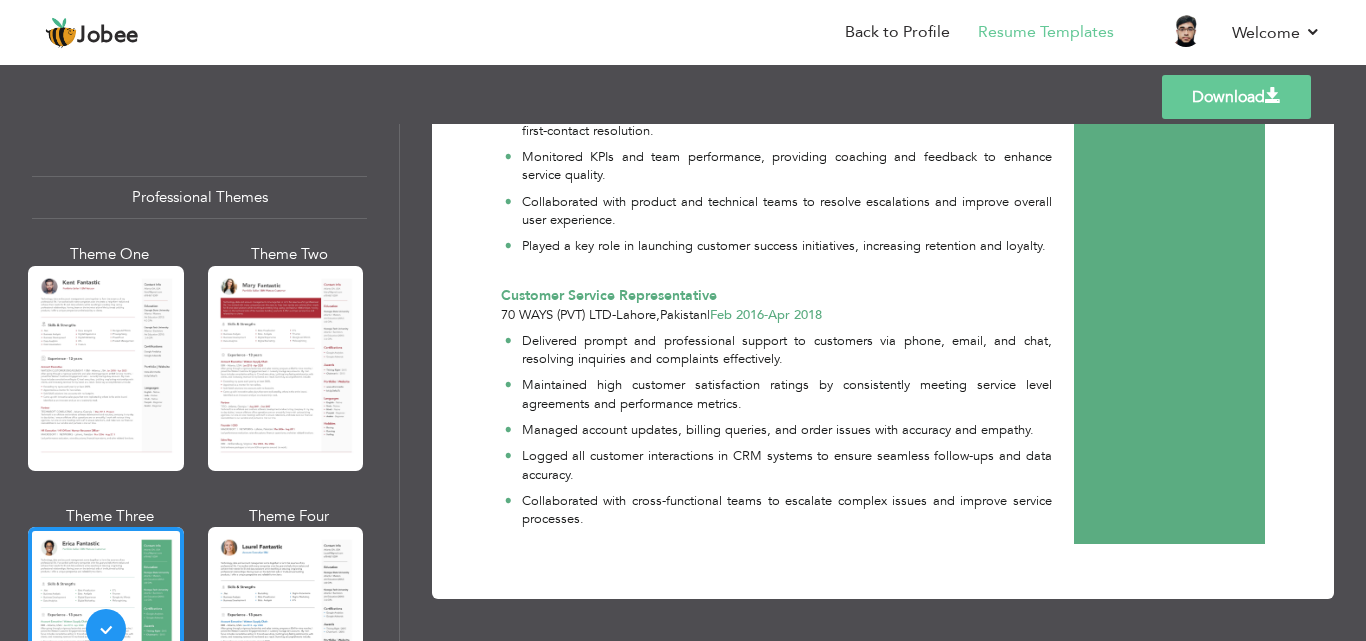scroll, scrollTop: 339, scrollLeft: 0, axis: vertical 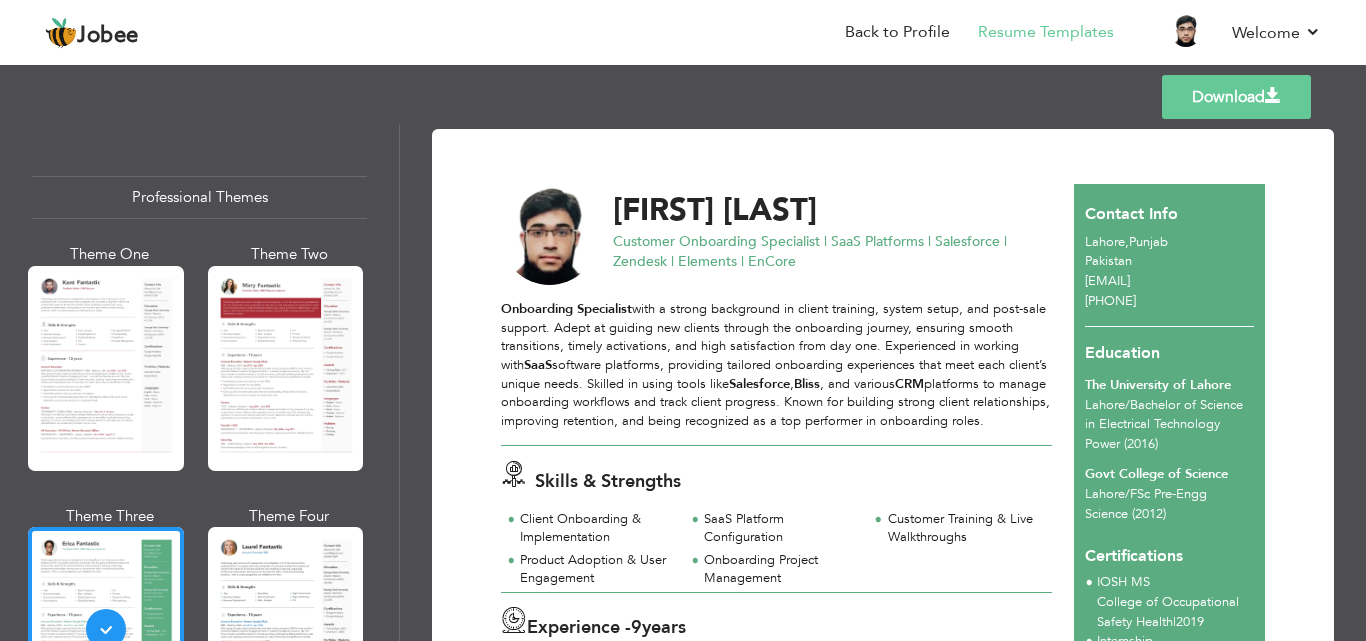 click on "Download" at bounding box center [1236, 97] 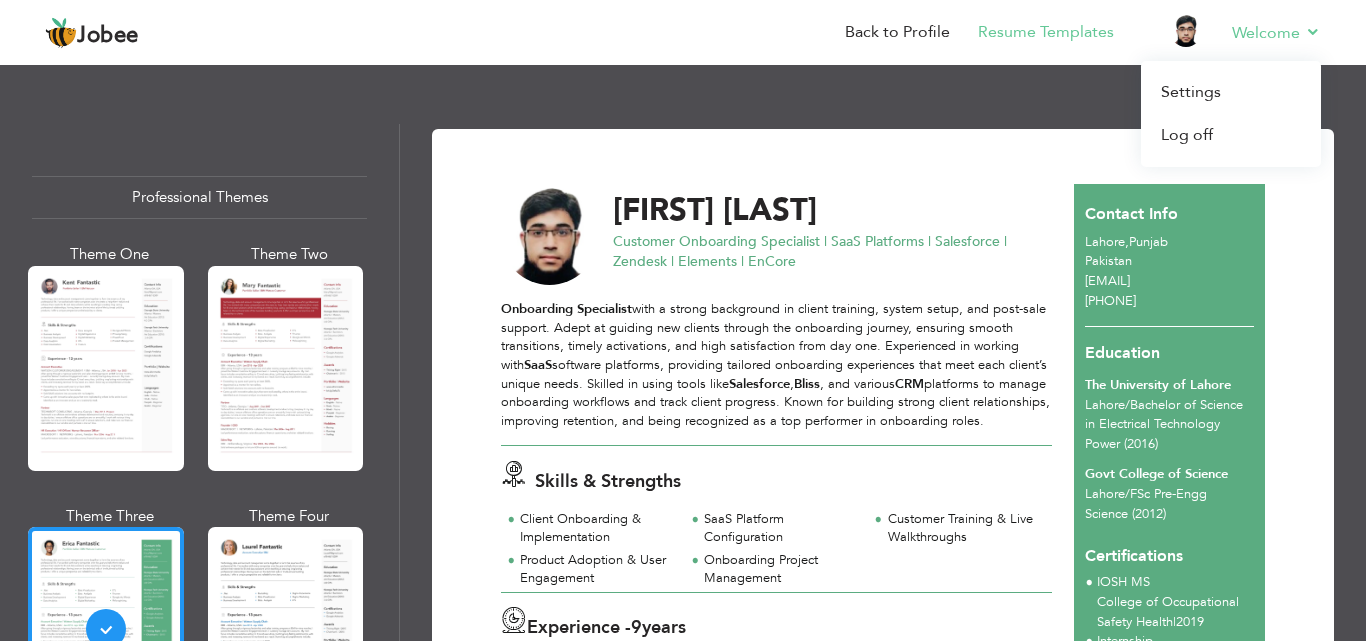 click on "Welcome
Settings
Log off" at bounding box center (1262, 34) 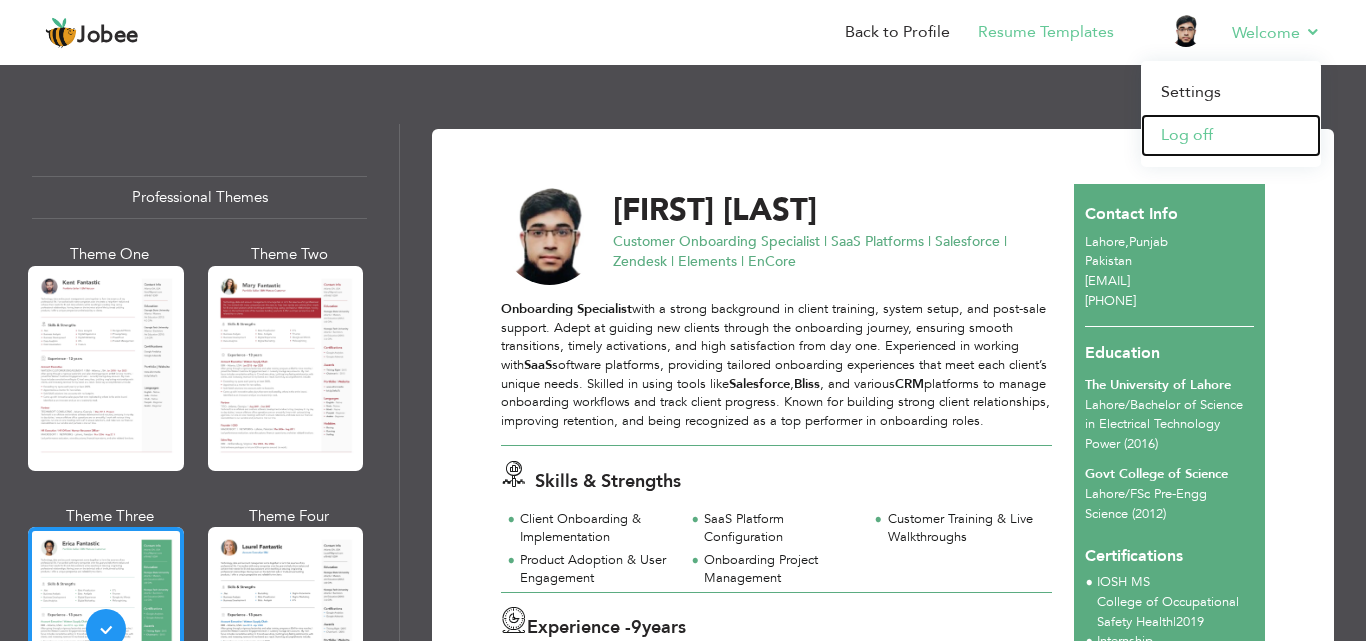 click on "Log off" at bounding box center (1231, 135) 